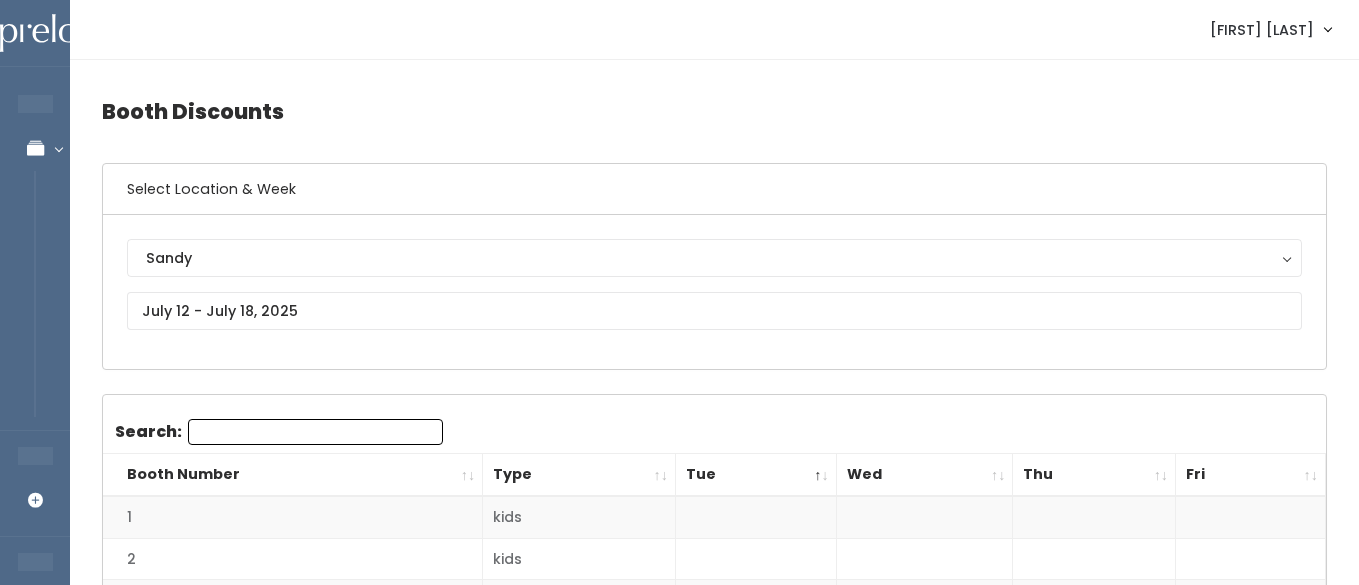 scroll, scrollTop: 0, scrollLeft: 0, axis: both 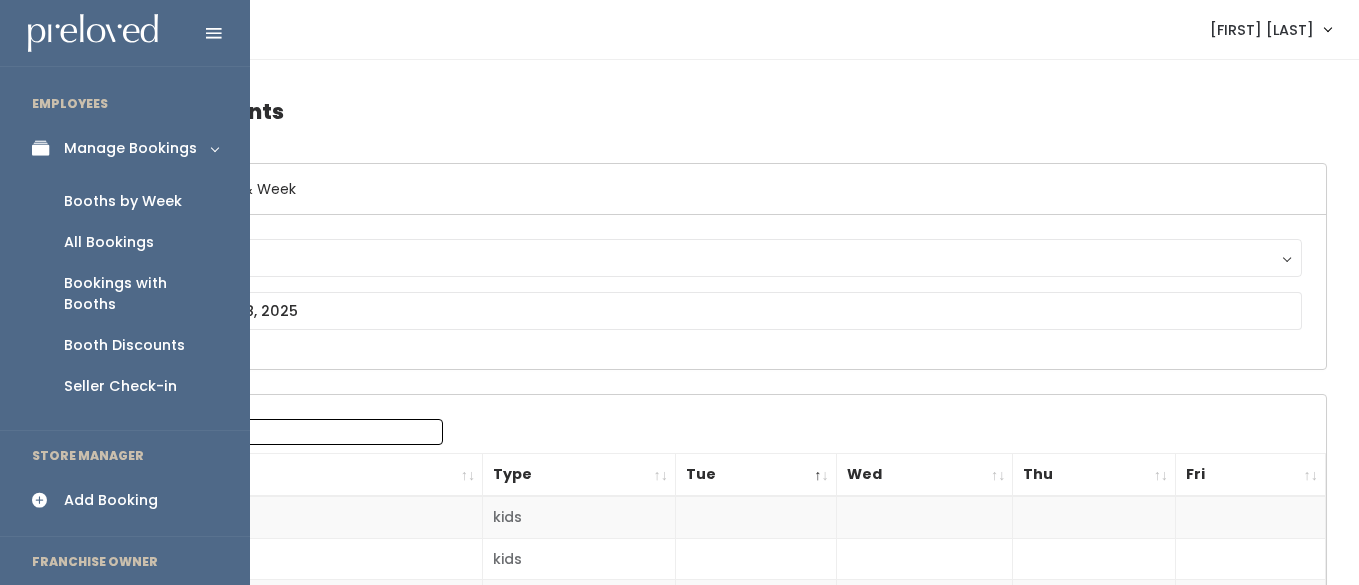 click on "Booths by Week" at bounding box center (123, 201) 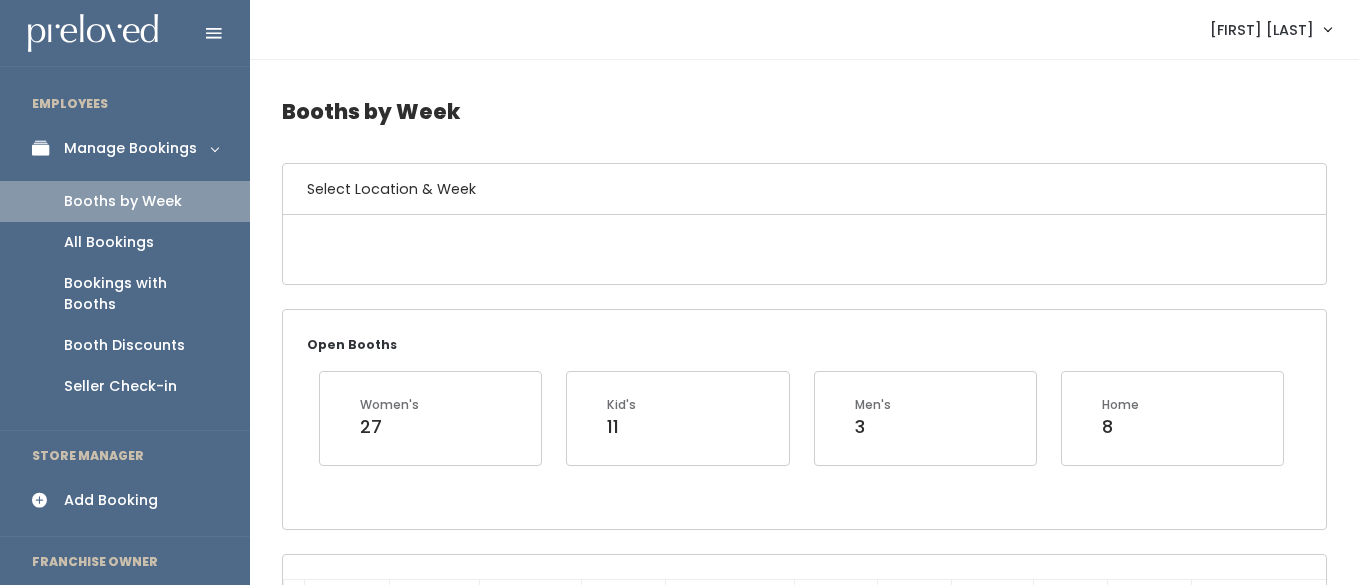 scroll, scrollTop: 0, scrollLeft: 0, axis: both 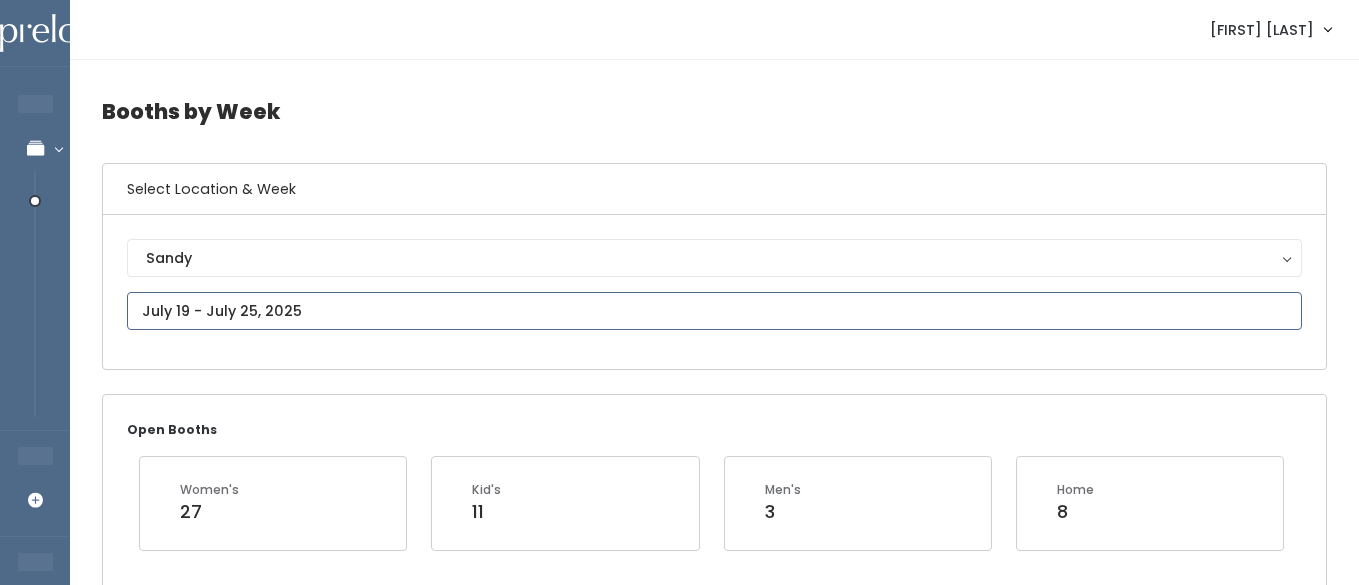 click at bounding box center [714, 311] 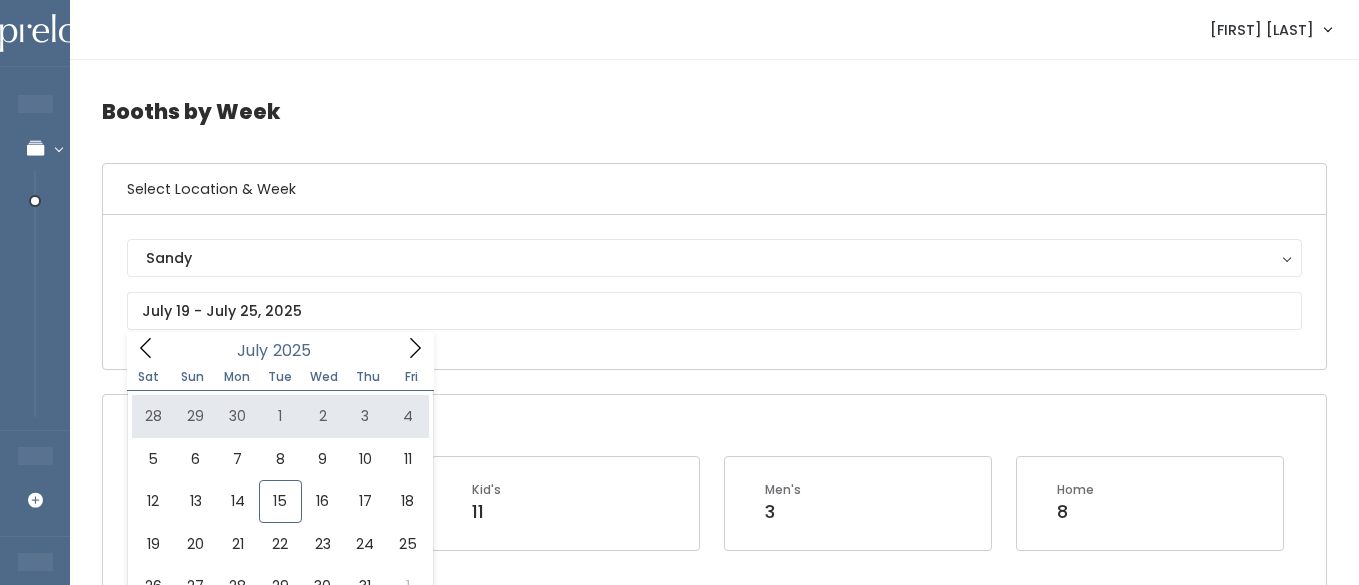 click on "Sandy
Sandy" at bounding box center (714, 292) 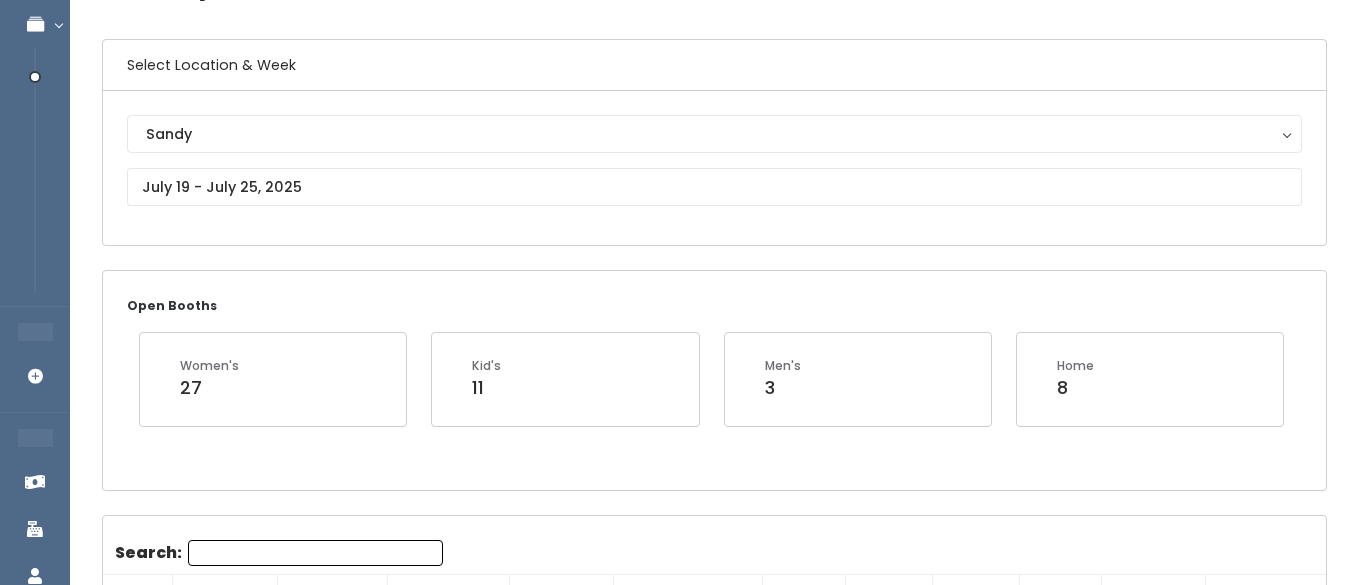scroll, scrollTop: 58, scrollLeft: 0, axis: vertical 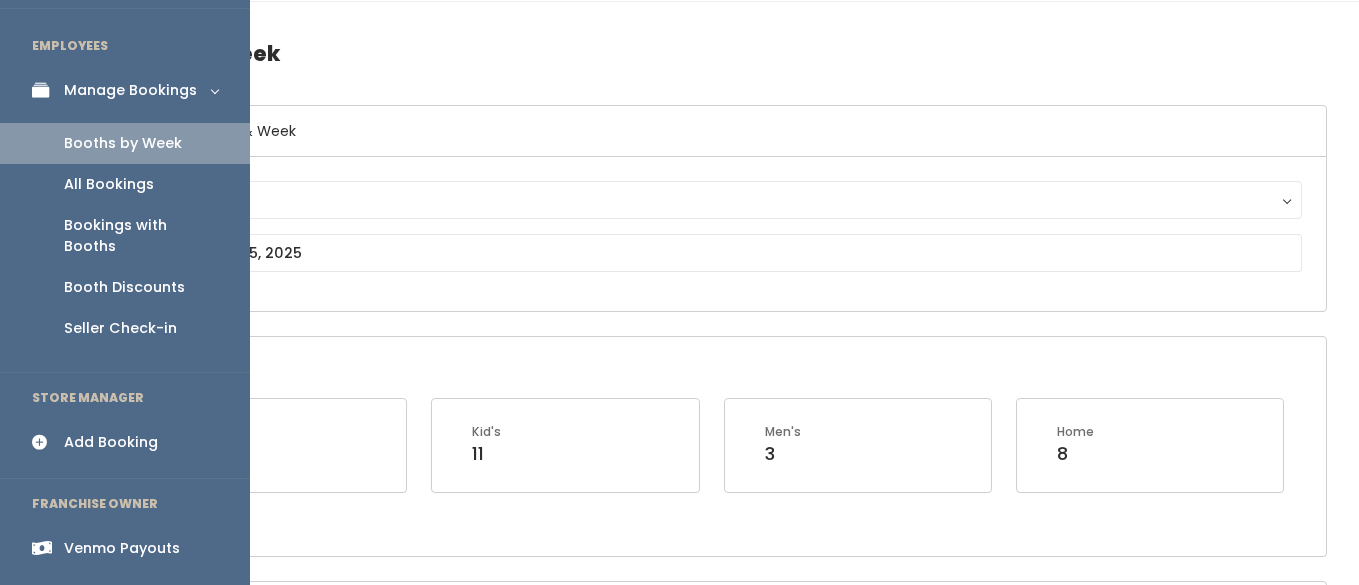 click on "Add Booking" at bounding box center (111, 442) 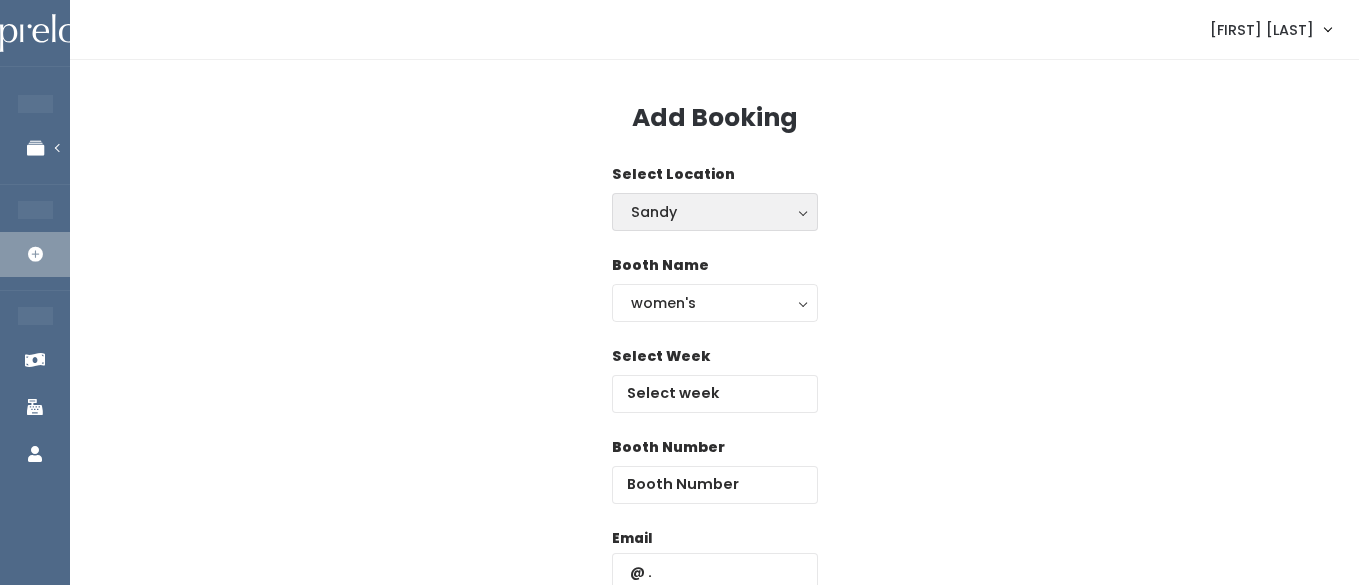 scroll, scrollTop: 0, scrollLeft: 0, axis: both 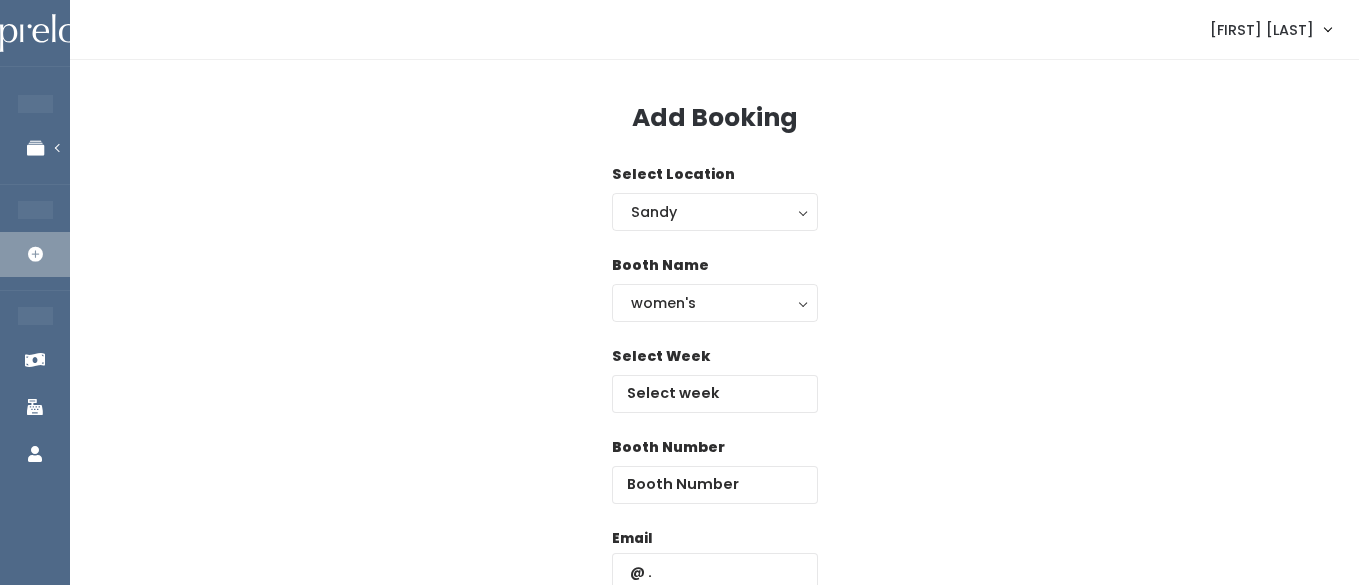 click on "Booth Name
women's
kid's
home
men's
women's" at bounding box center (715, 300) 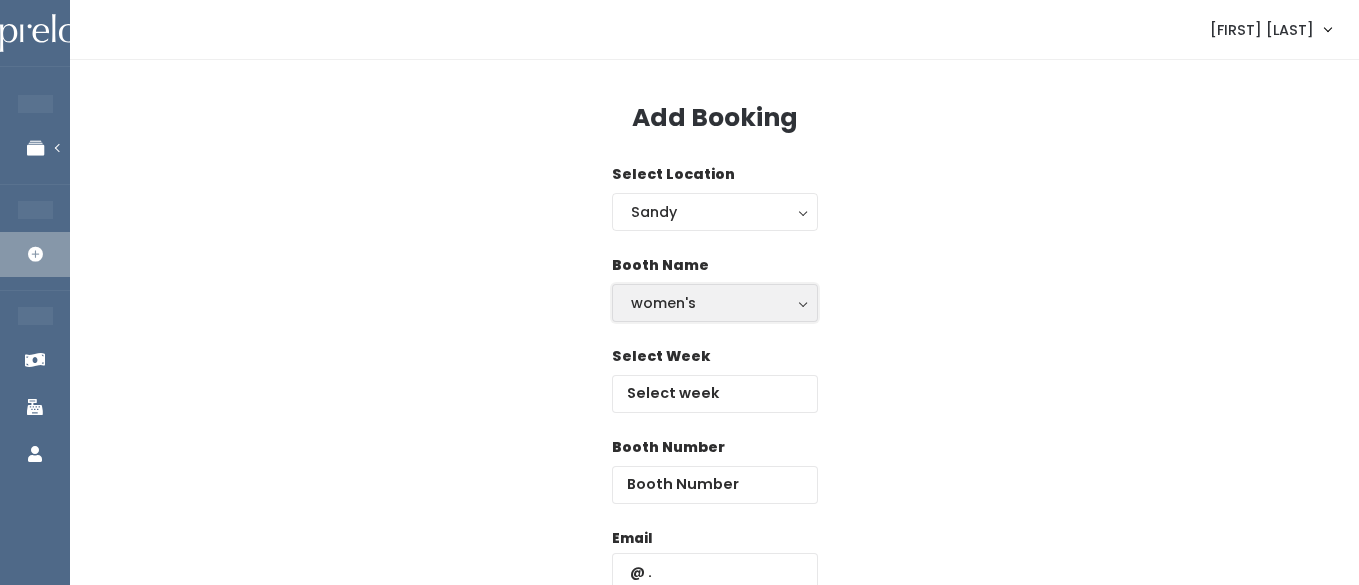 click on "women's" at bounding box center (715, 303) 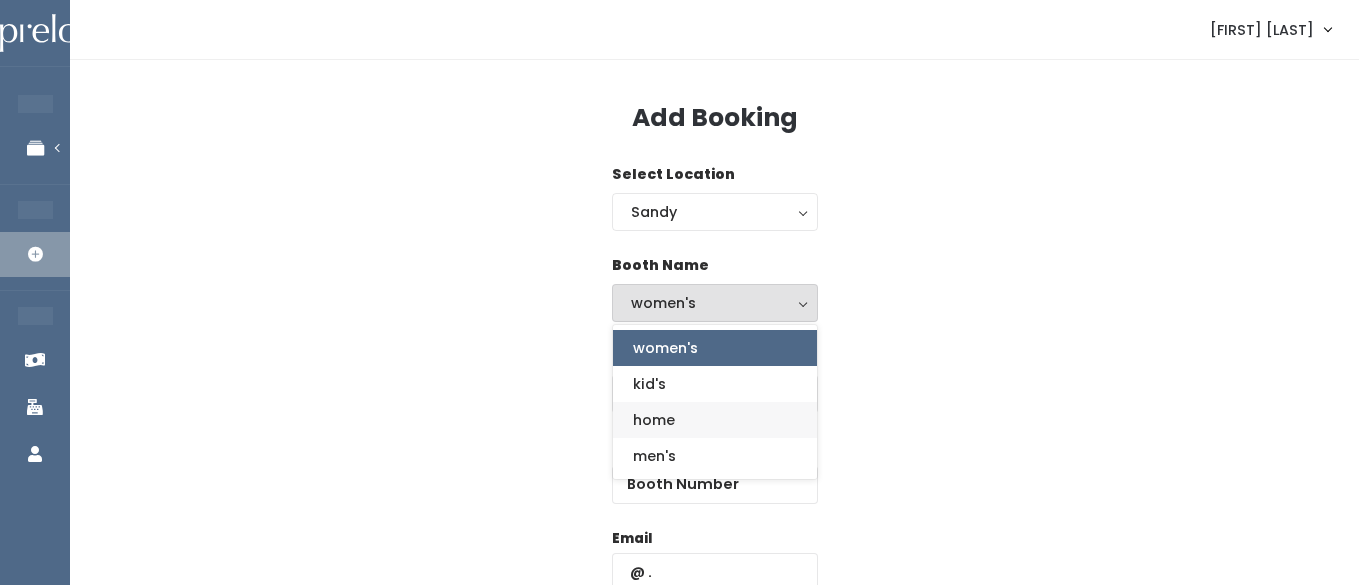 click on "home" at bounding box center [654, 420] 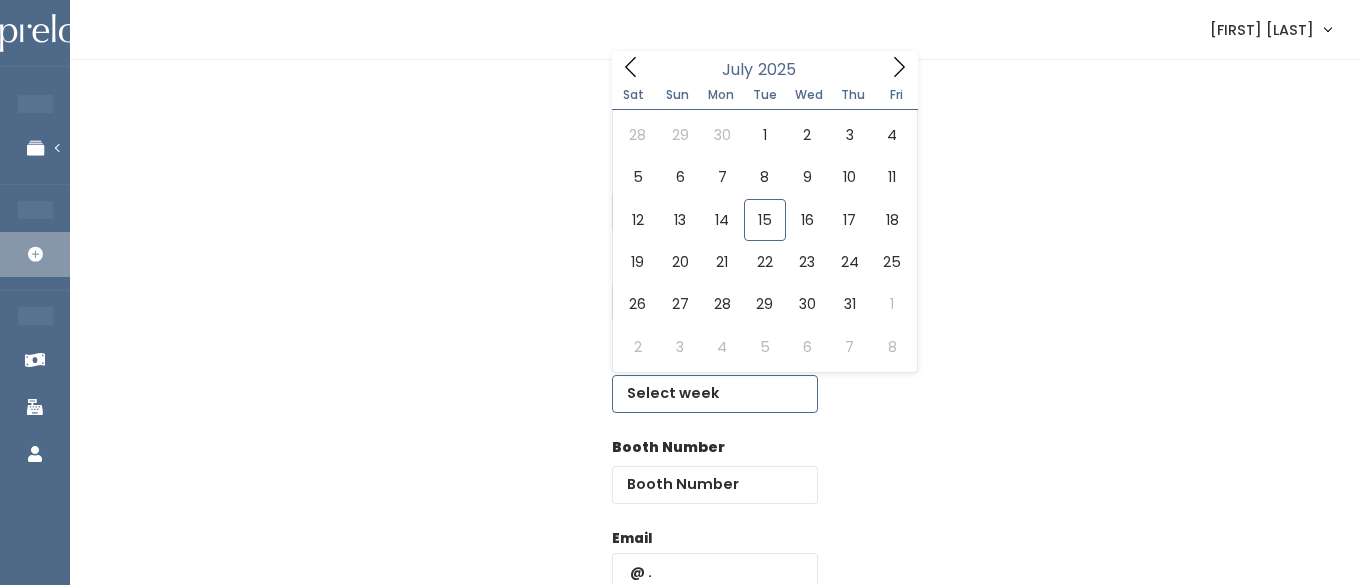 click at bounding box center [715, 394] 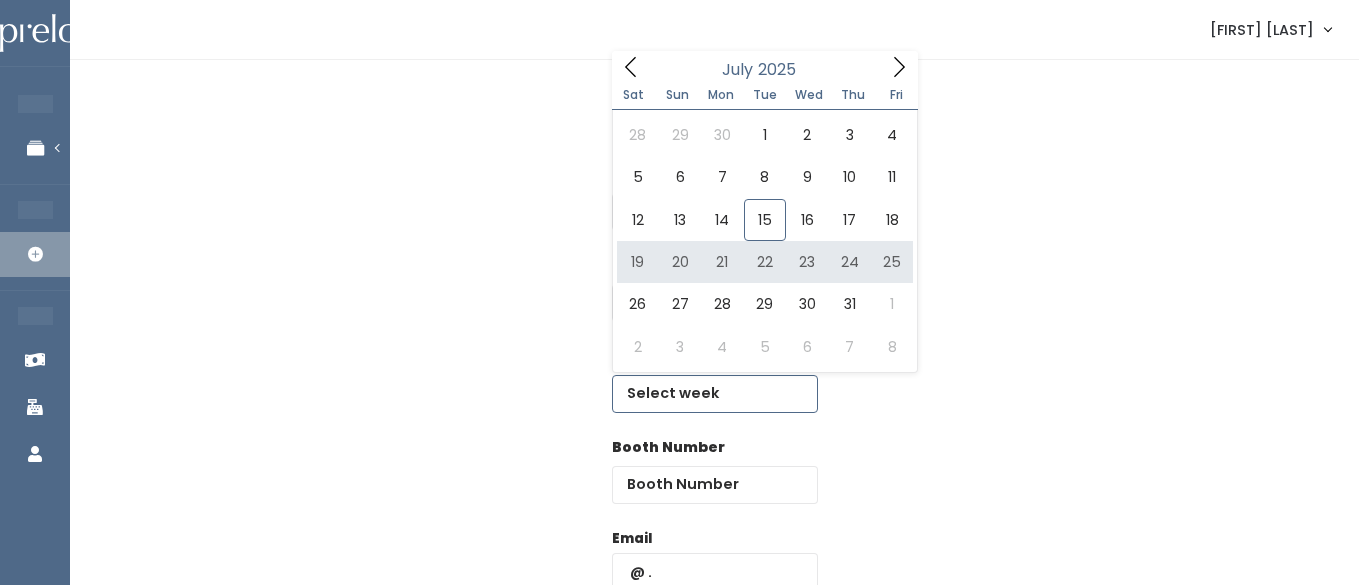 type on "July 19 to July 25" 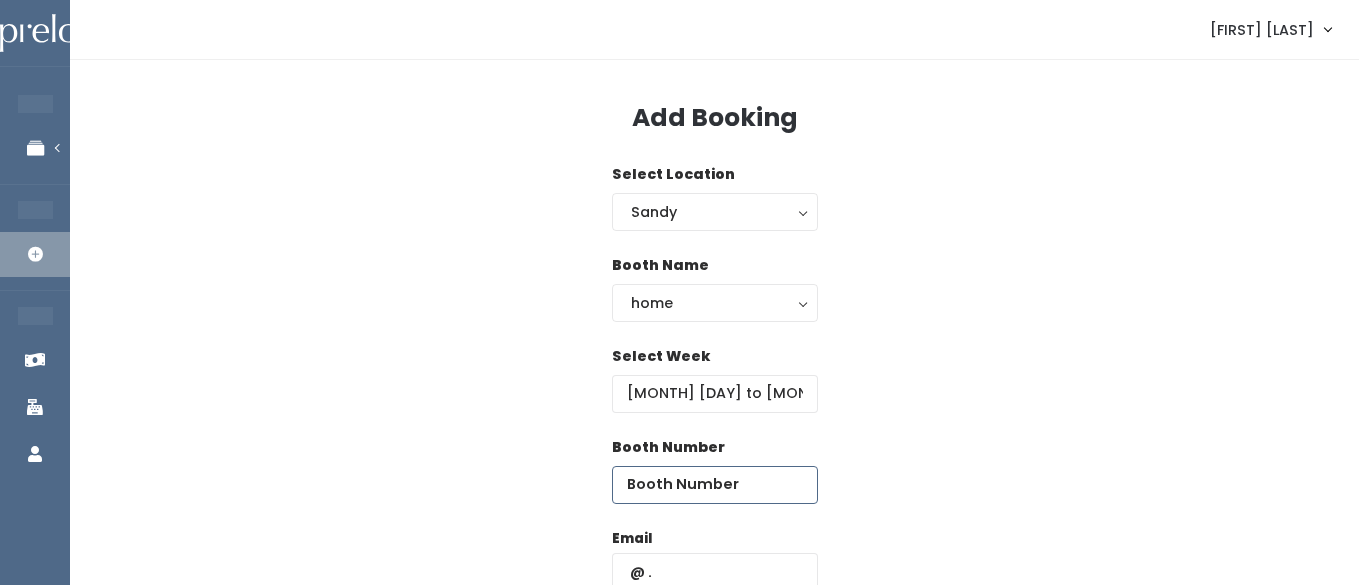 click at bounding box center (715, 485) 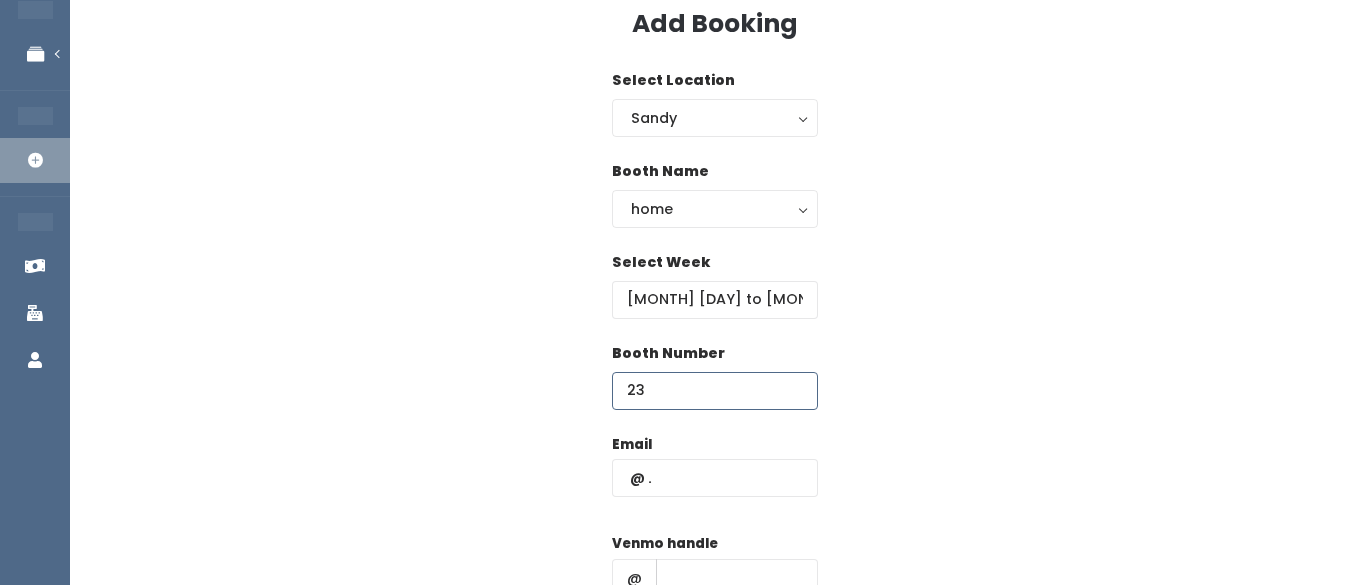 scroll, scrollTop: 130, scrollLeft: 0, axis: vertical 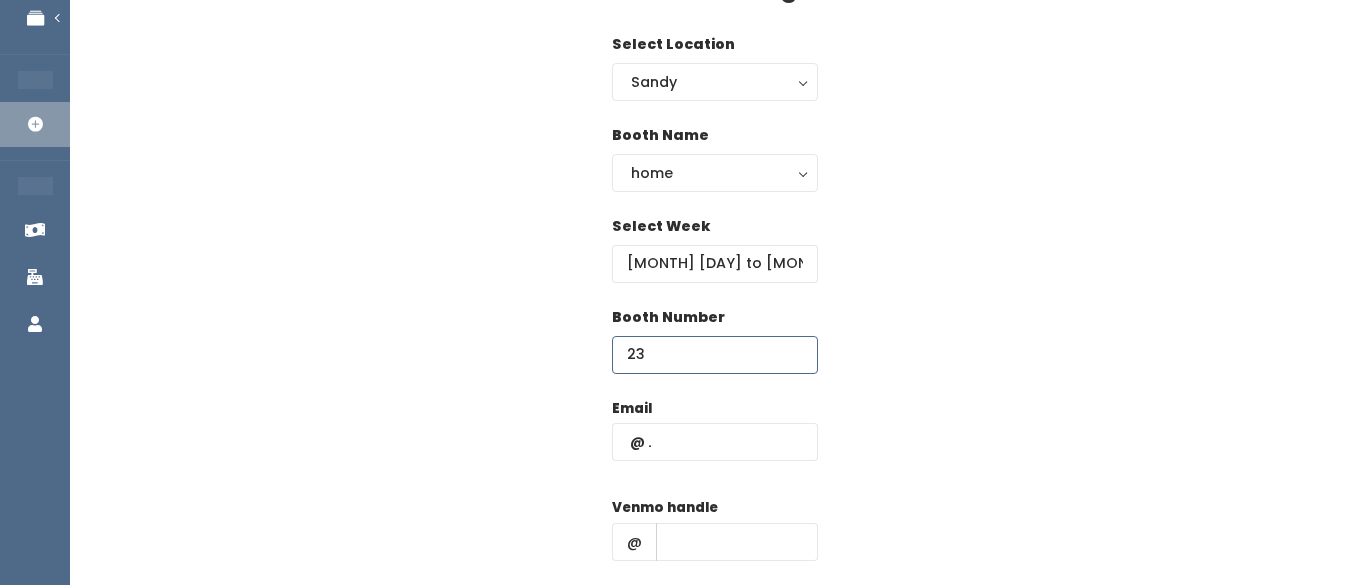 type on "23" 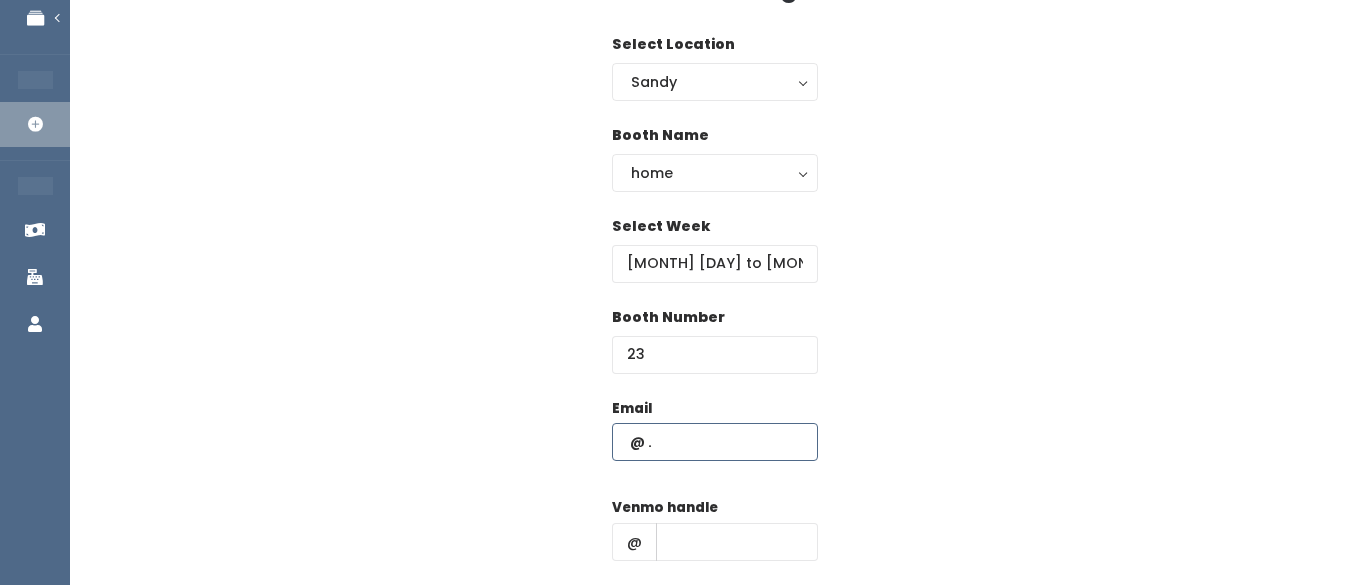 click at bounding box center [715, 442] 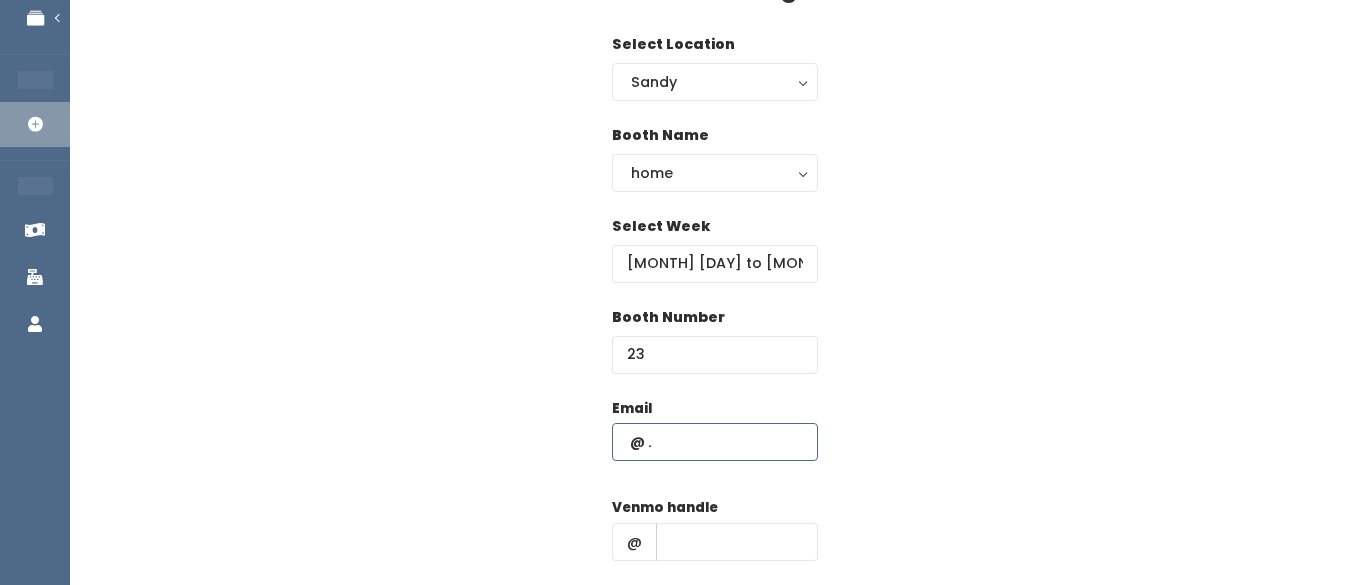 paste on "browneyedgirl1000@gmail.com" 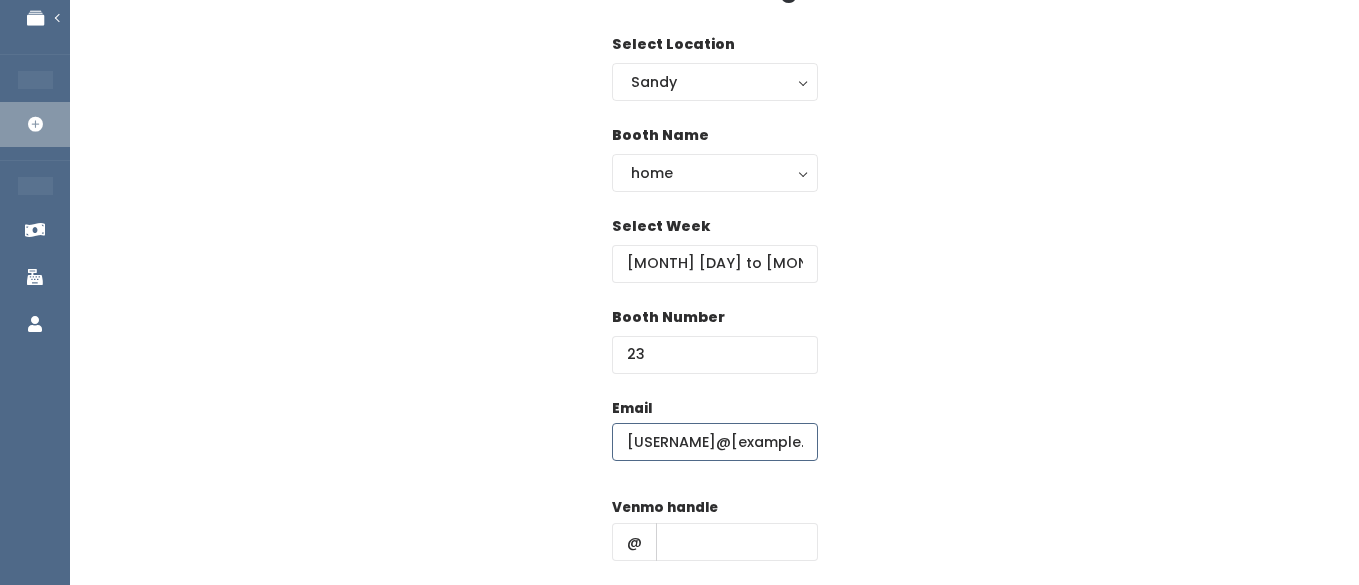 scroll, scrollTop: 0, scrollLeft: 53, axis: horizontal 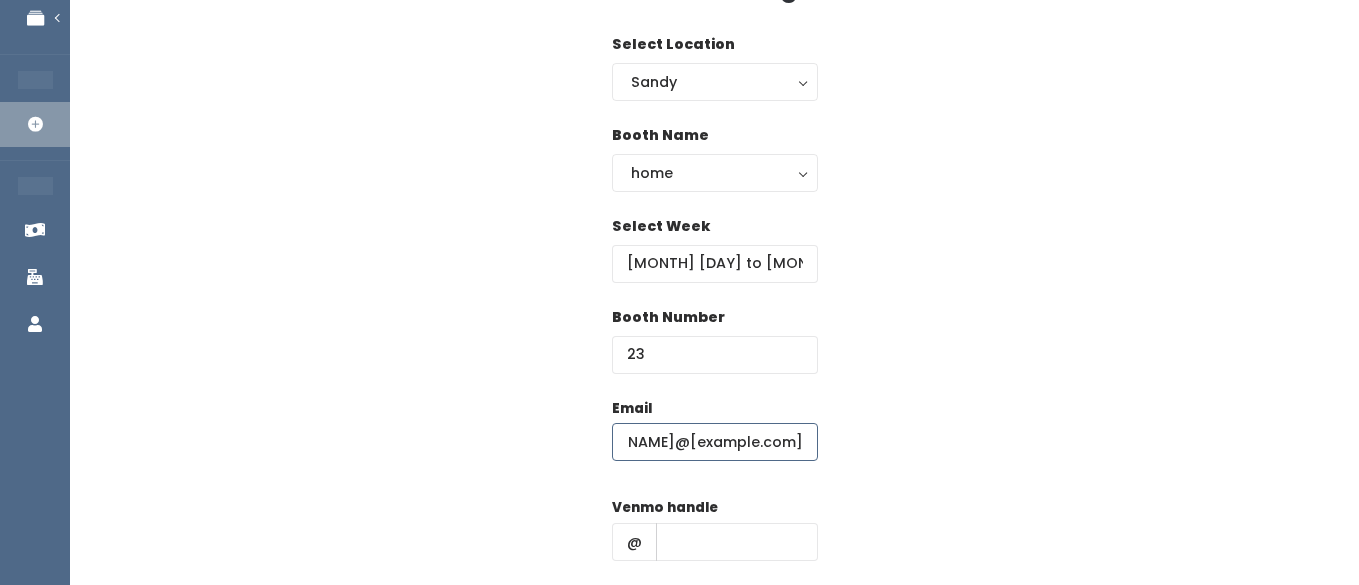 type on "browneyedgirl1000@gmail.com" 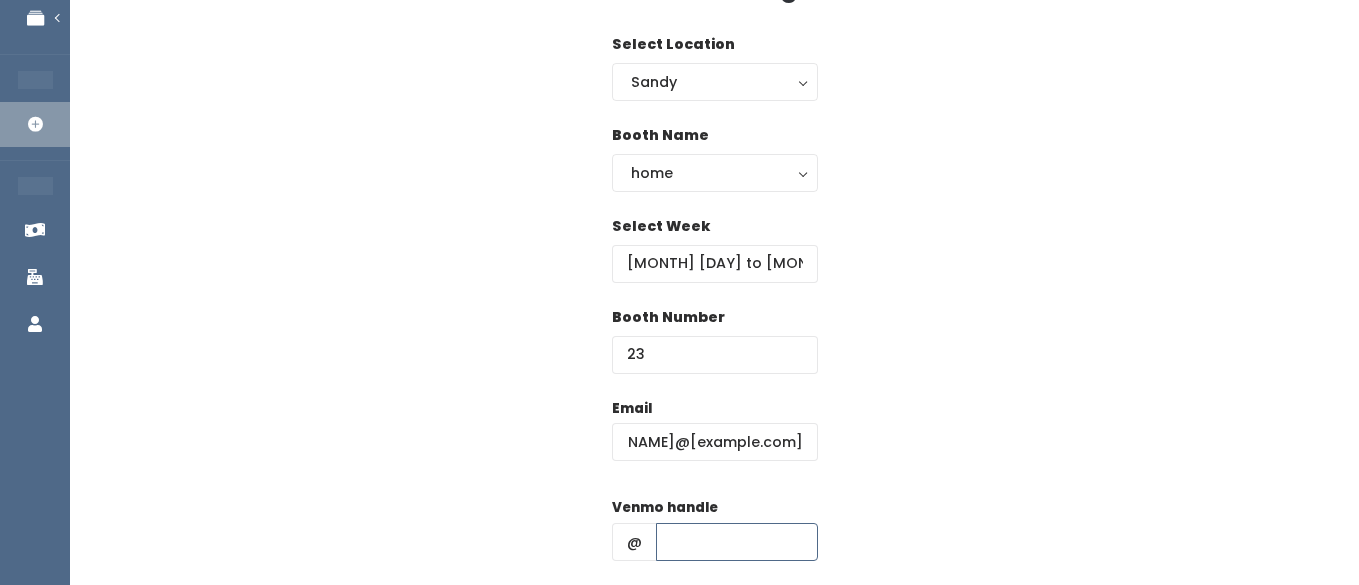 click at bounding box center [737, 542] 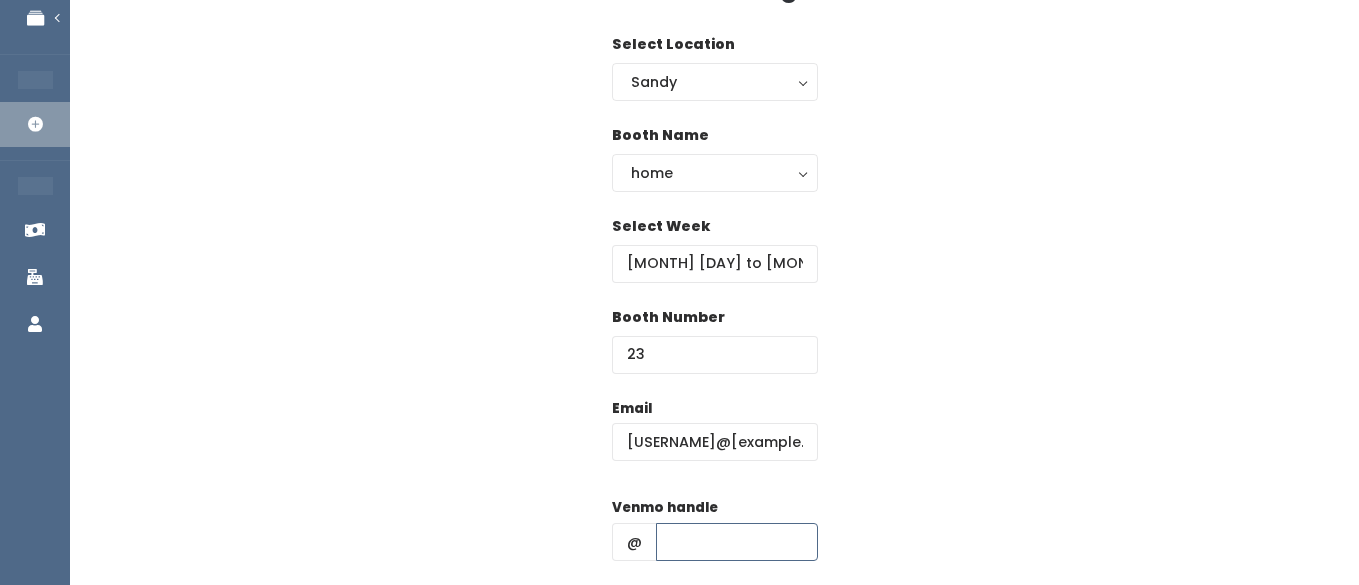type on "hhhh" 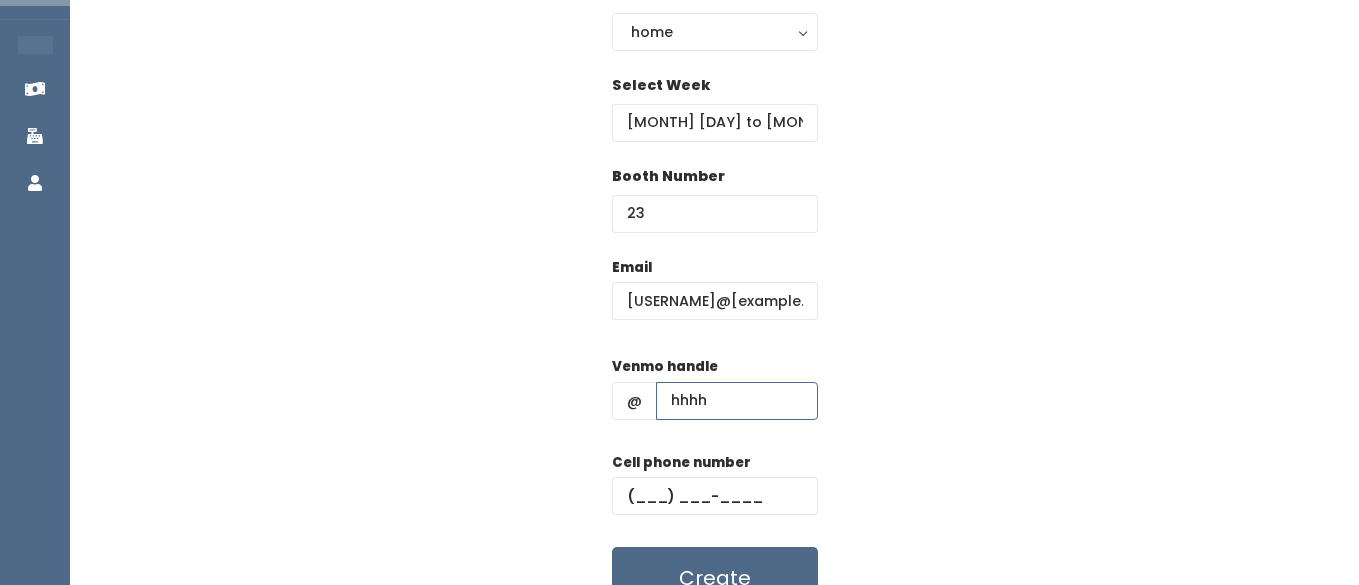 scroll, scrollTop: 321, scrollLeft: 0, axis: vertical 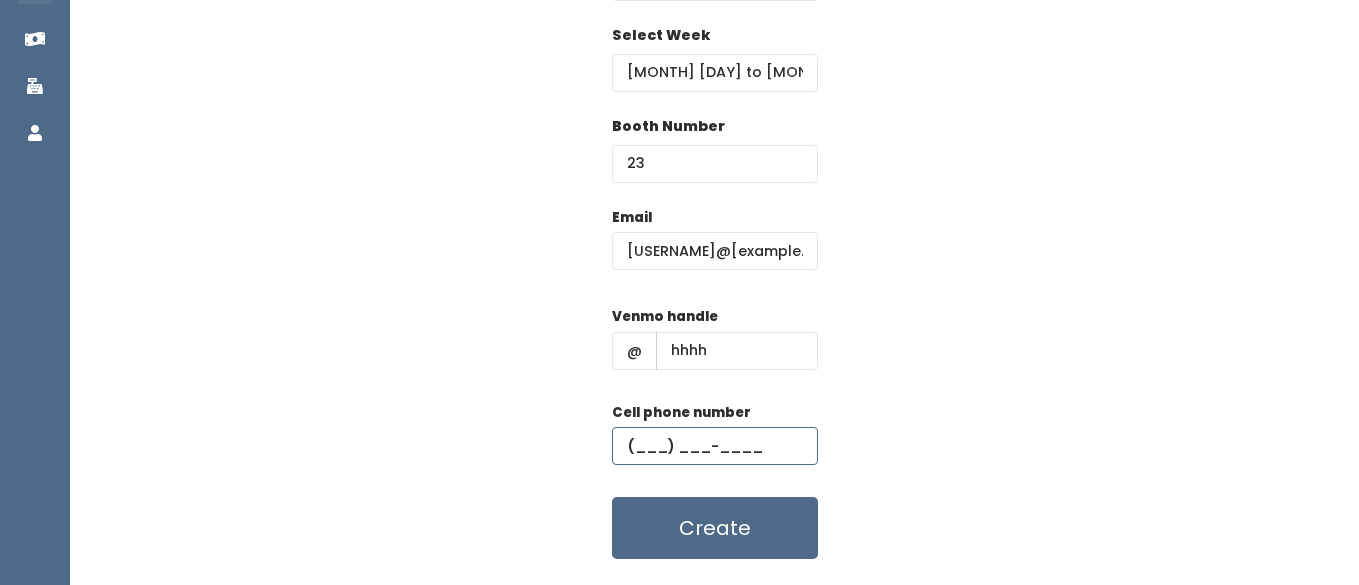 click at bounding box center [715, 446] 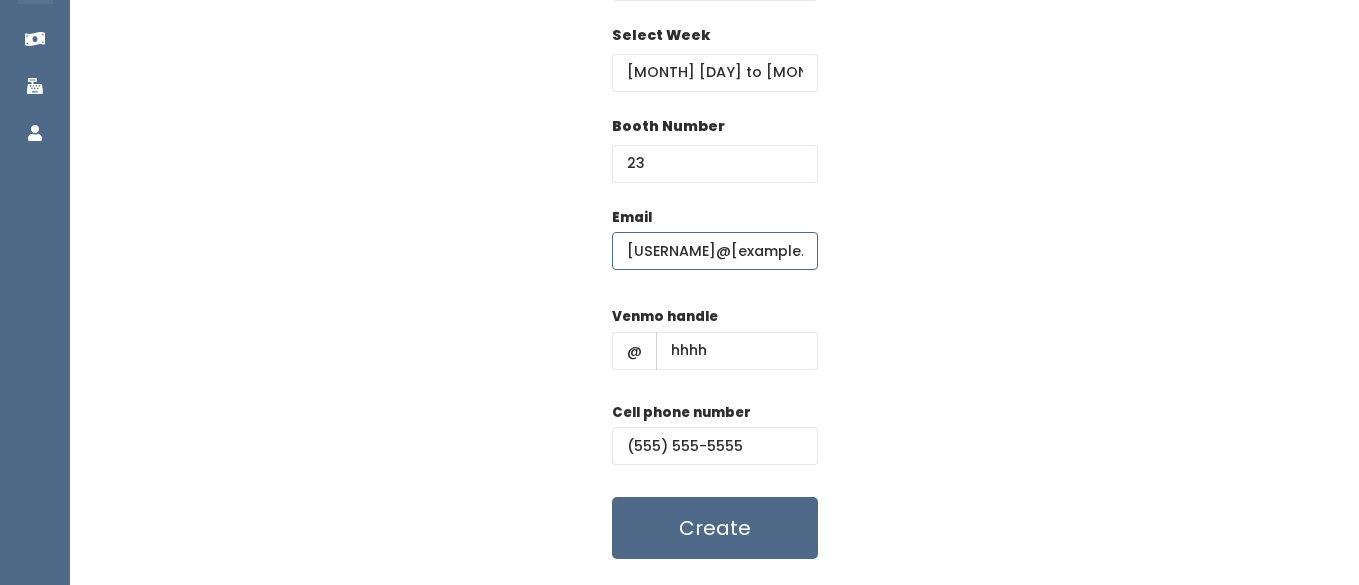 click on "[USERNAME]@example.com" at bounding box center [715, 251] 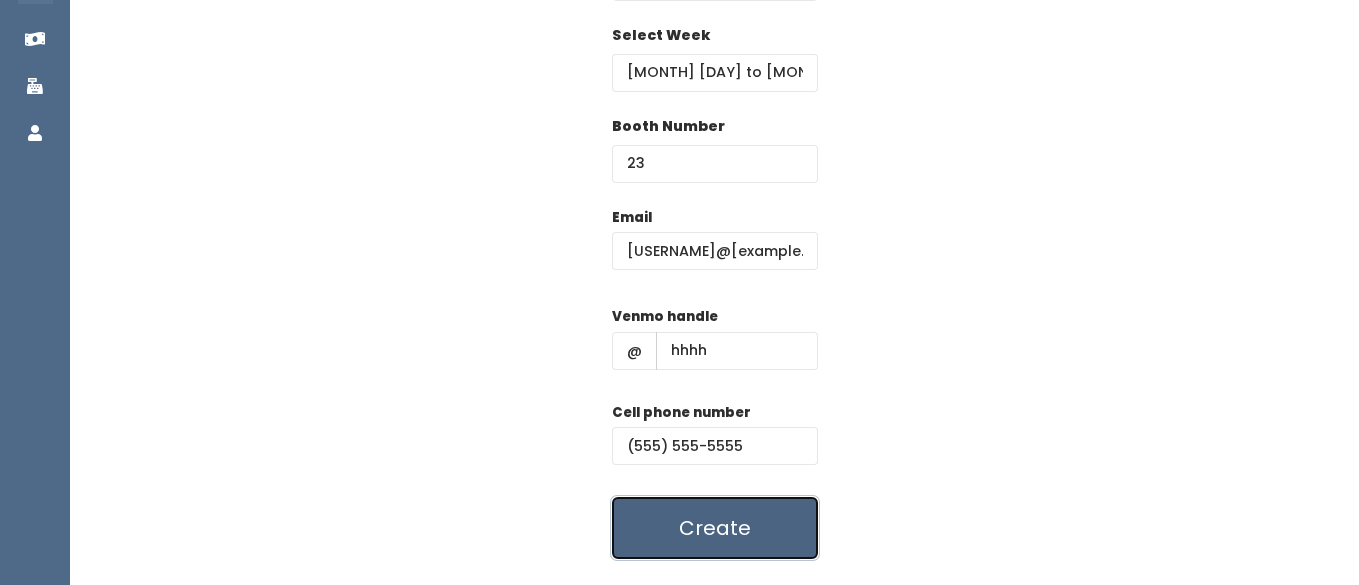 click on "Create" at bounding box center [715, 528] 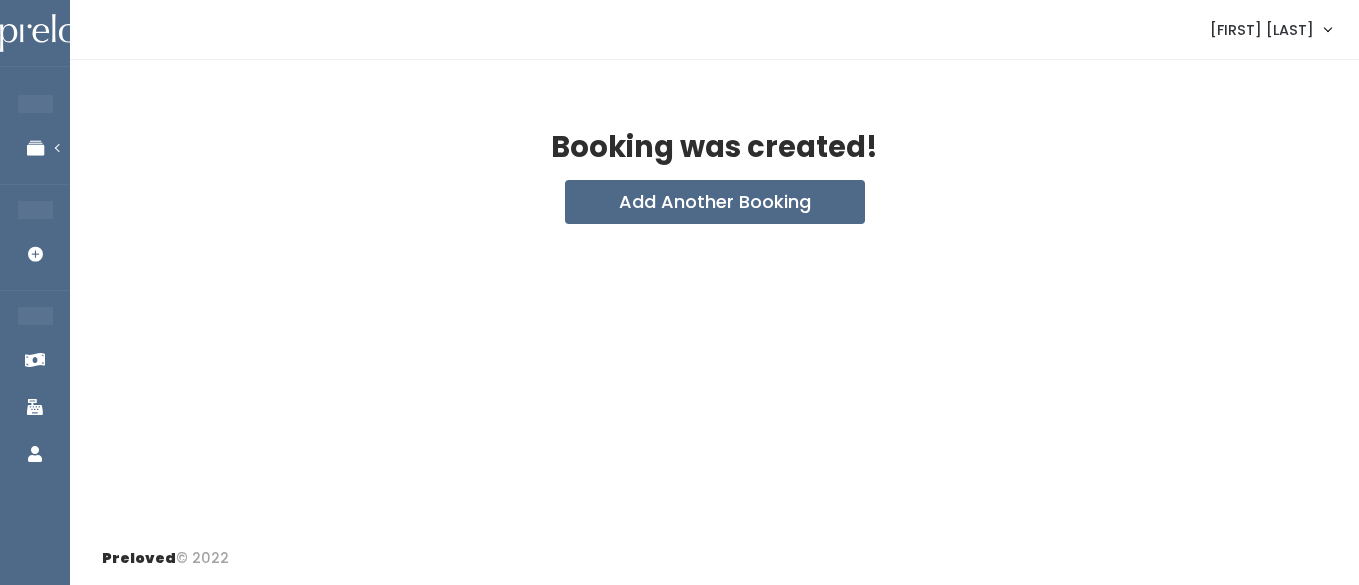 scroll, scrollTop: 0, scrollLeft: 0, axis: both 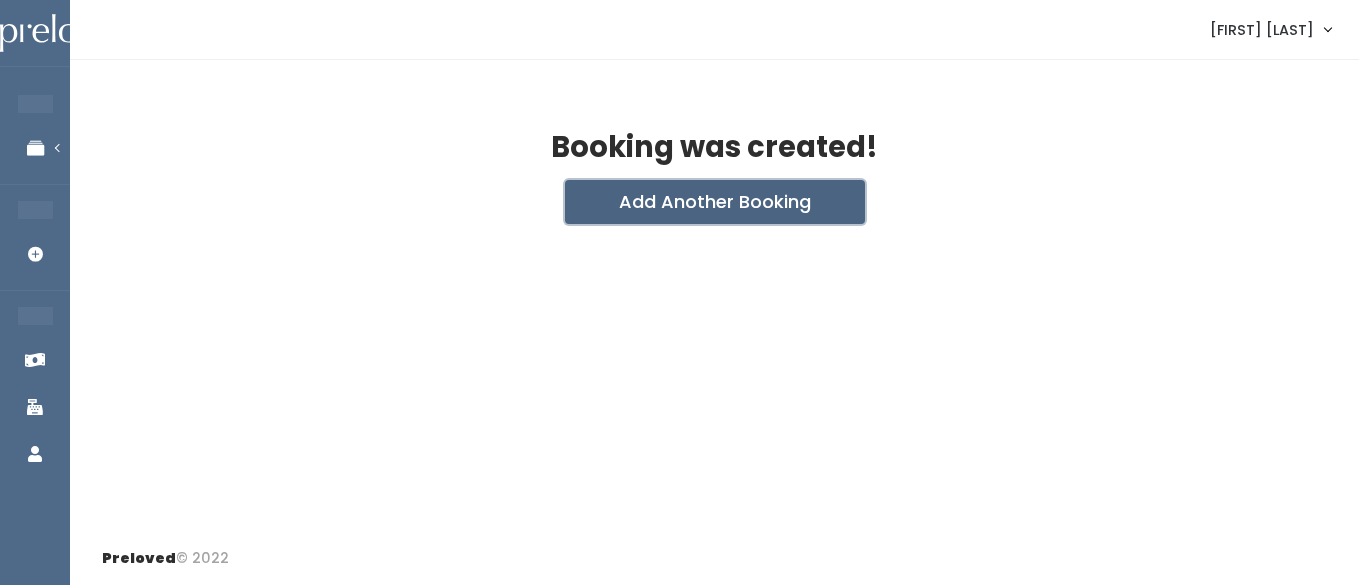click on "Add Another Booking" at bounding box center [715, 202] 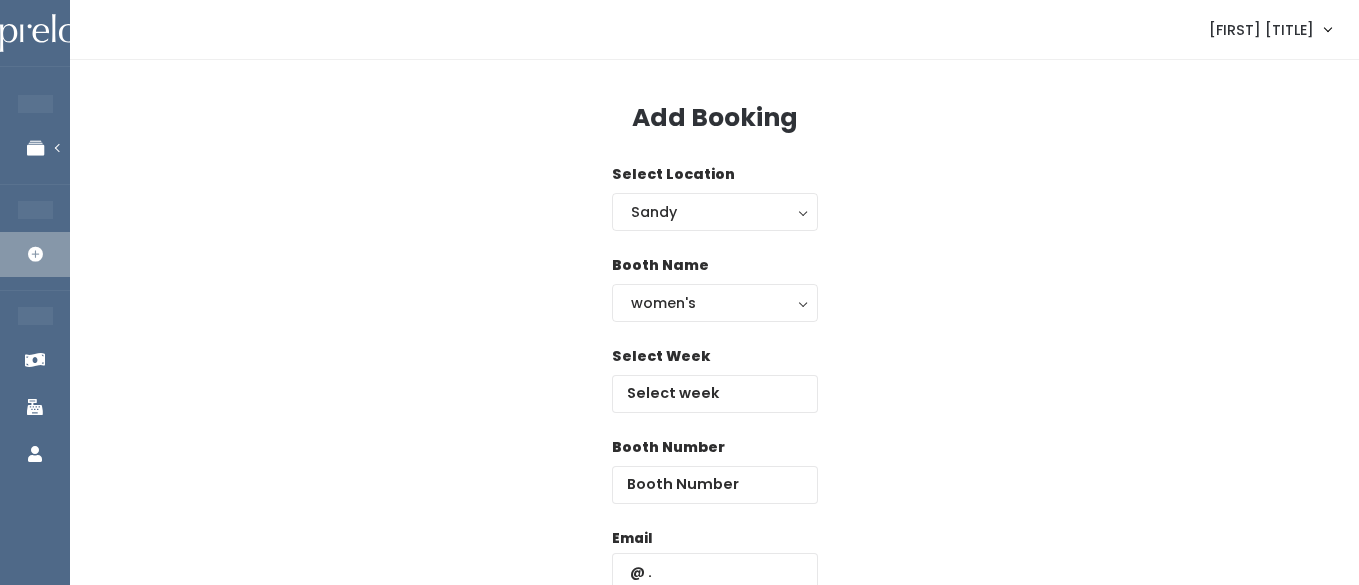 scroll, scrollTop: 0, scrollLeft: 0, axis: both 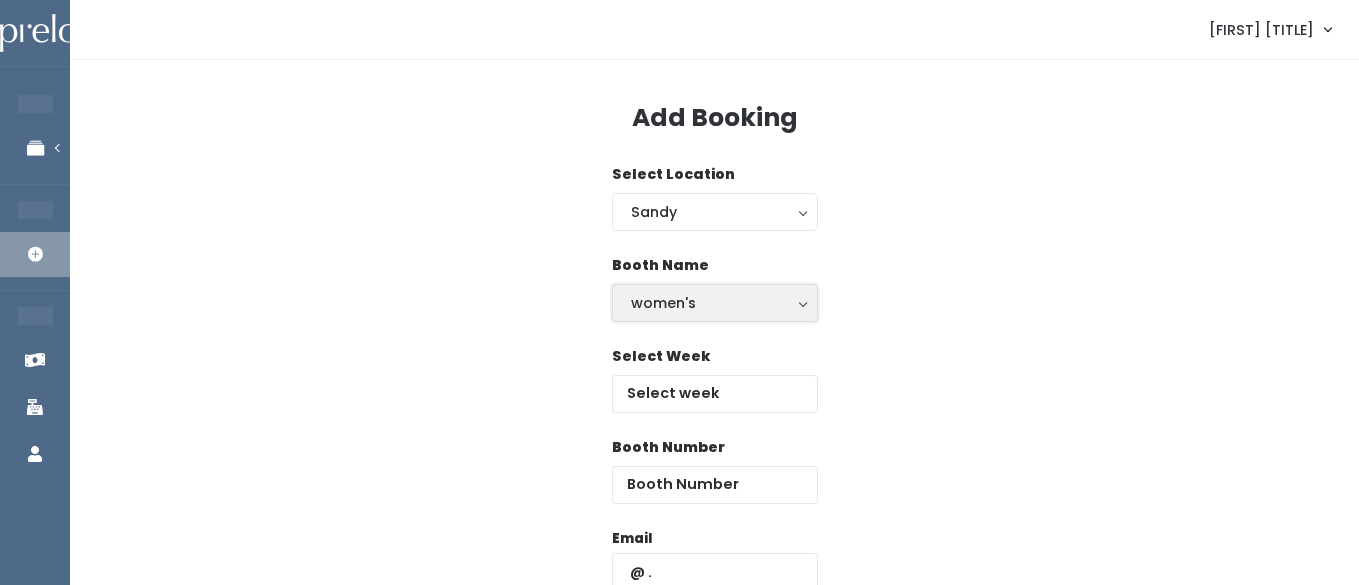 click on "women's" at bounding box center [715, 303] 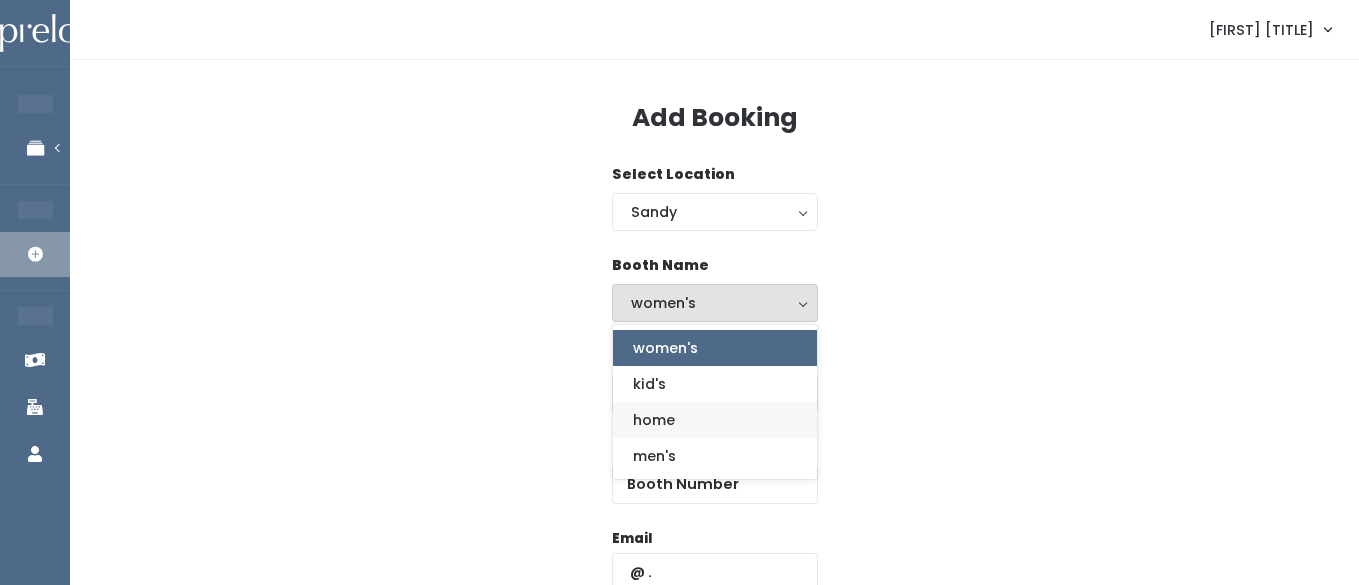 click on "home" at bounding box center [654, 420] 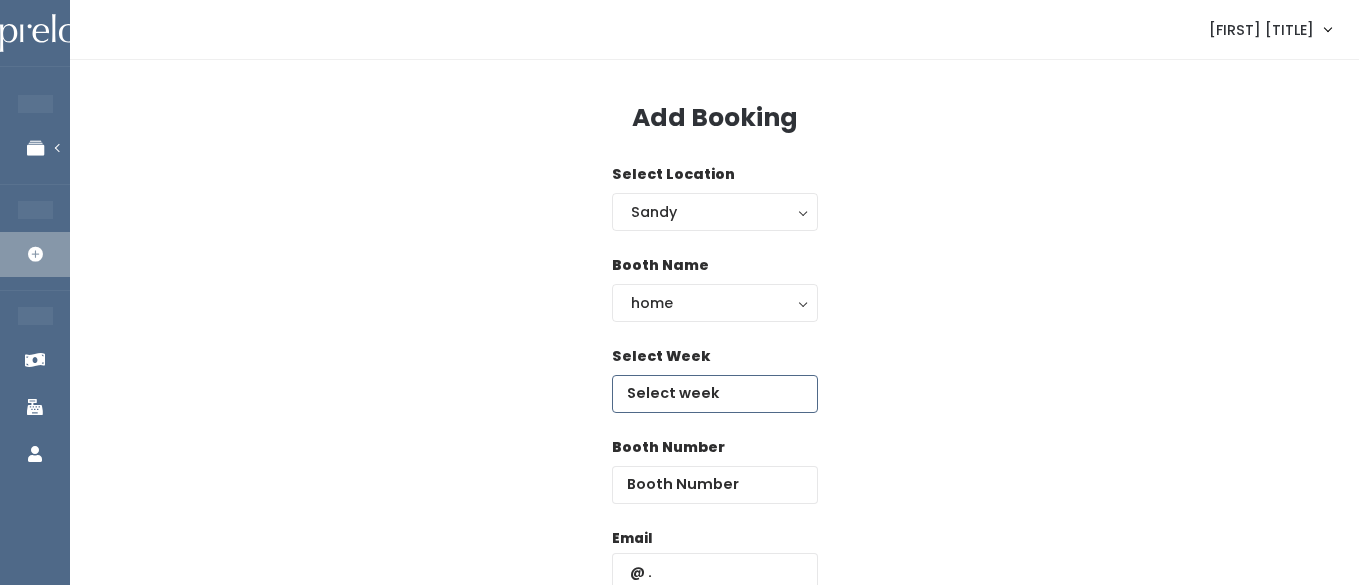 click at bounding box center [715, 394] 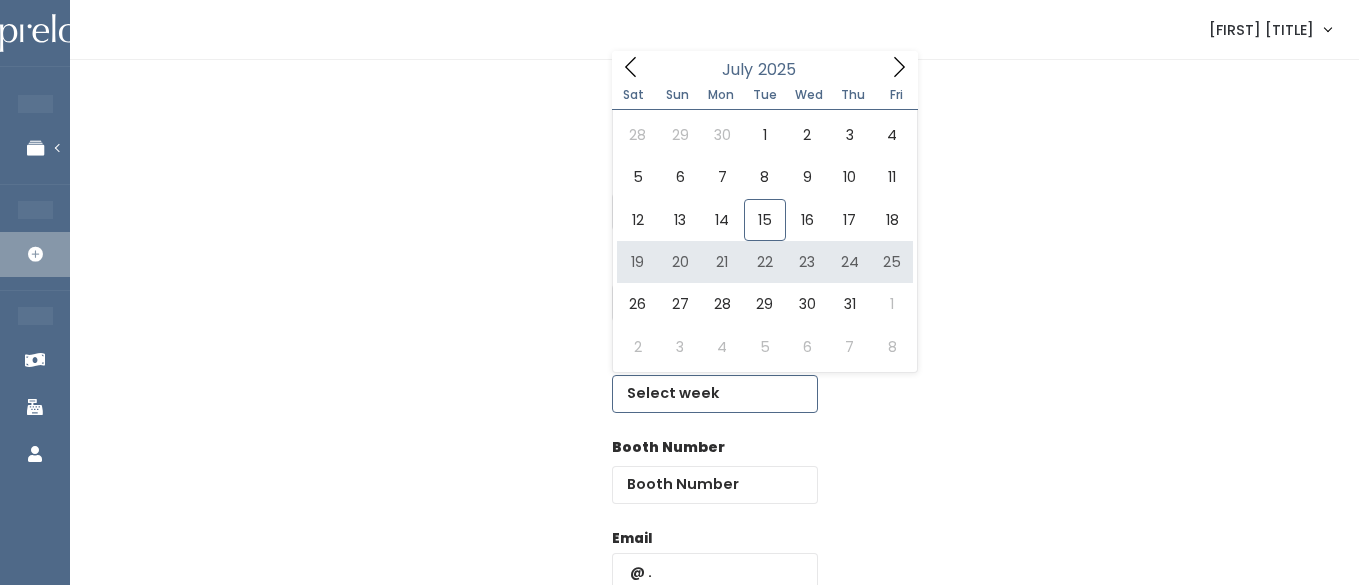 type on "July 19 to July 25" 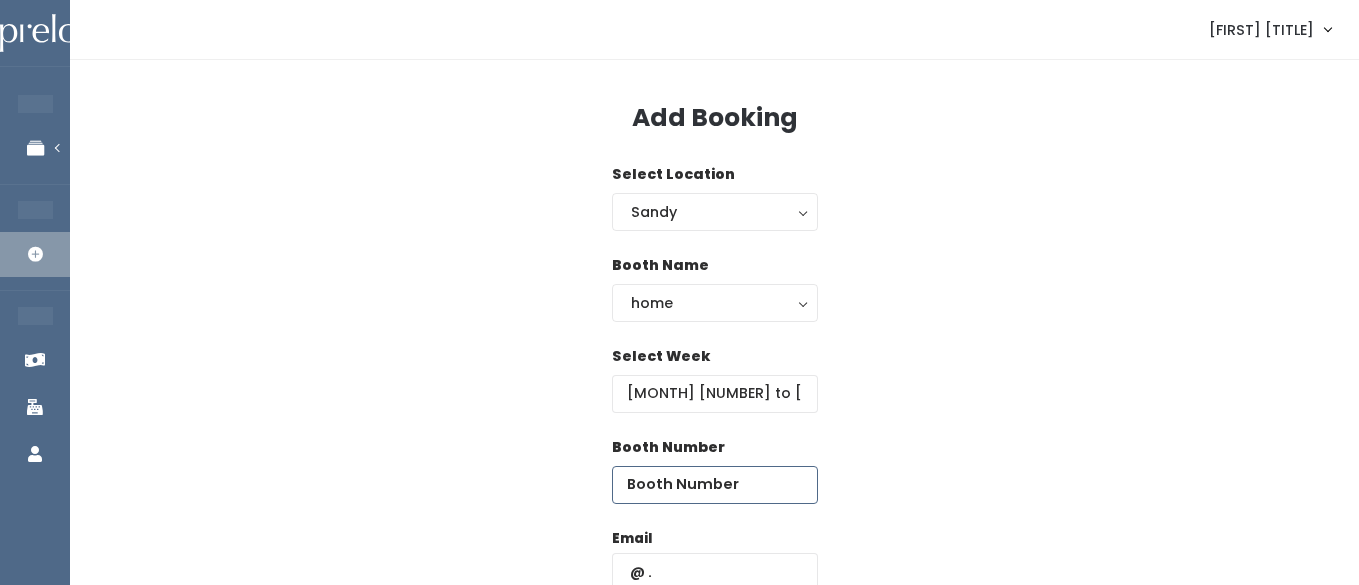 click at bounding box center [715, 485] 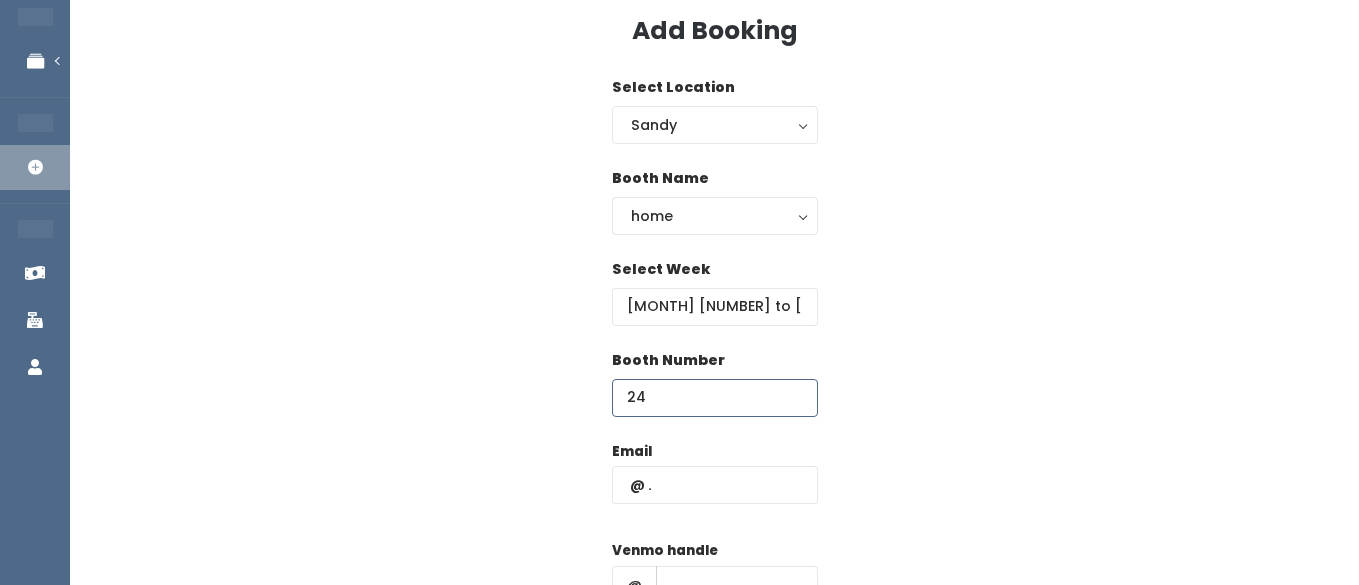 scroll, scrollTop: 114, scrollLeft: 0, axis: vertical 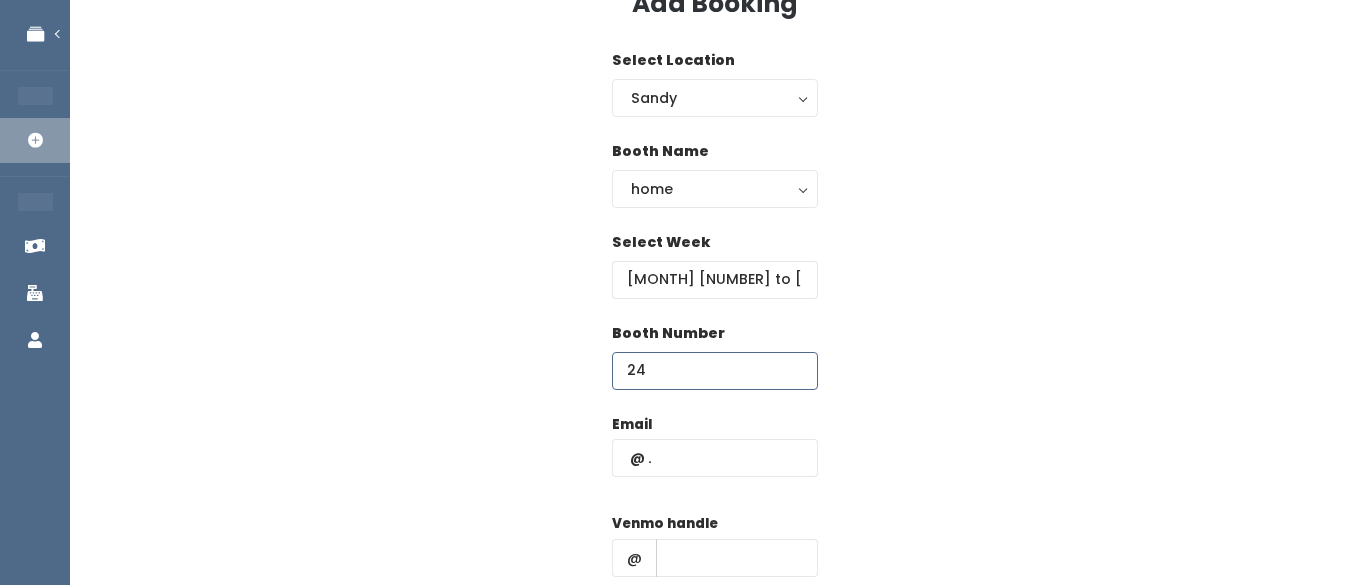 type on "24" 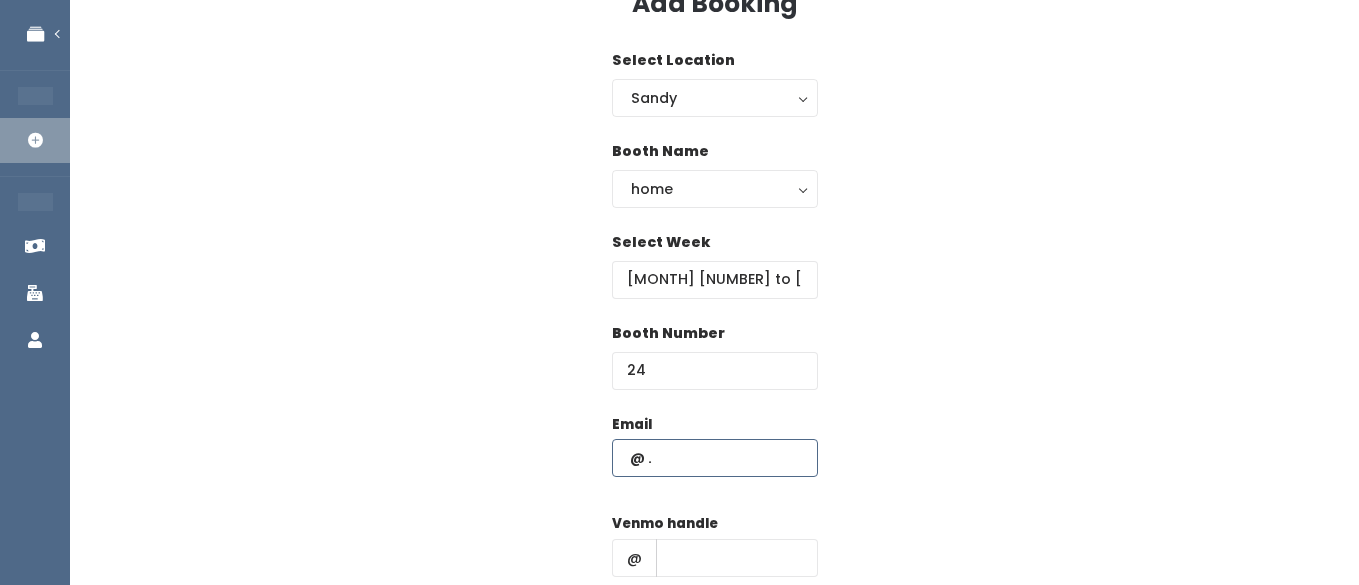 click at bounding box center (715, 458) 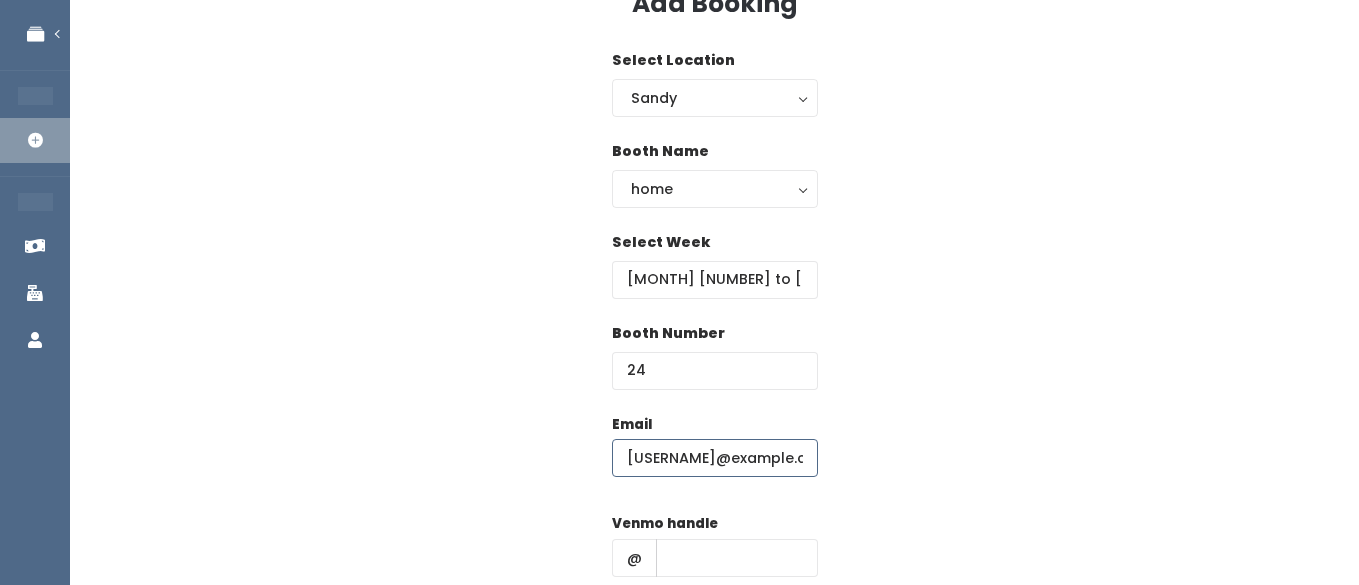 scroll, scrollTop: 0, scrollLeft: 53, axis: horizontal 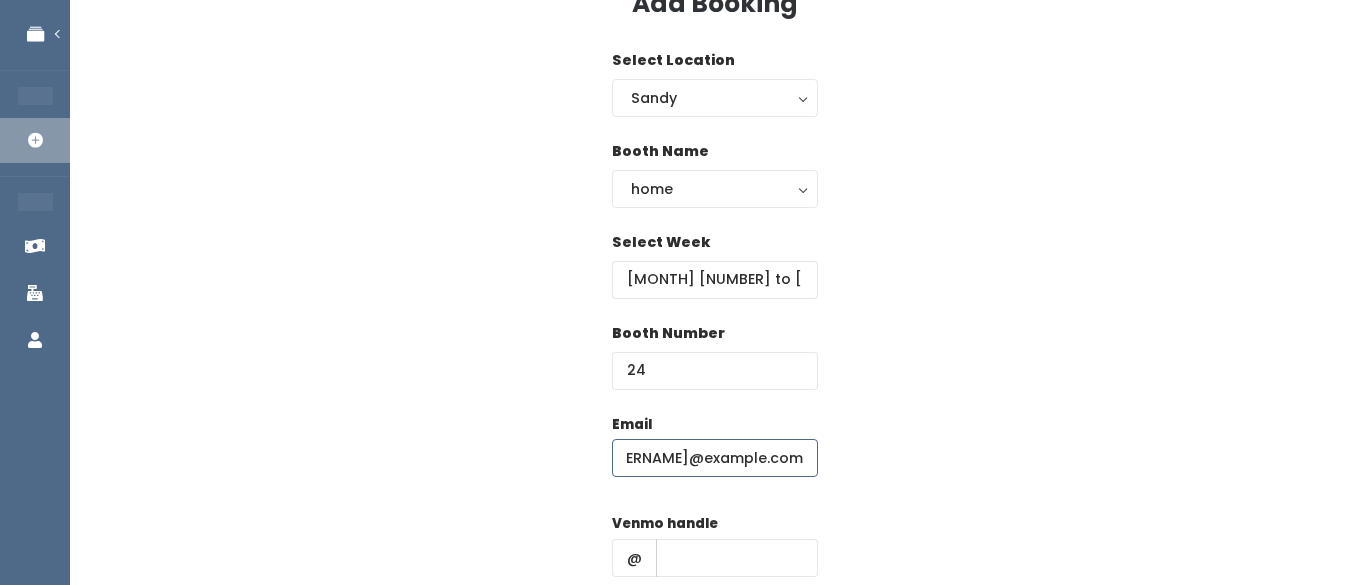 type on "[USERNAME]@[DOMAIN]" 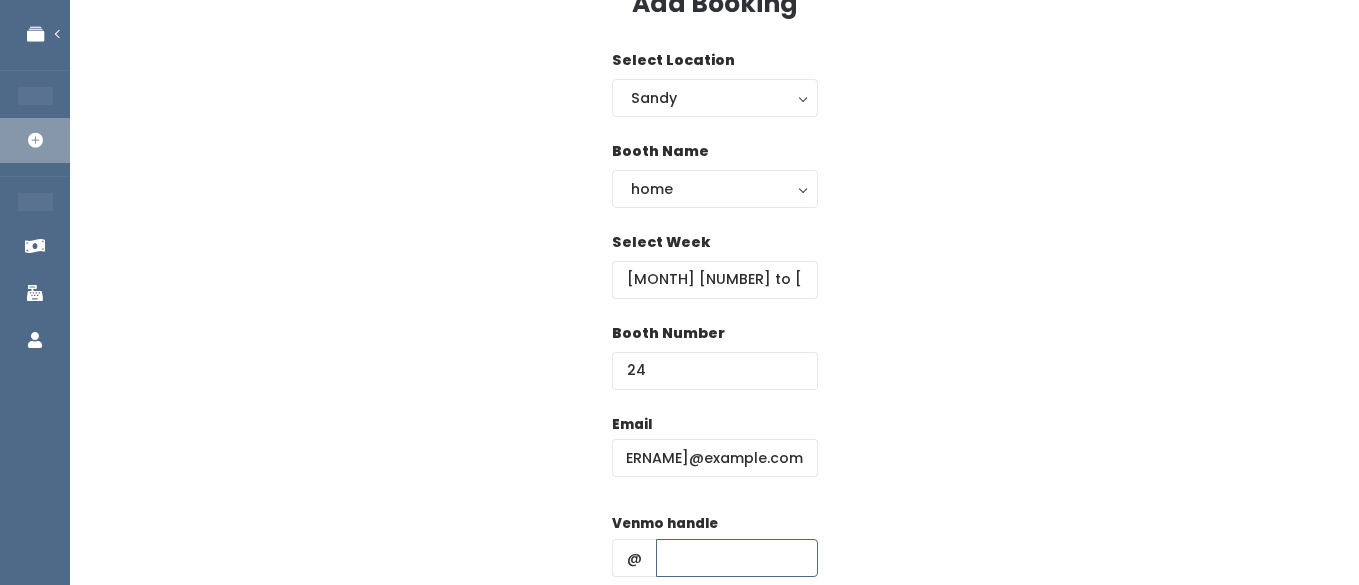 click at bounding box center (737, 558) 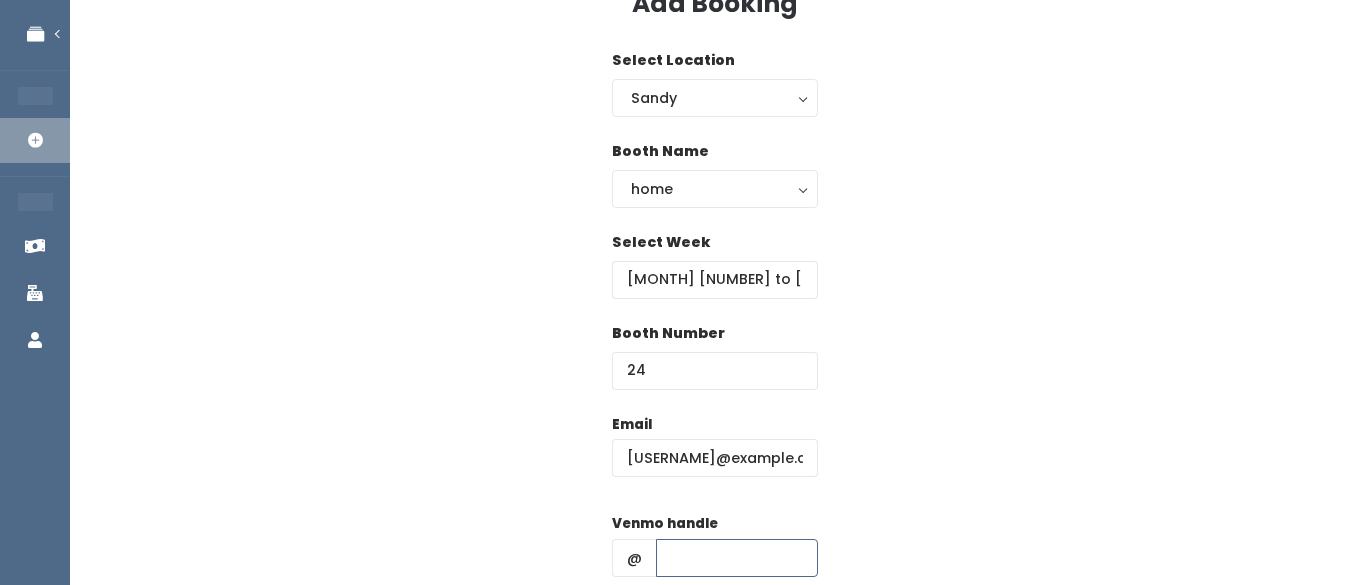 type on "hhhh" 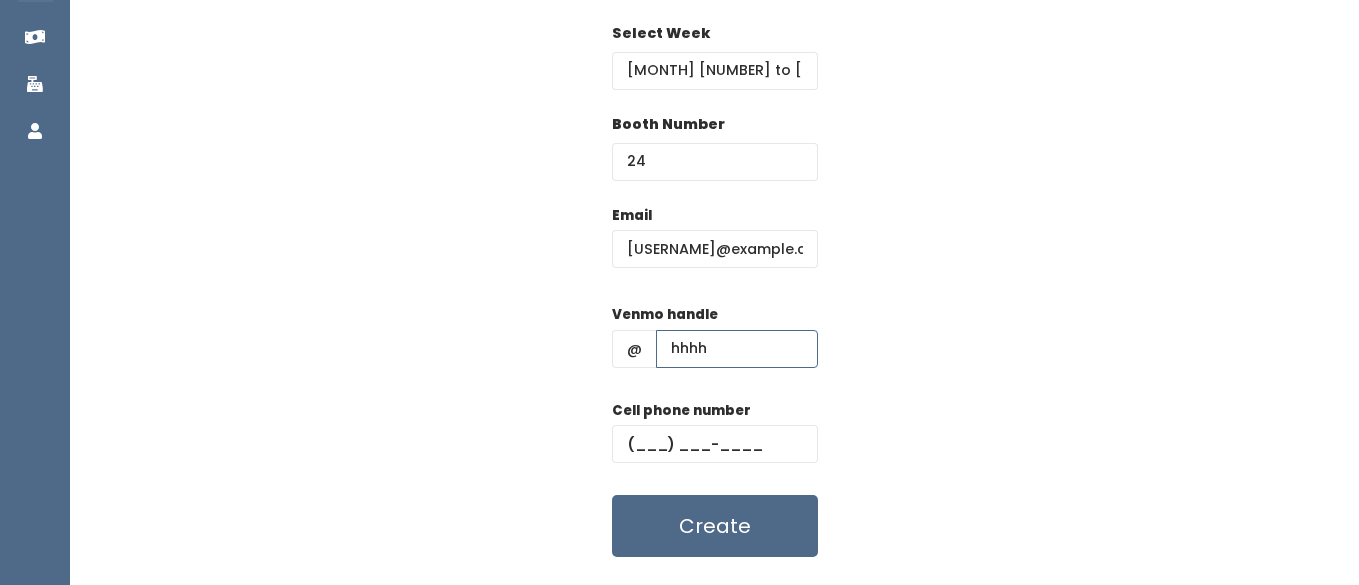 scroll, scrollTop: 331, scrollLeft: 0, axis: vertical 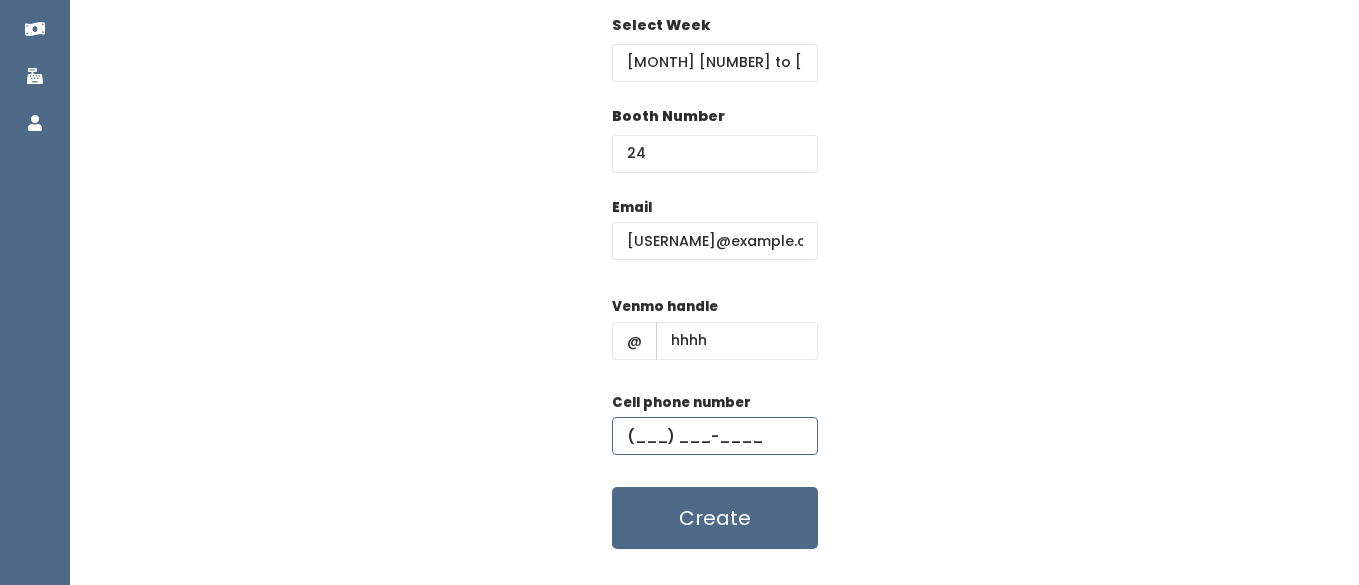 click at bounding box center (715, 436) 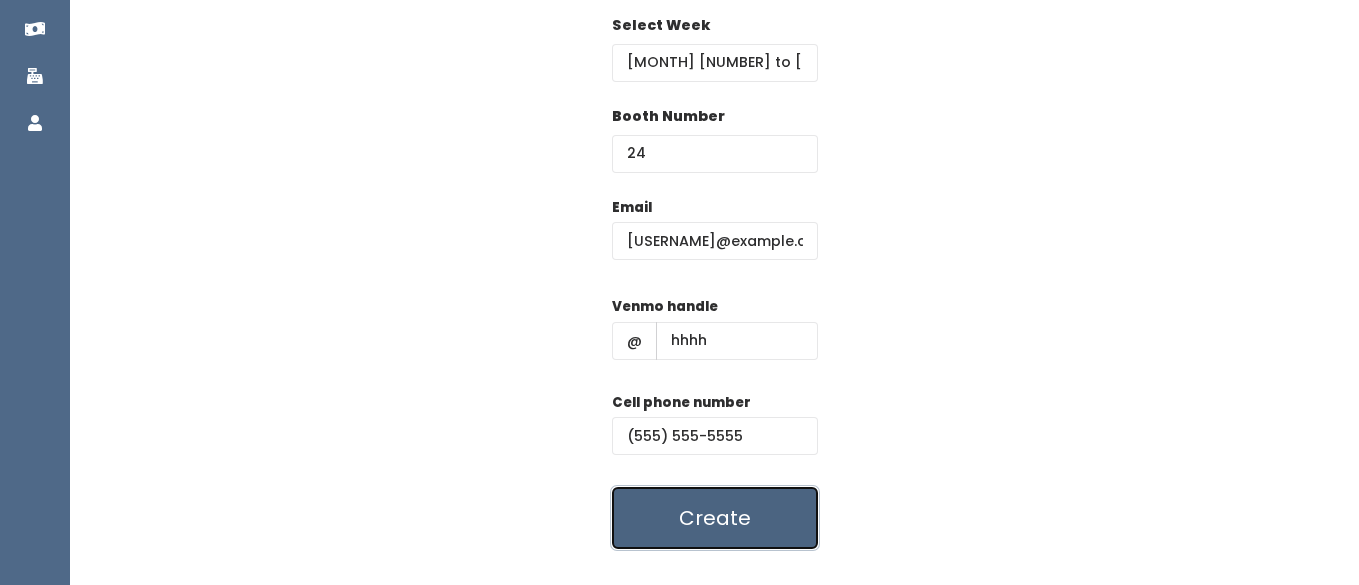 click on "Create" at bounding box center (715, 518) 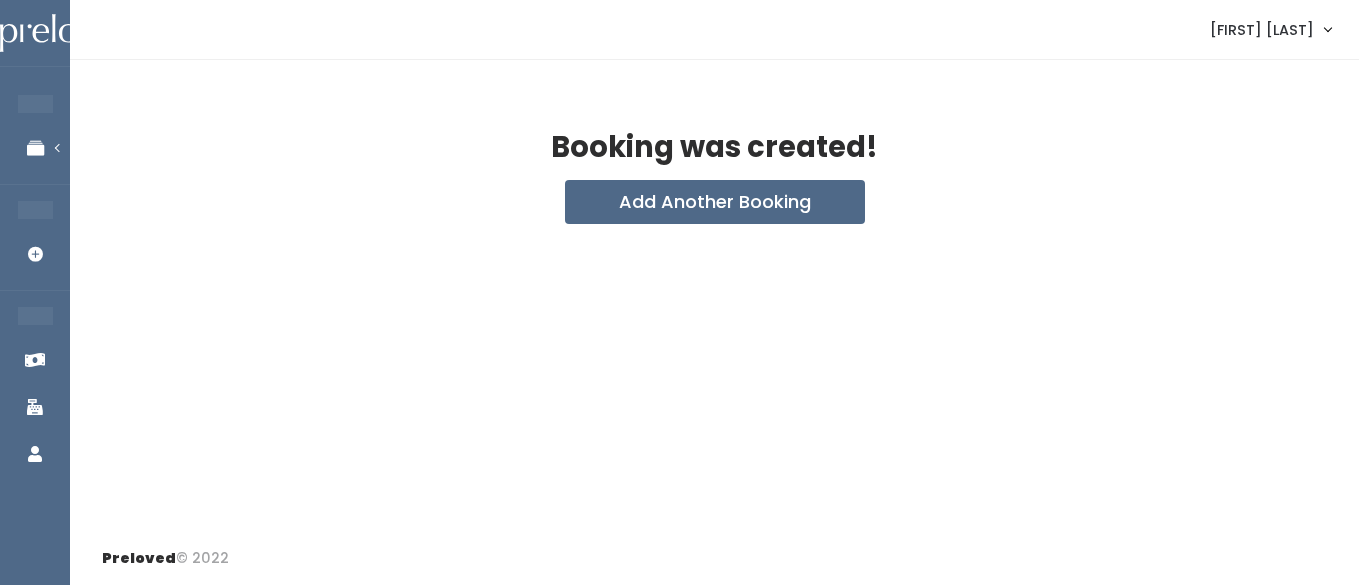 scroll, scrollTop: 0, scrollLeft: 0, axis: both 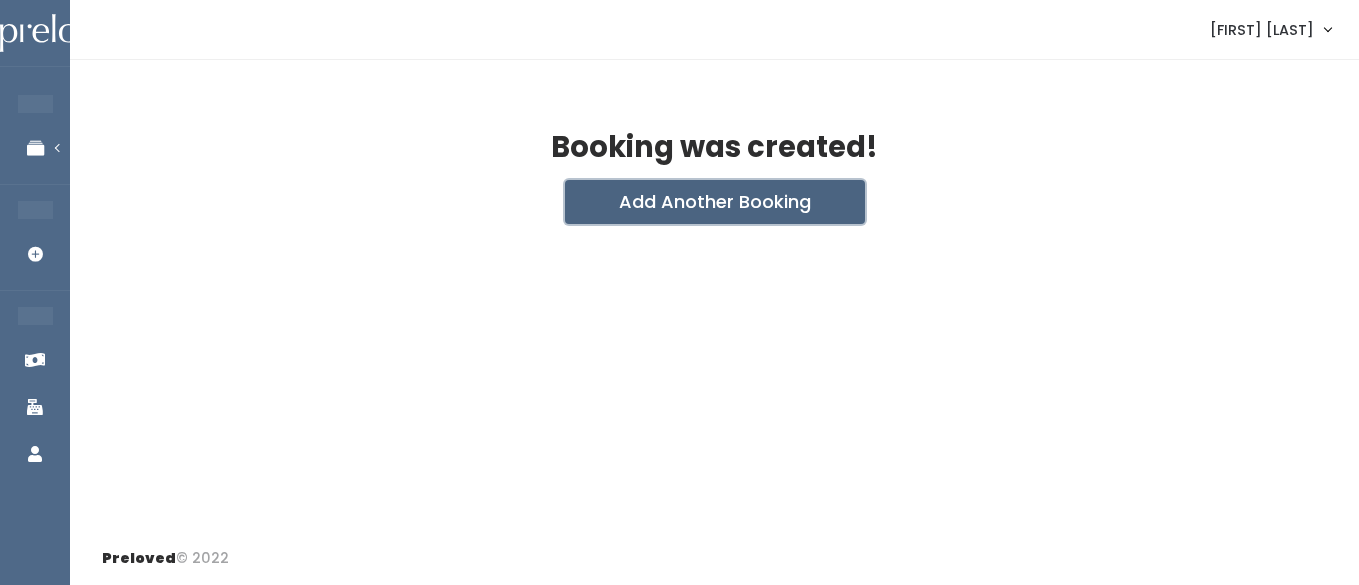 click on "Add Another Booking" at bounding box center [715, 202] 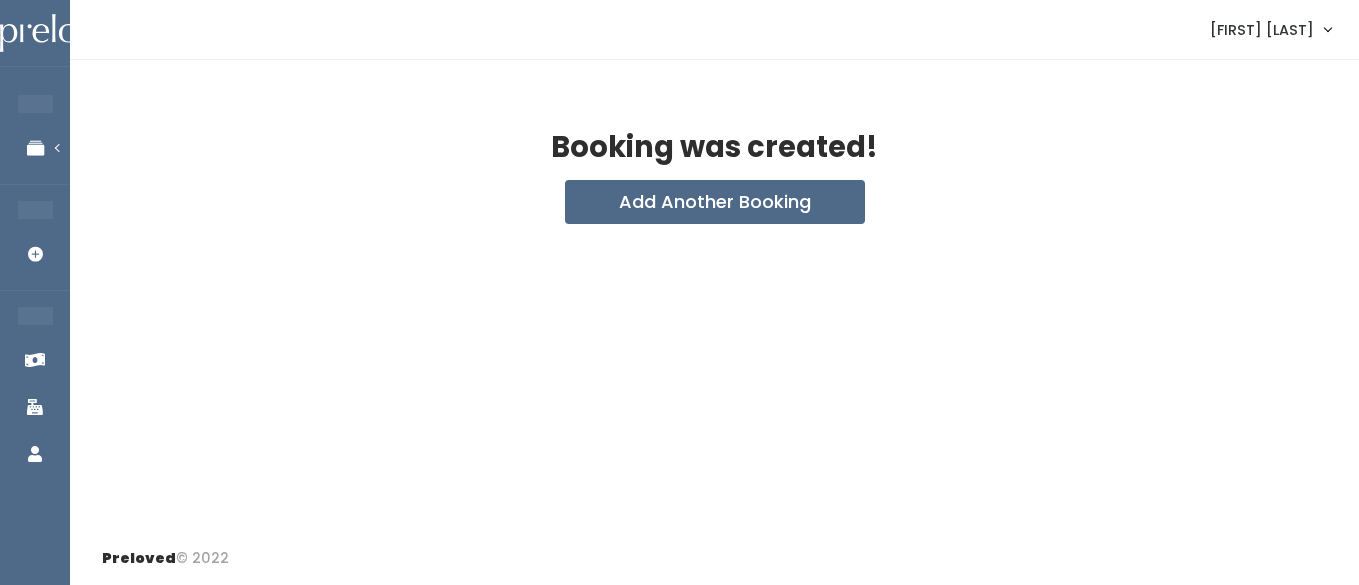 scroll, scrollTop: 0, scrollLeft: 0, axis: both 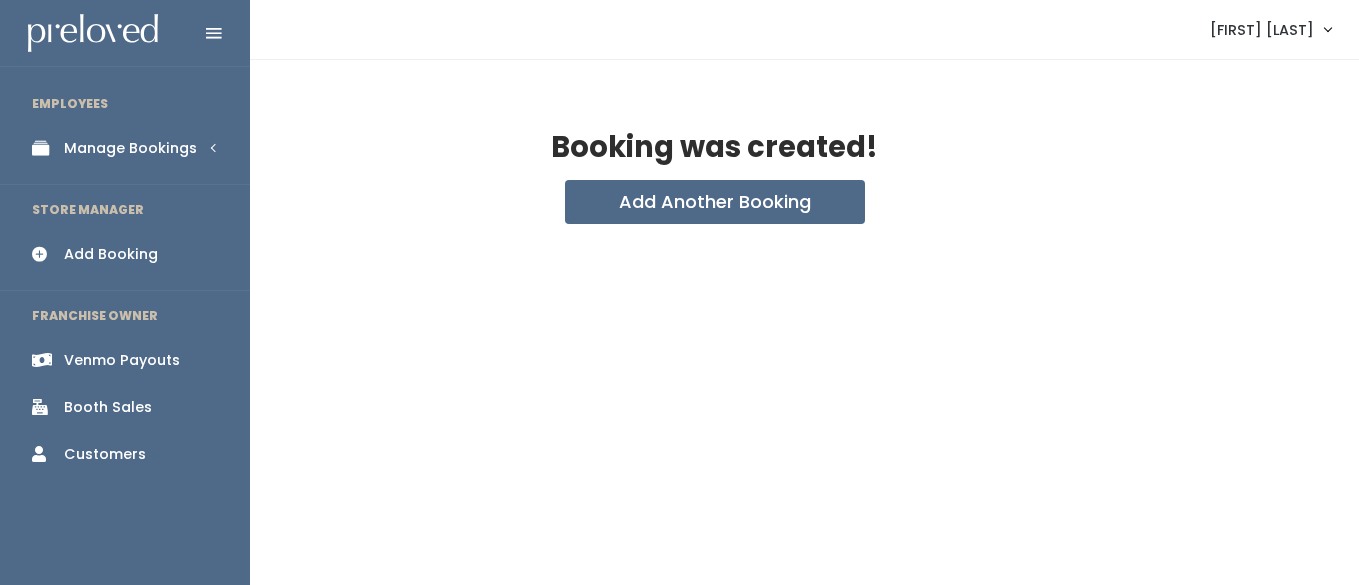 click on "Manage Bookings" at bounding box center [130, 148] 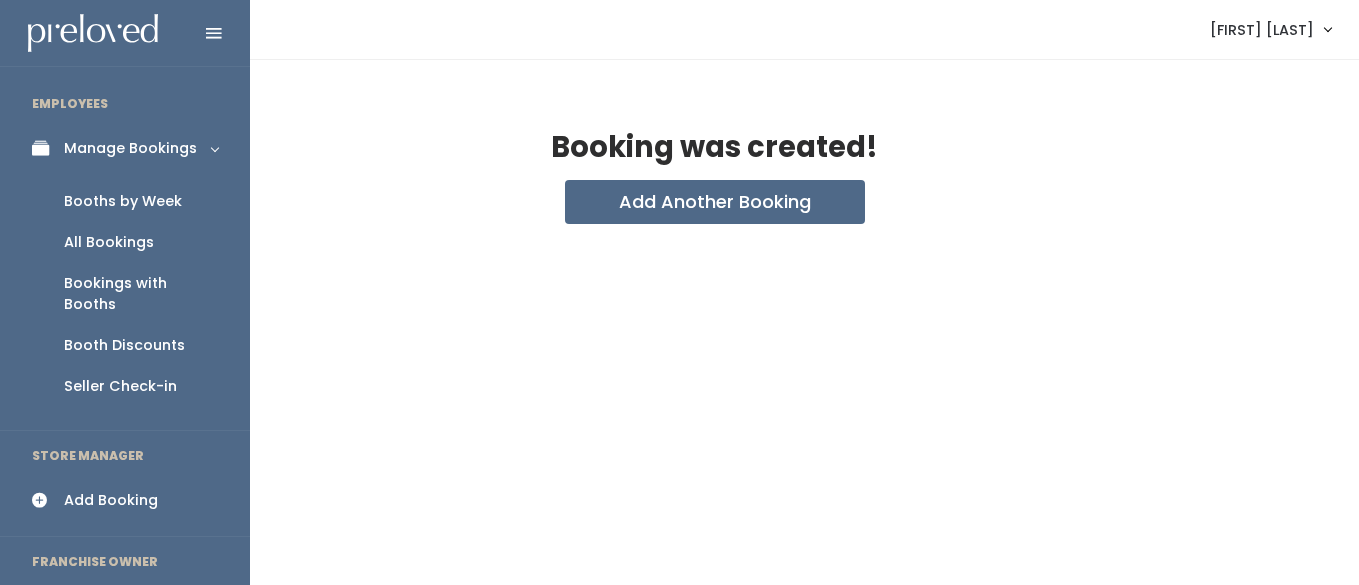 click on "Booths by Week" at bounding box center (123, 201) 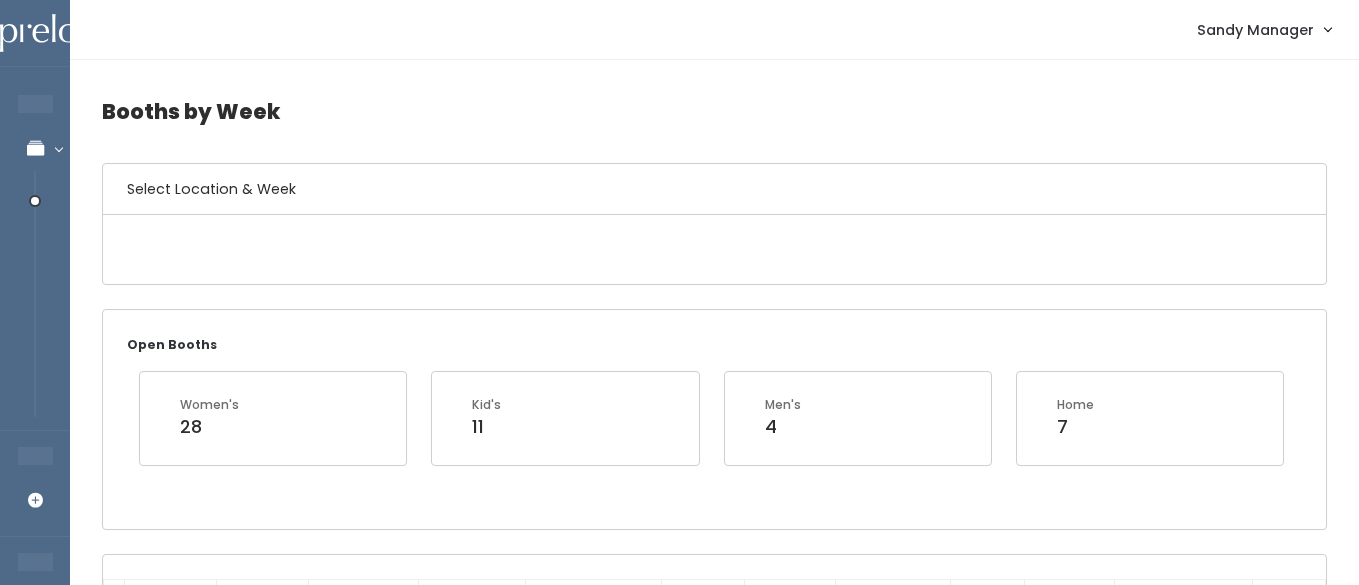 scroll, scrollTop: 0, scrollLeft: 0, axis: both 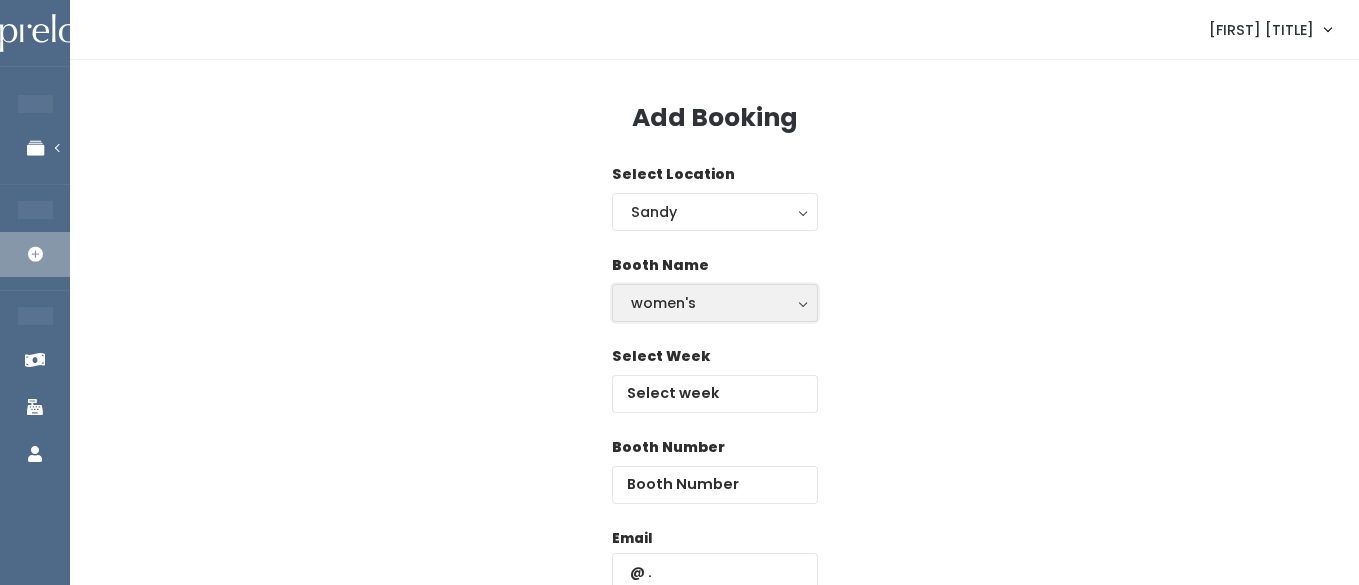 click on "women's" at bounding box center [715, 303] 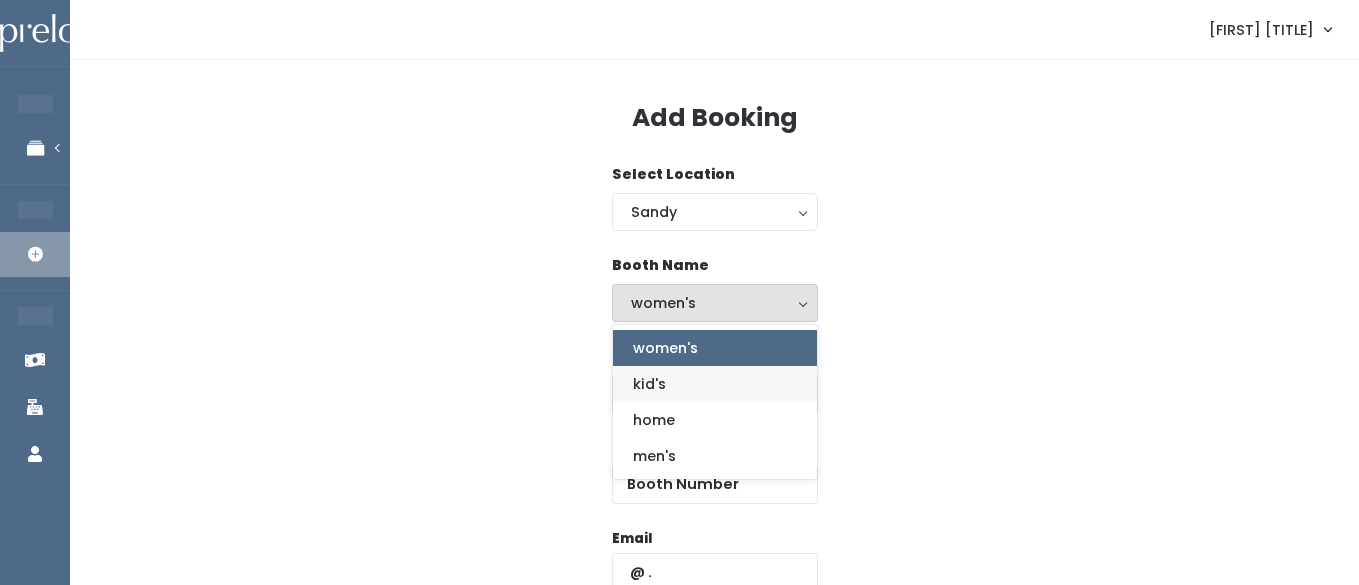click on "kid's" at bounding box center (649, 384) 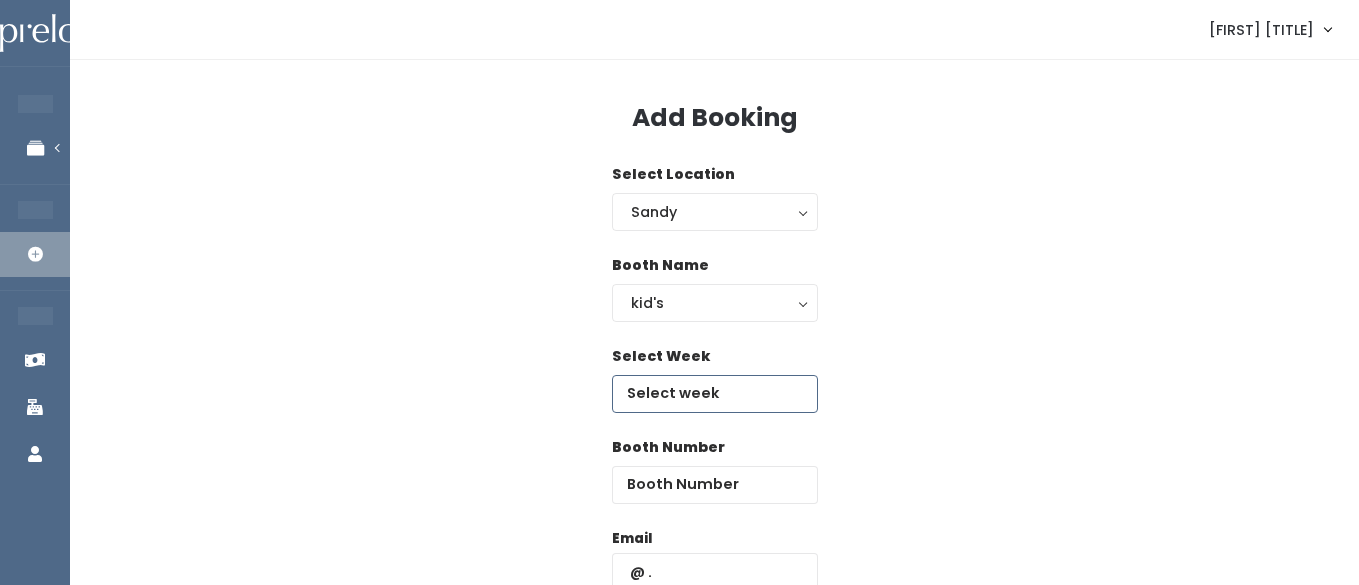 click at bounding box center [715, 394] 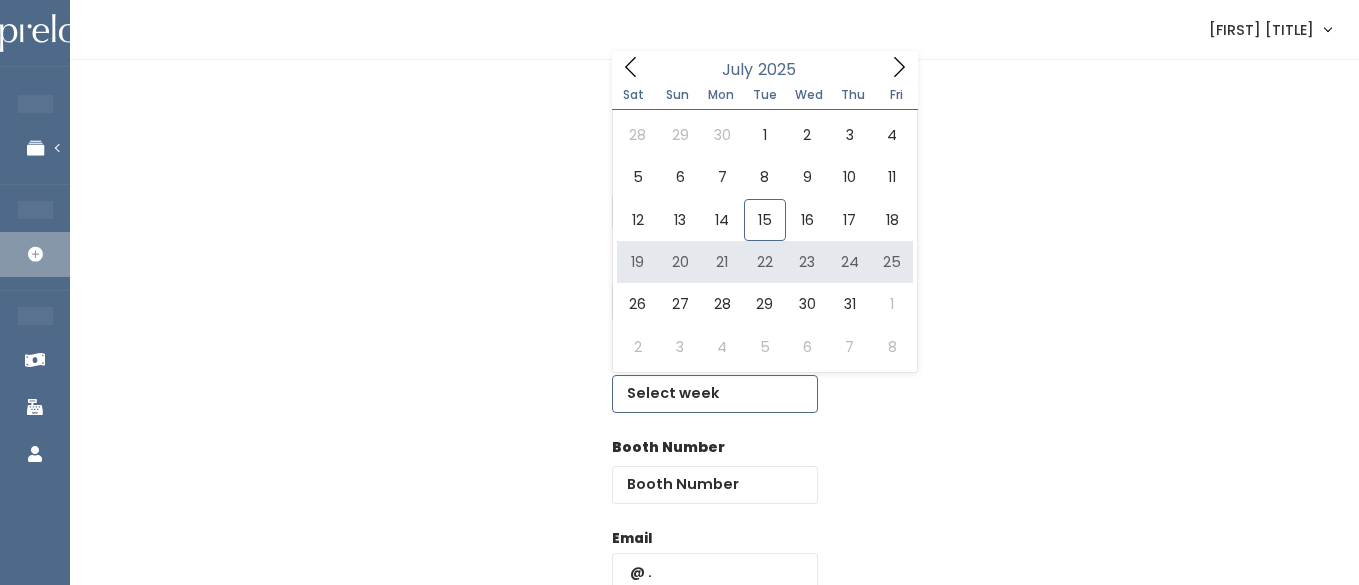 type on "July 19 to July 25" 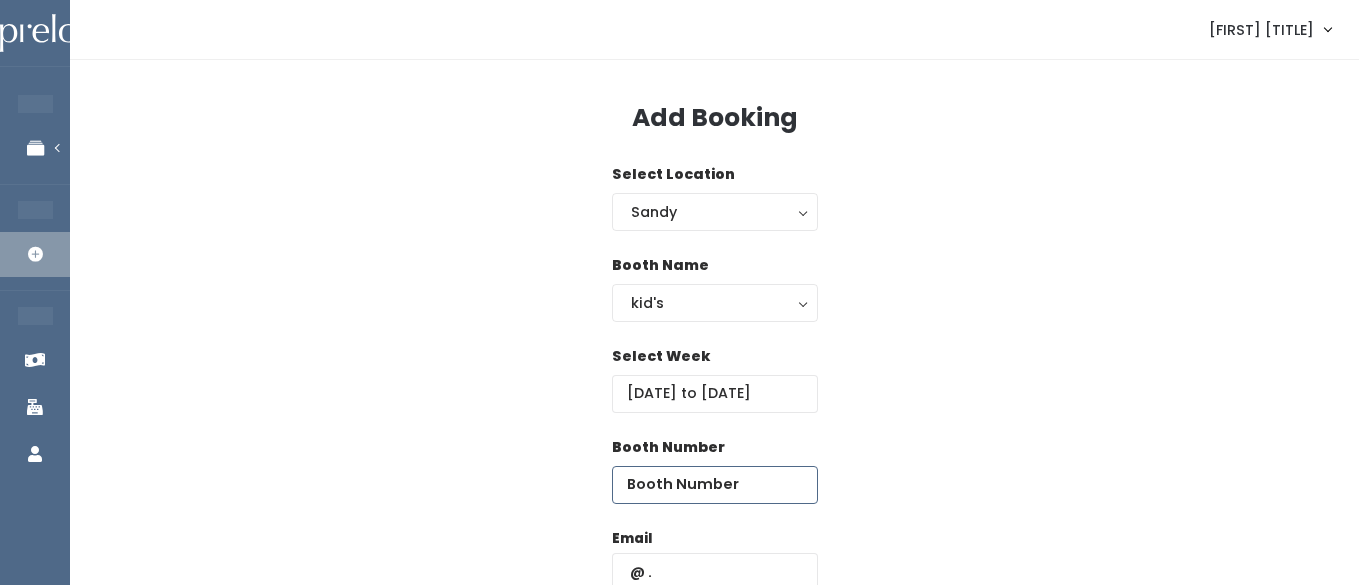 click at bounding box center [715, 485] 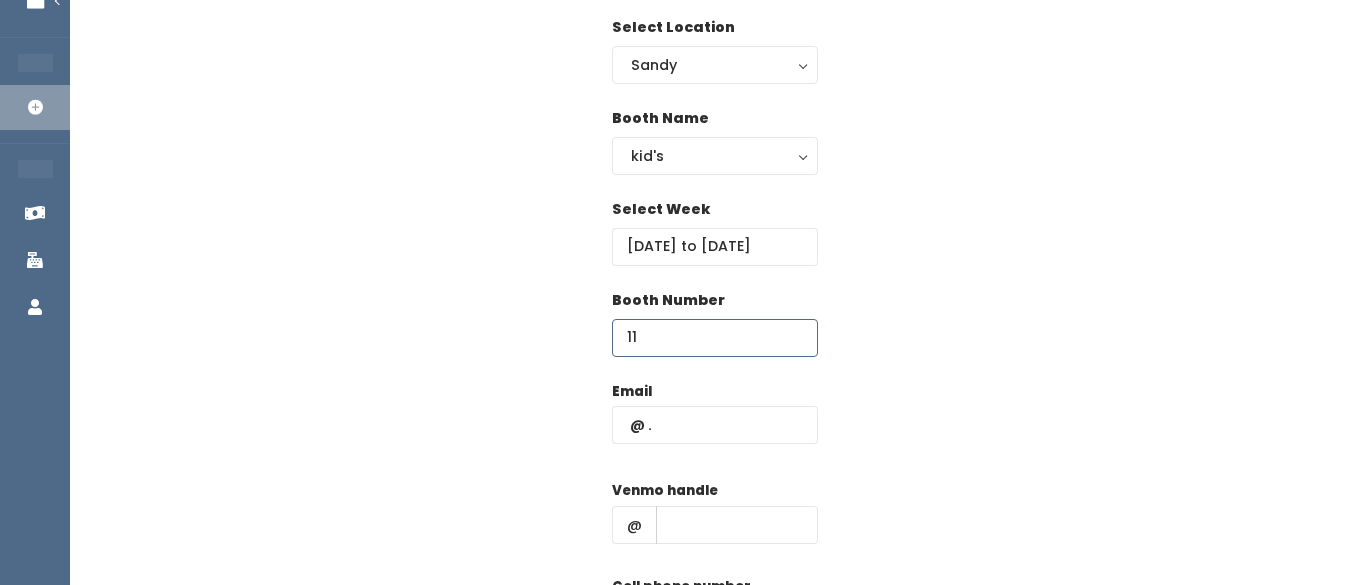 scroll, scrollTop: 189, scrollLeft: 0, axis: vertical 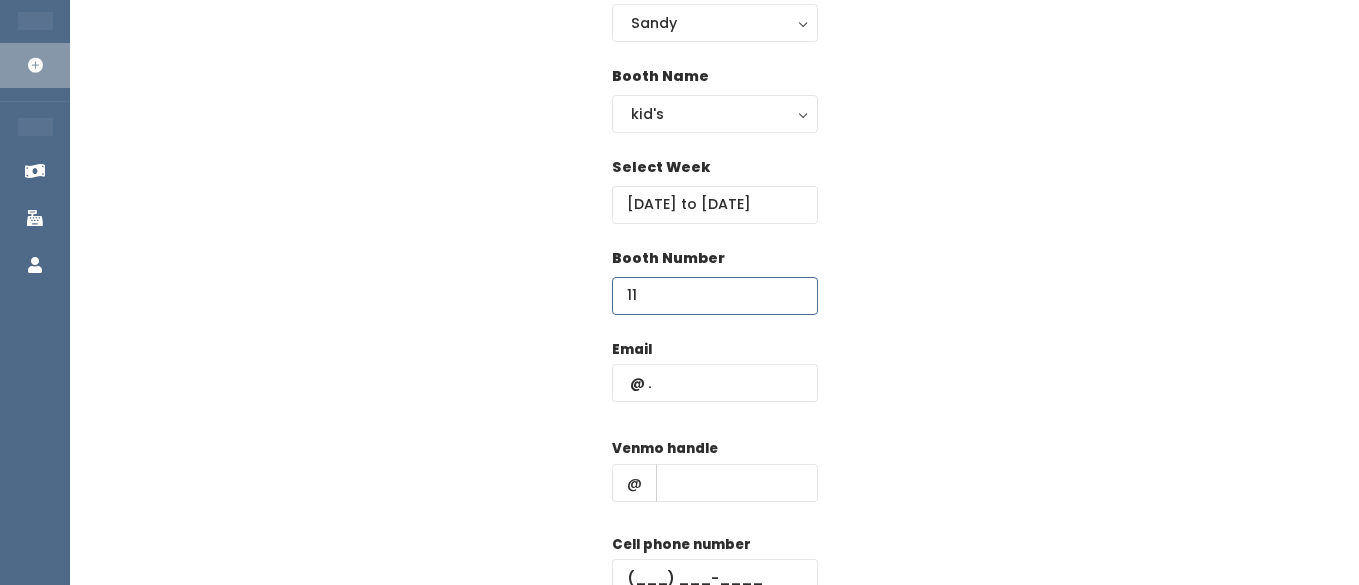 type on "11" 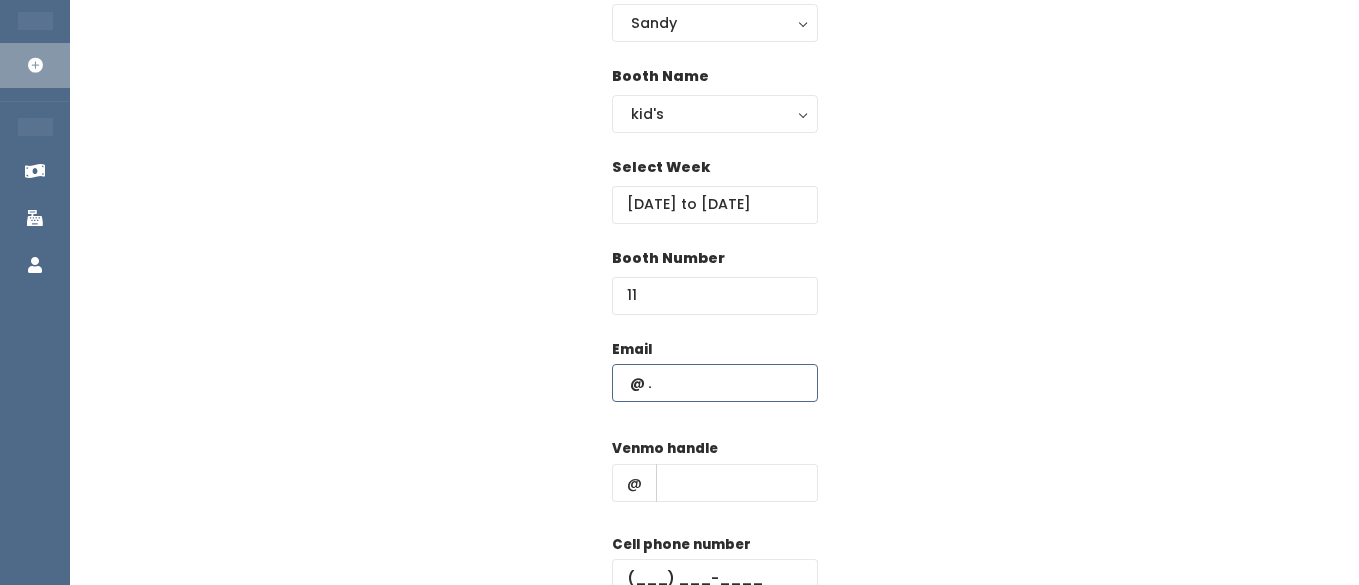 click at bounding box center (715, 383) 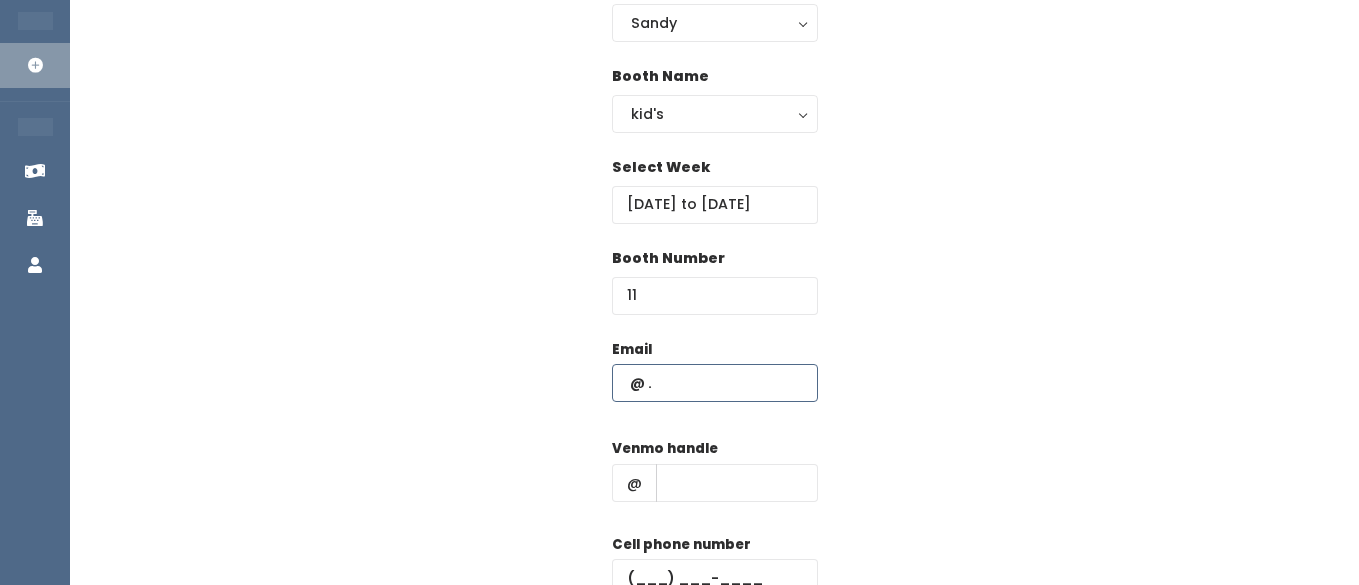 paste on "[EMAIL]" 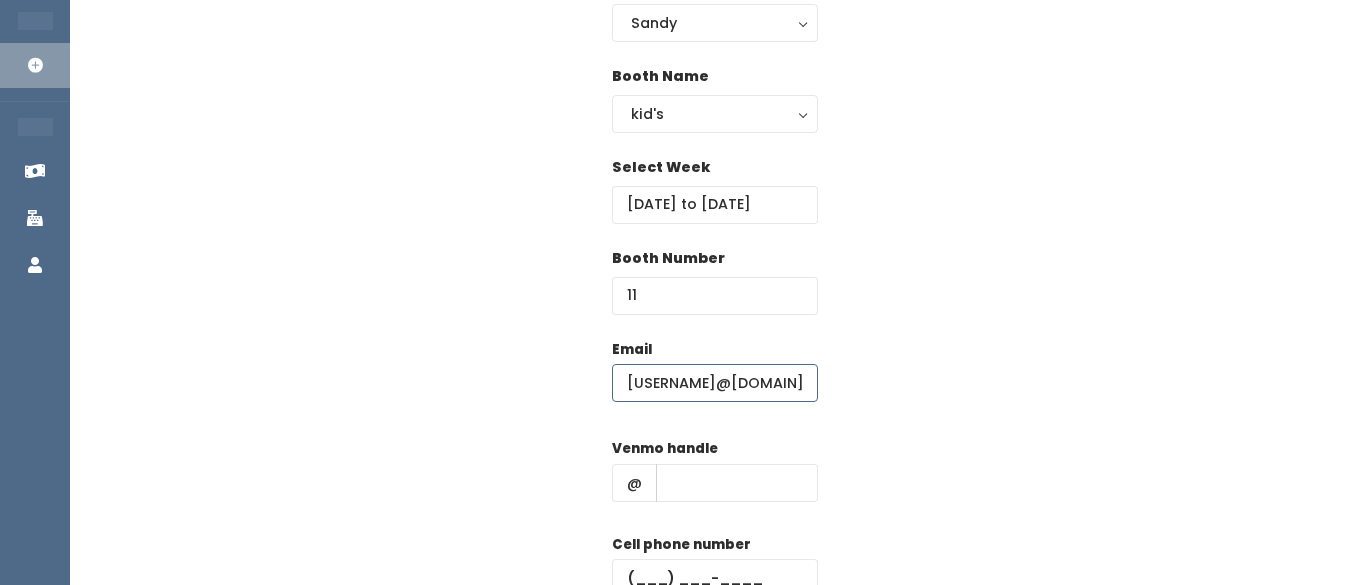 scroll, scrollTop: 0, scrollLeft: 53, axis: horizontal 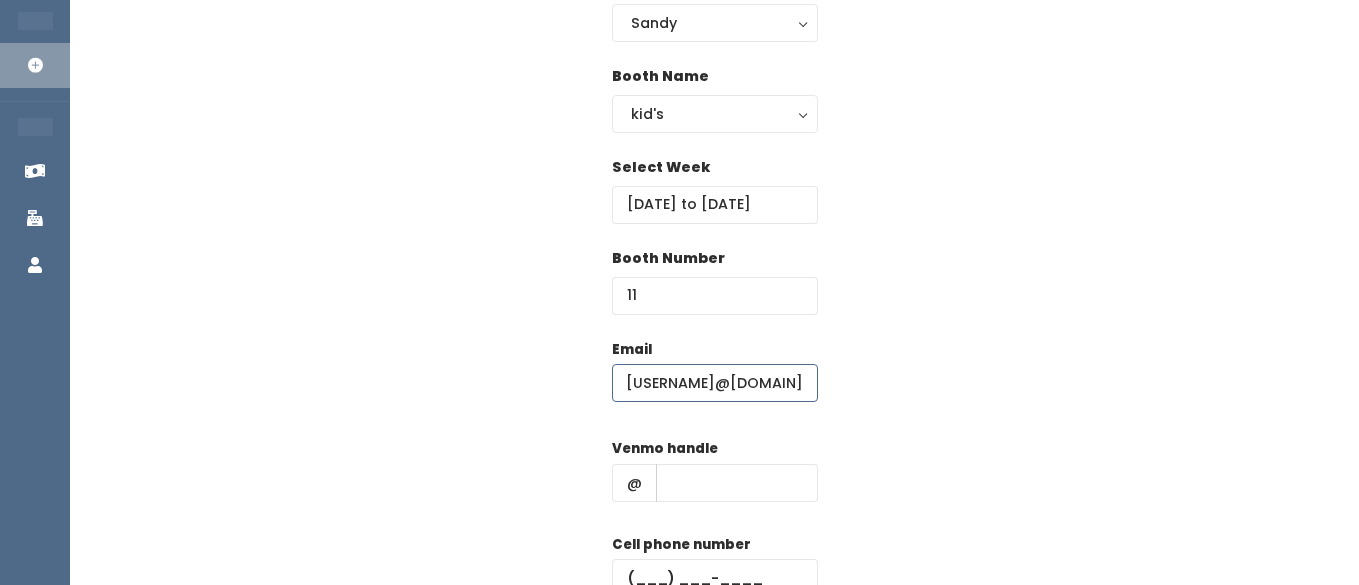 type on "browneyedgirl1000@gmail.com" 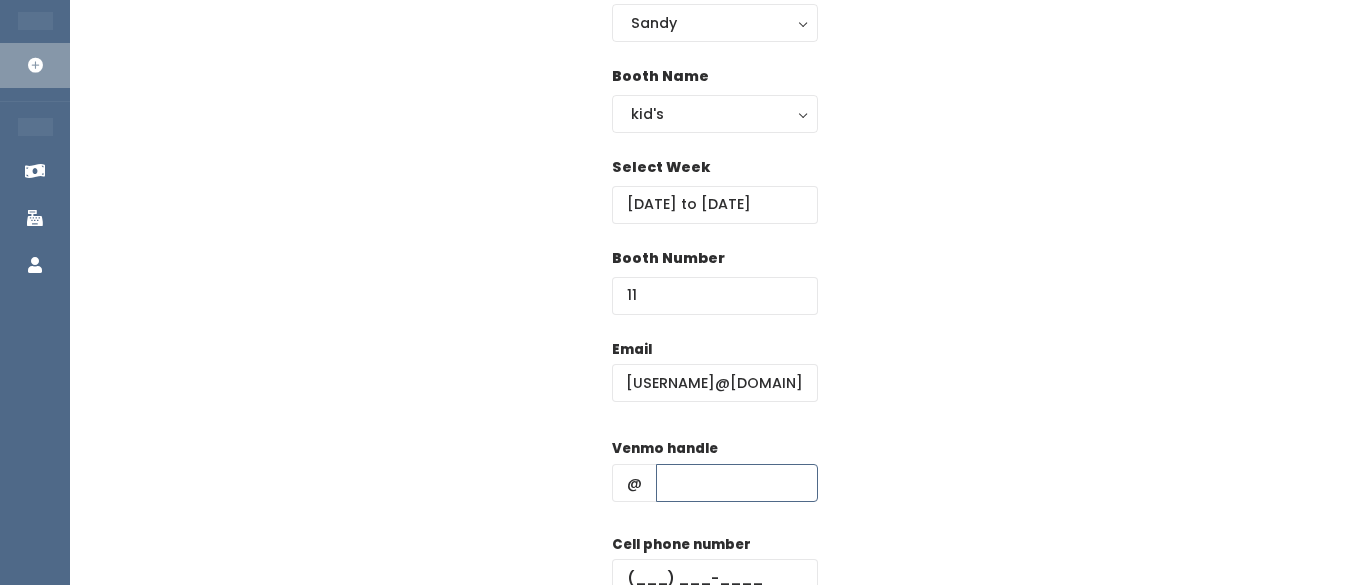 click at bounding box center (737, 483) 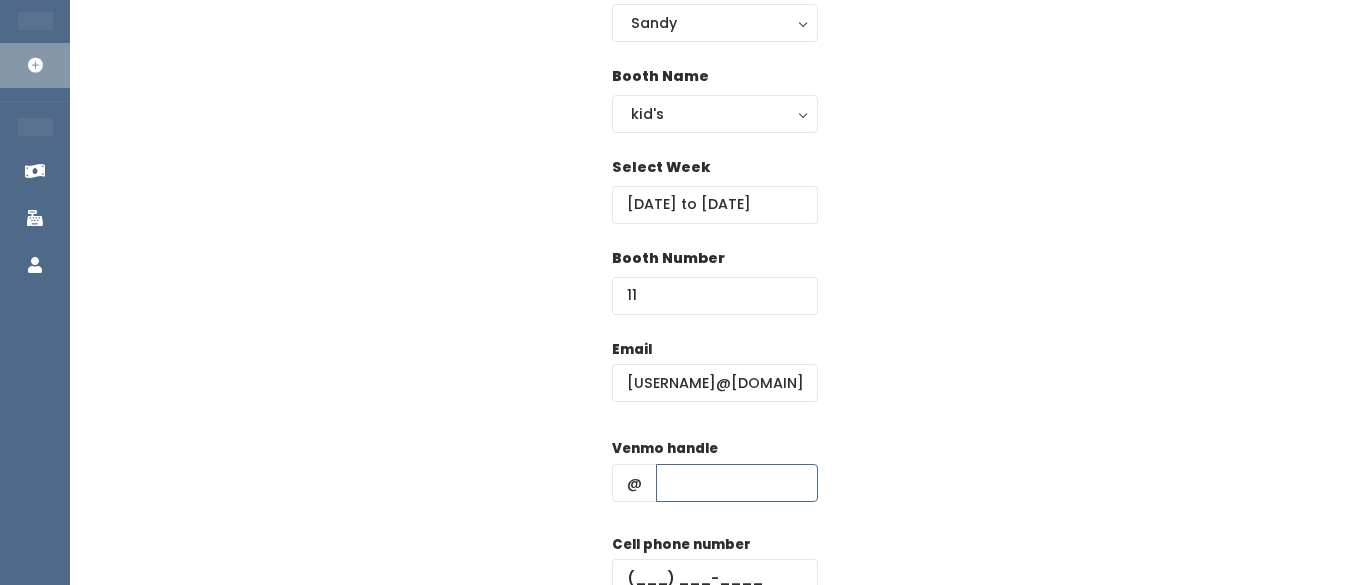 type on "hhhh" 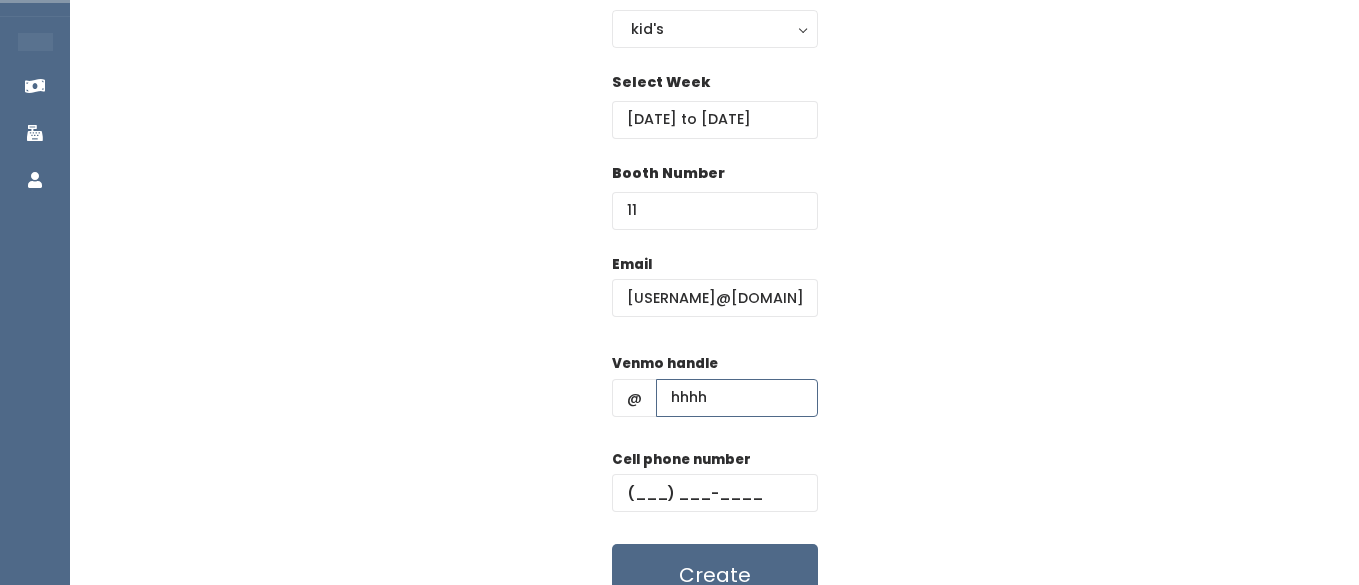 scroll, scrollTop: 280, scrollLeft: 0, axis: vertical 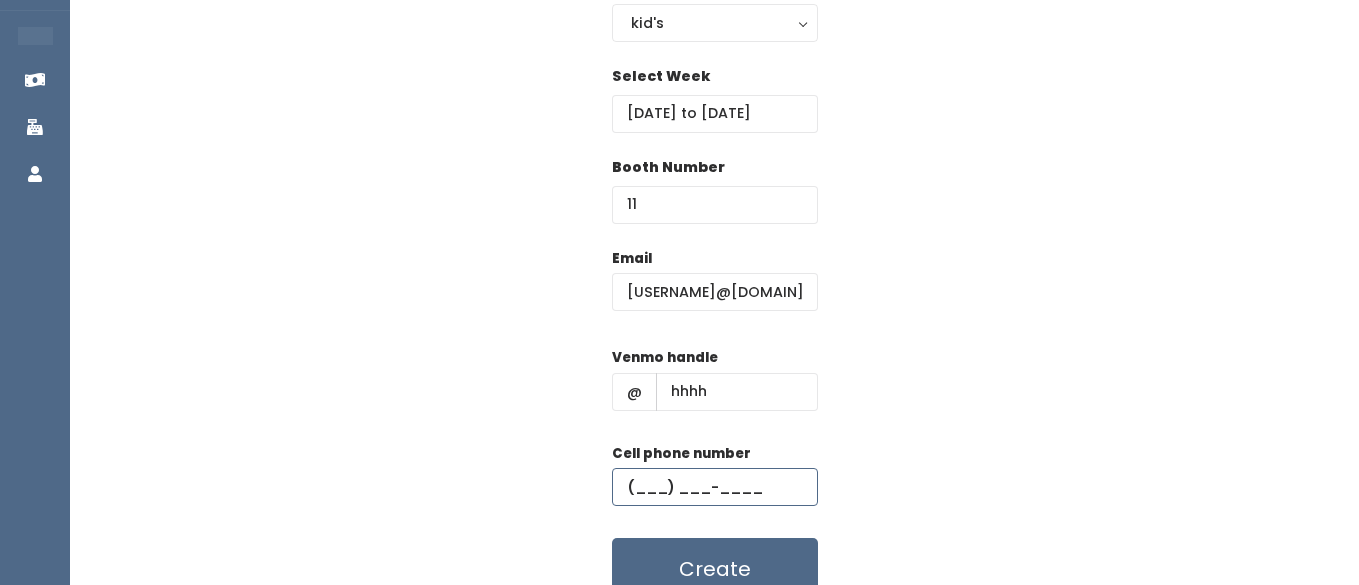 click at bounding box center [715, 487] 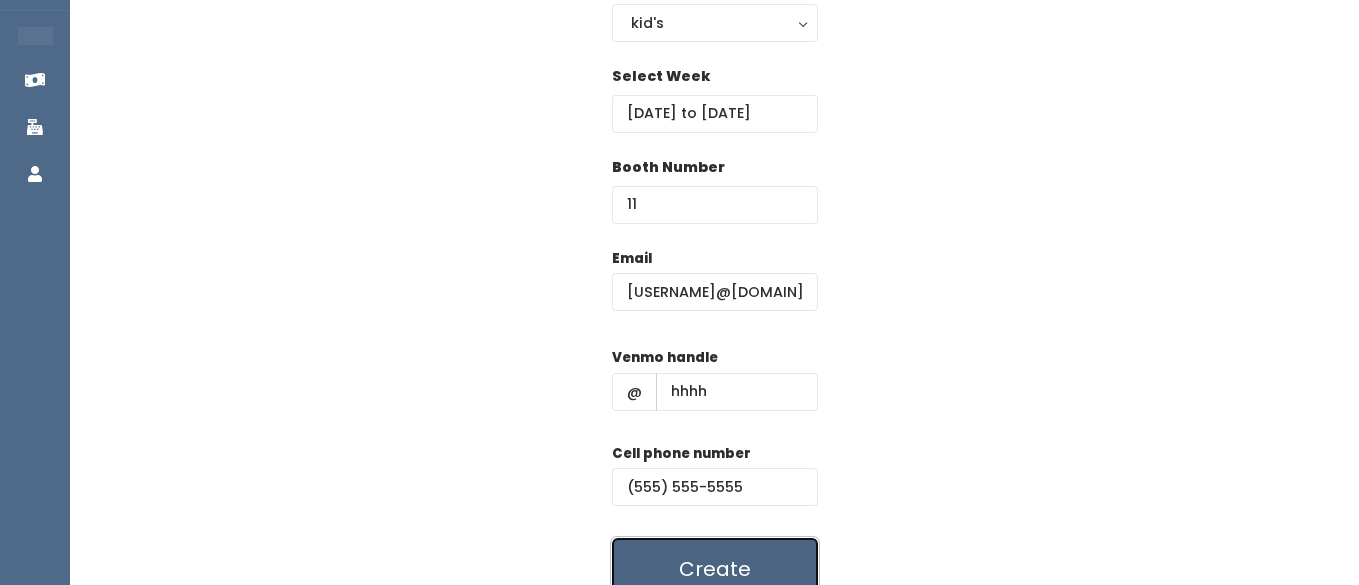 click on "Create" at bounding box center (715, 569) 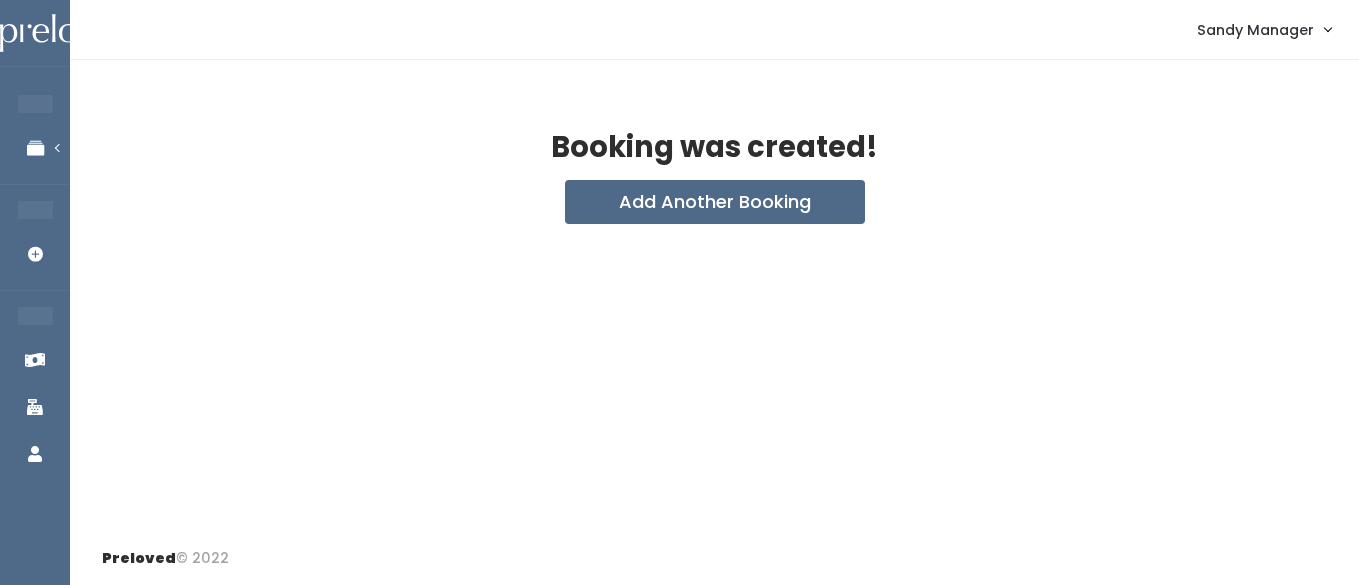 scroll, scrollTop: 0, scrollLeft: 0, axis: both 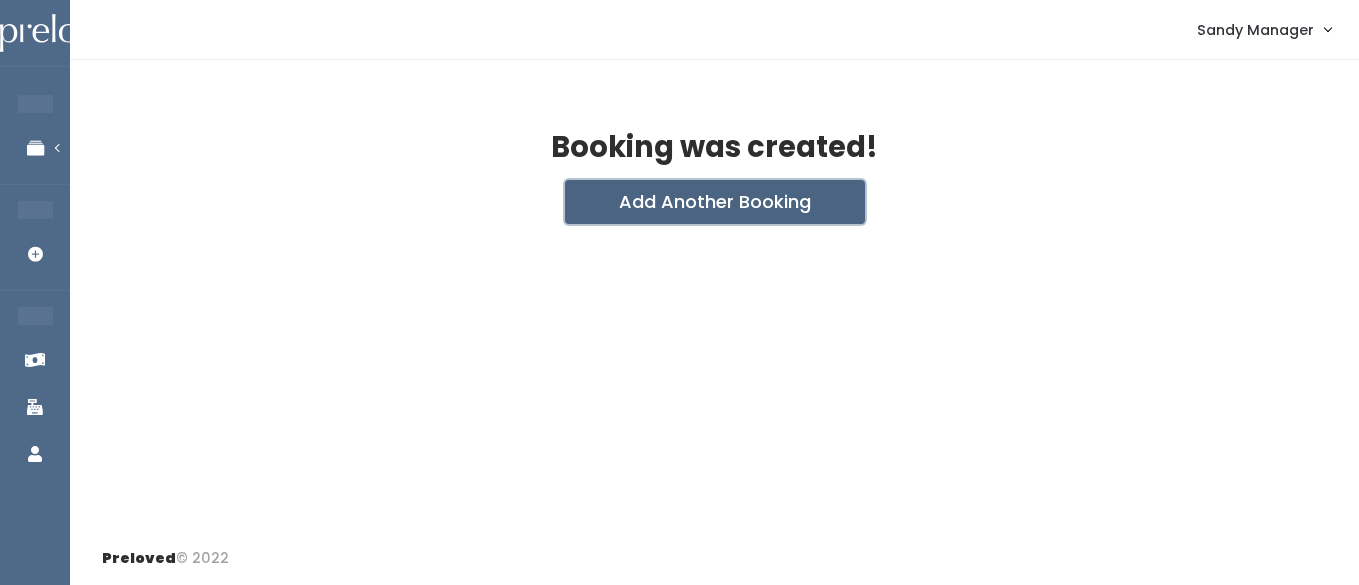 click on "Add Another Booking" at bounding box center (715, 202) 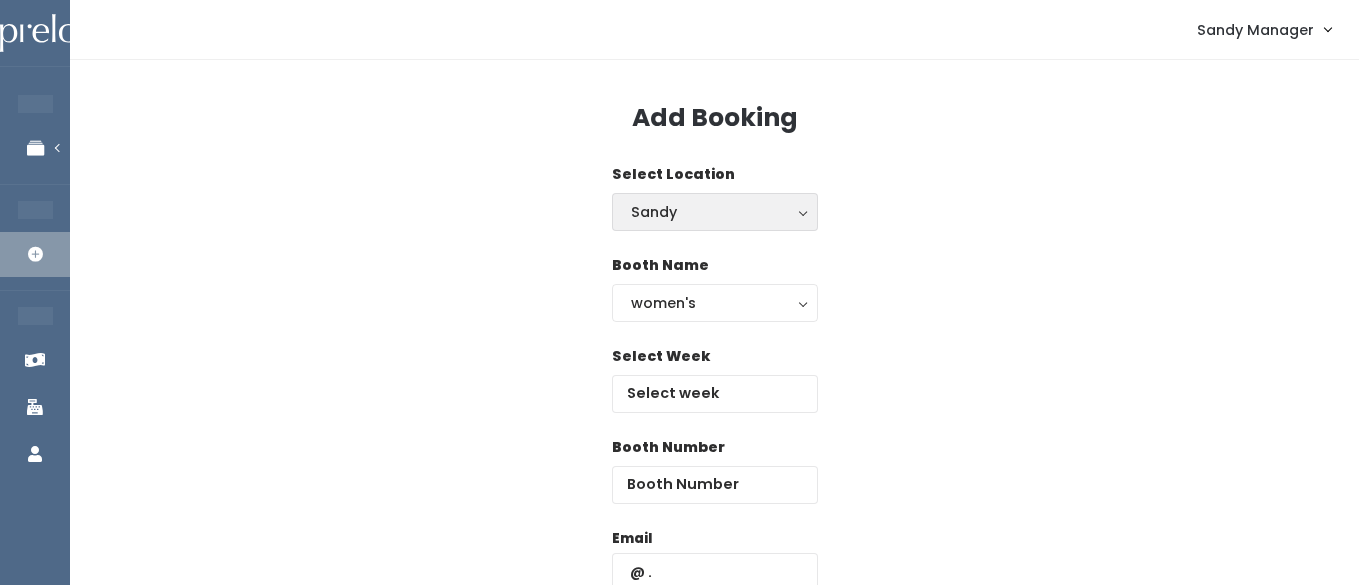 scroll, scrollTop: 0, scrollLeft: 0, axis: both 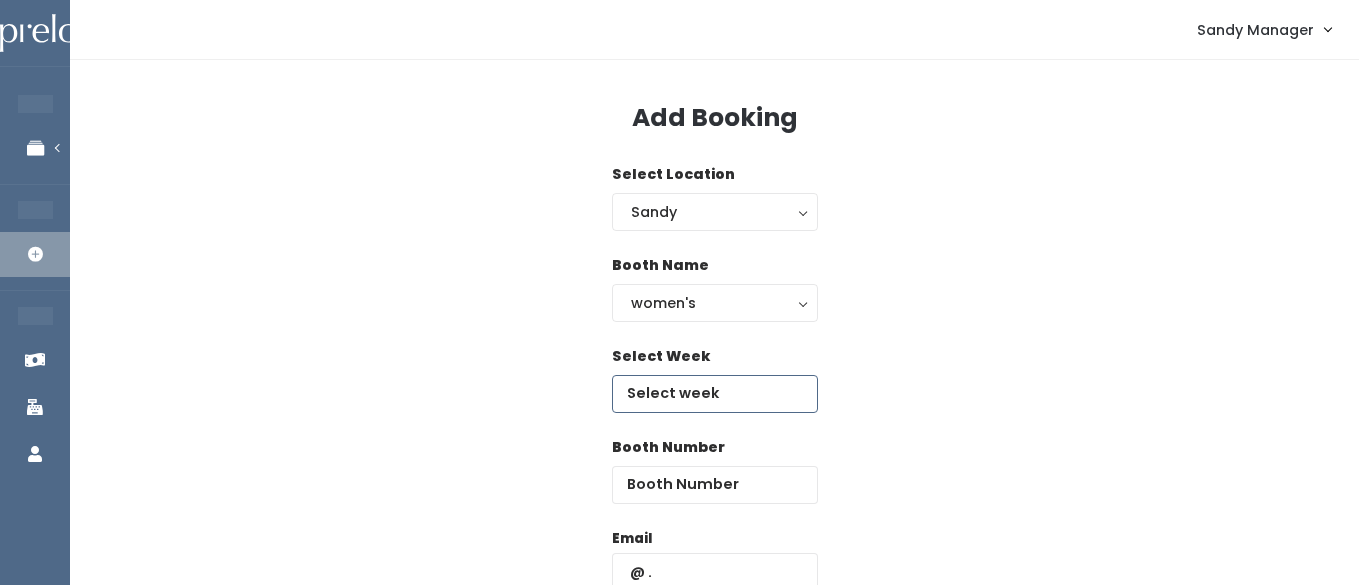 click at bounding box center [715, 394] 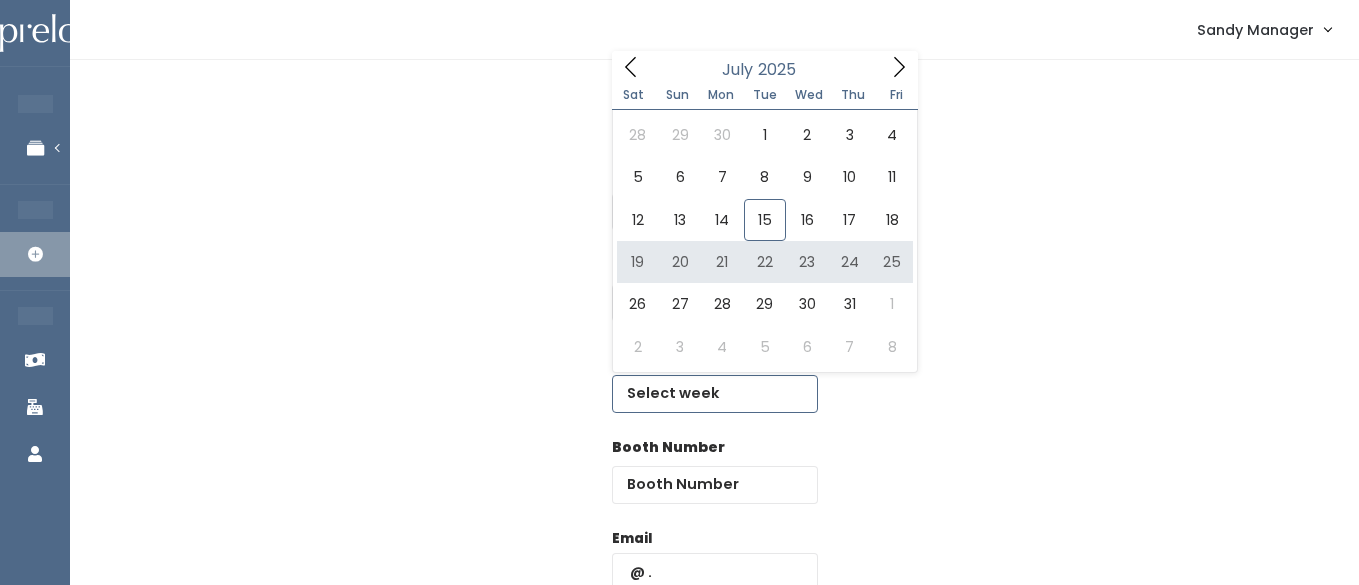 type on "[DATE] to [DATE]" 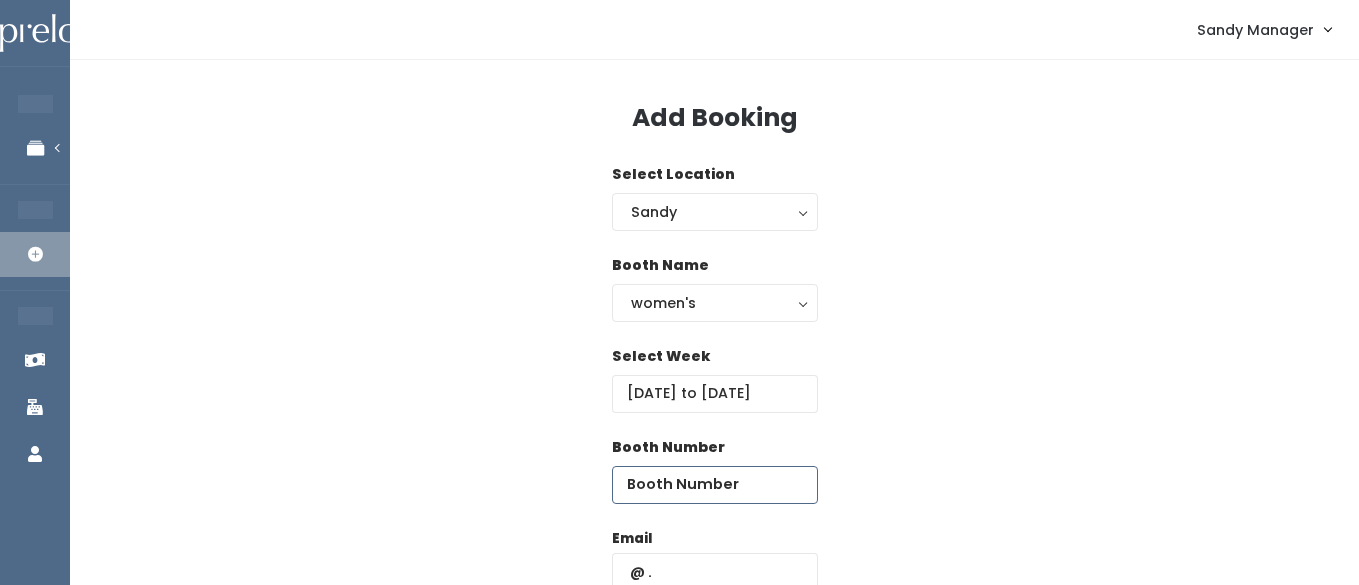 click at bounding box center [715, 485] 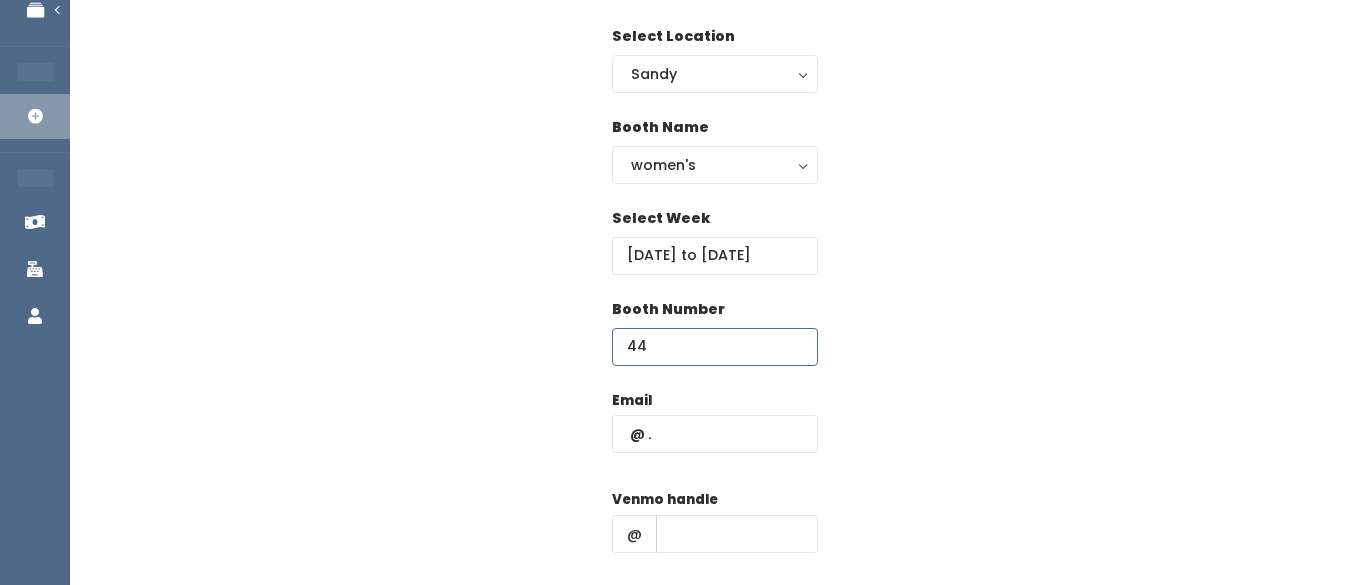 scroll, scrollTop: 171, scrollLeft: 0, axis: vertical 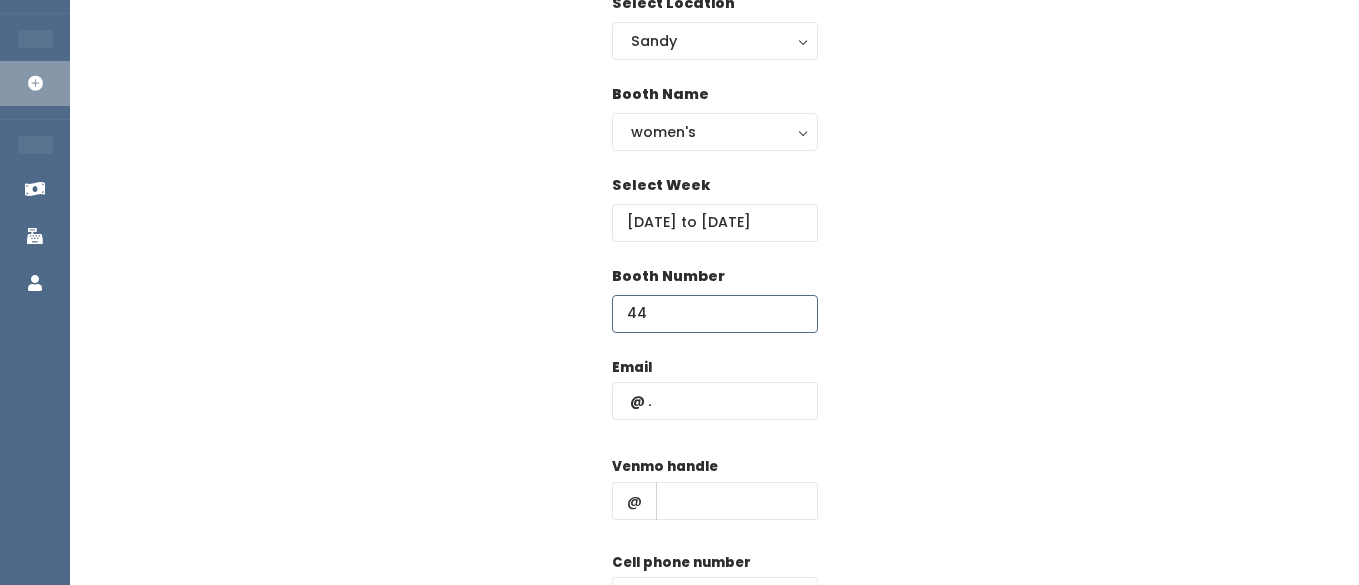 type on "44" 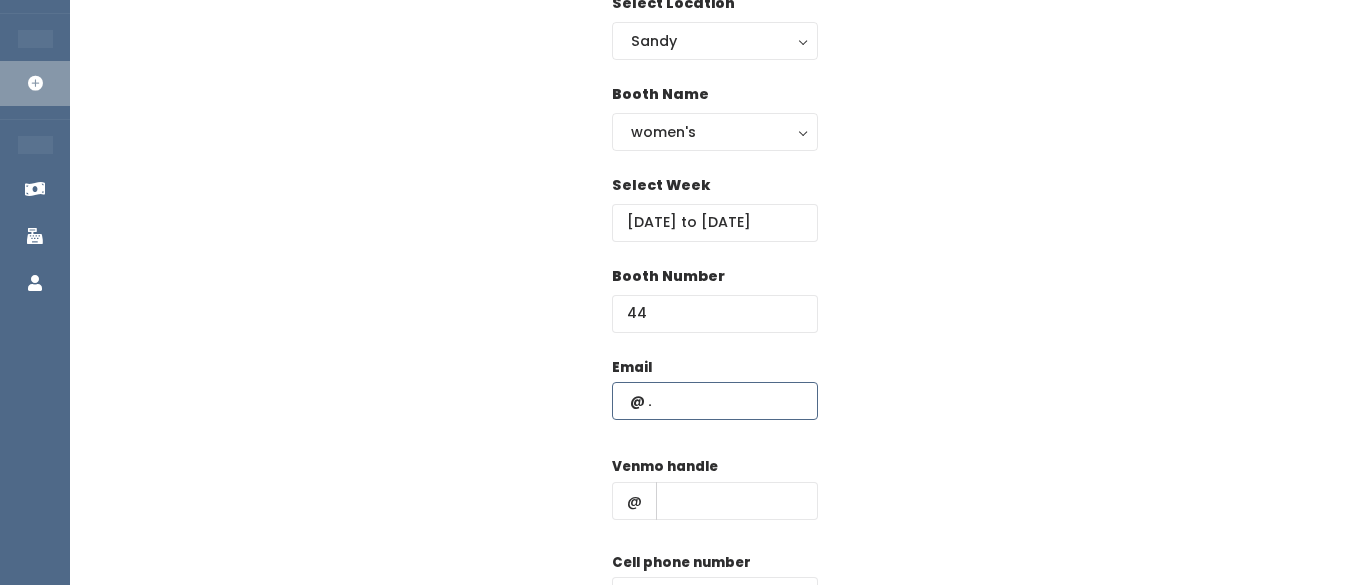 click at bounding box center (715, 401) 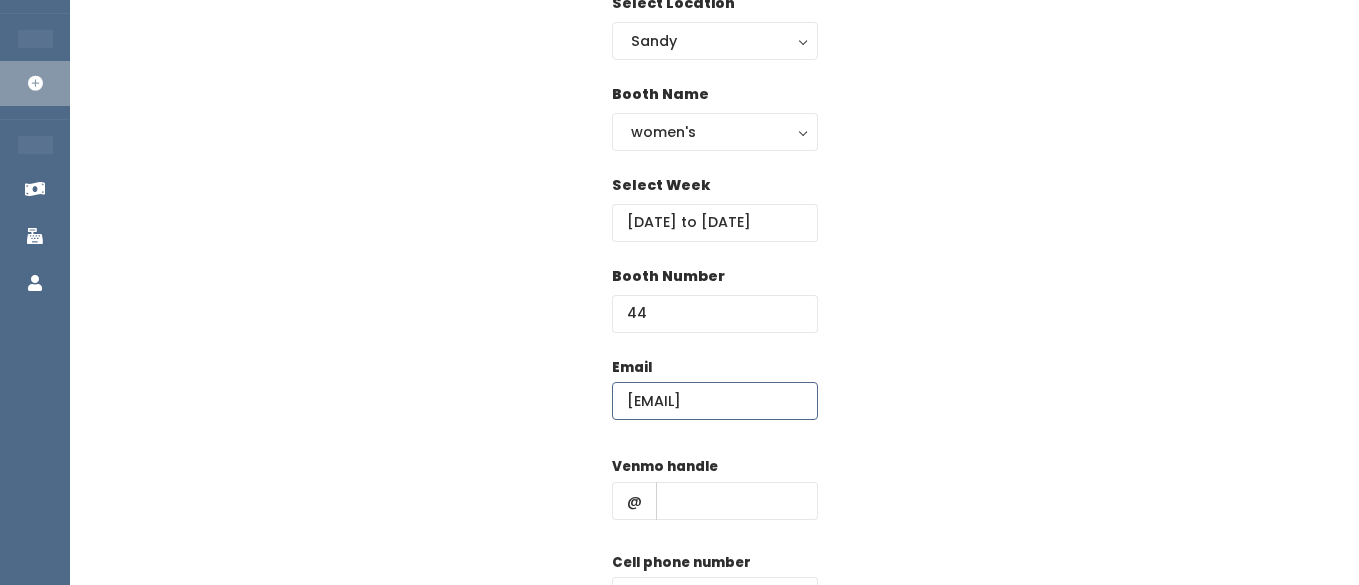scroll, scrollTop: 0, scrollLeft: 53, axis: horizontal 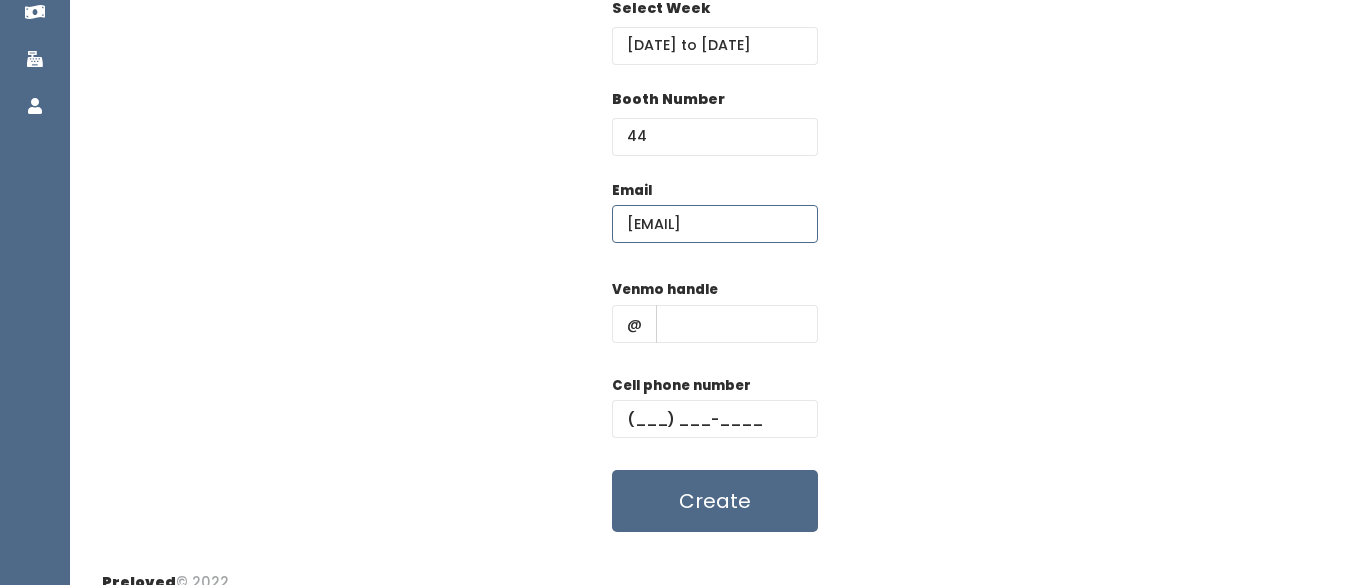 type on "browneyedgirl1000@gmail.com" 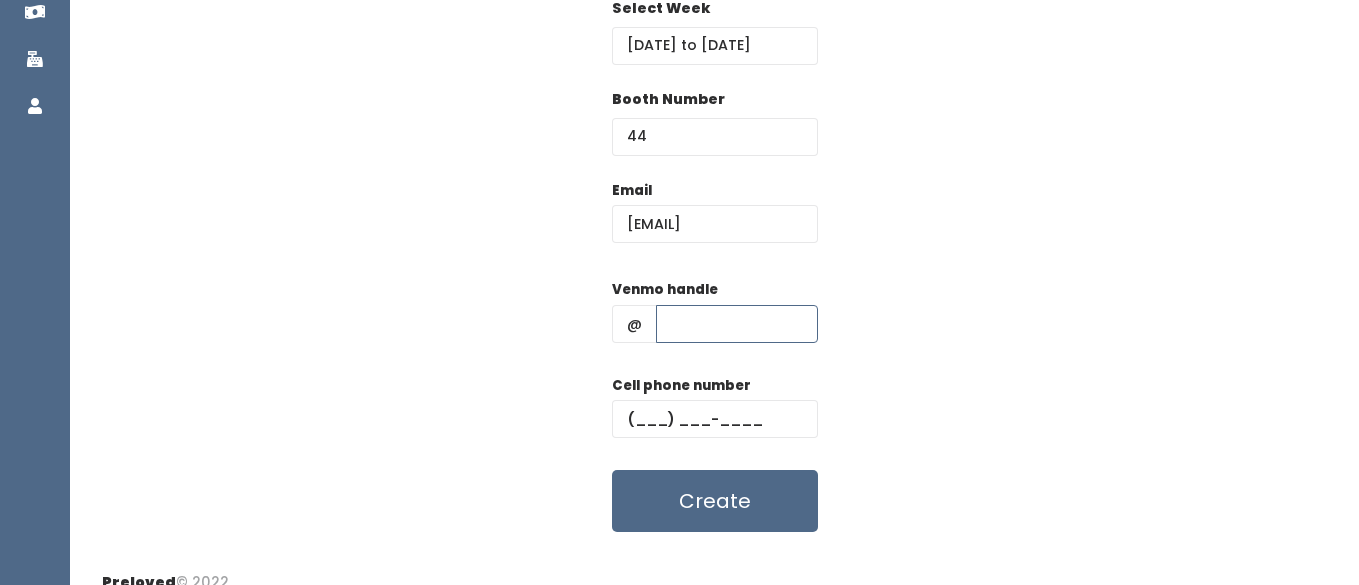 click at bounding box center [737, 324] 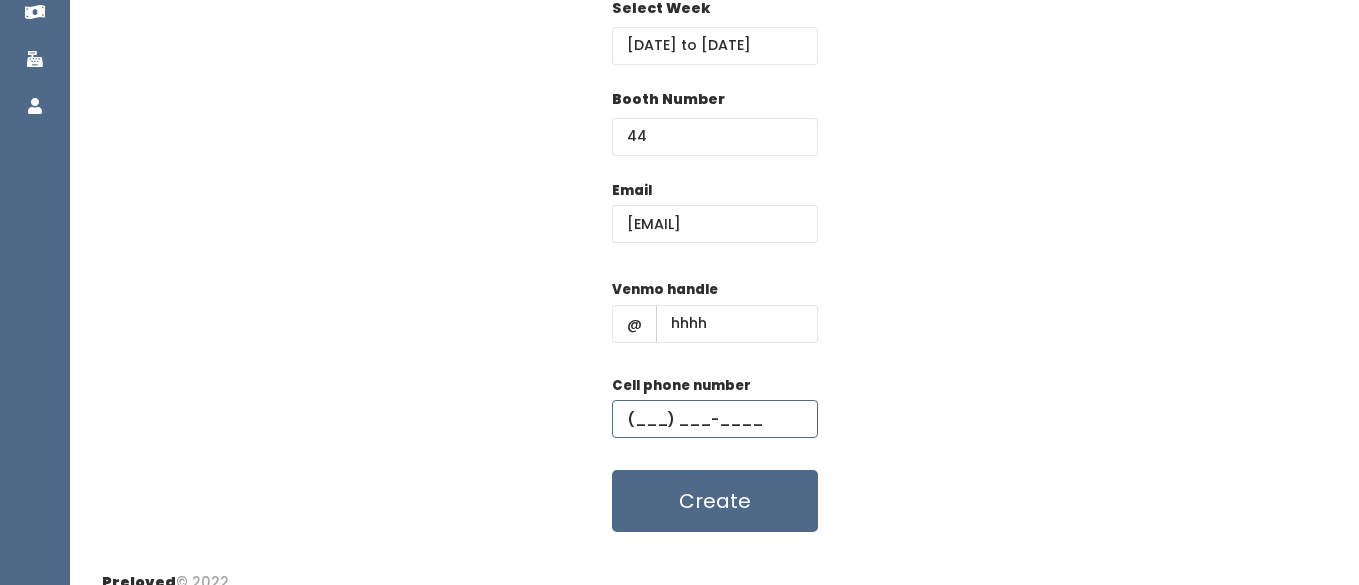 click at bounding box center [715, 419] 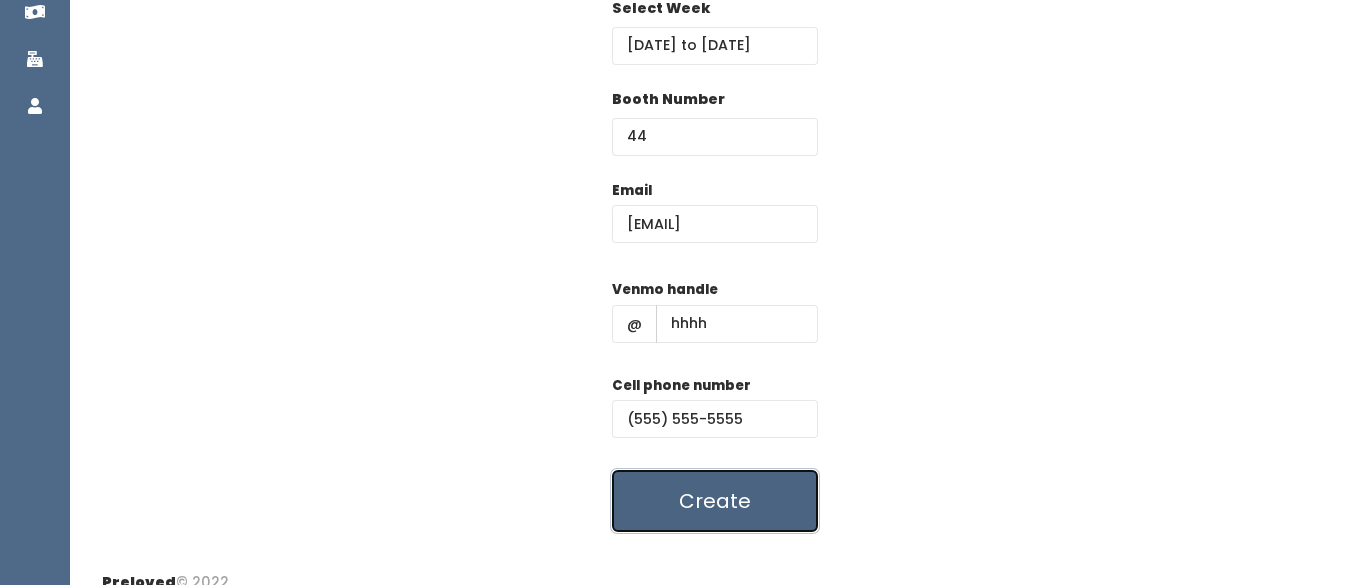 click on "Create" at bounding box center (715, 501) 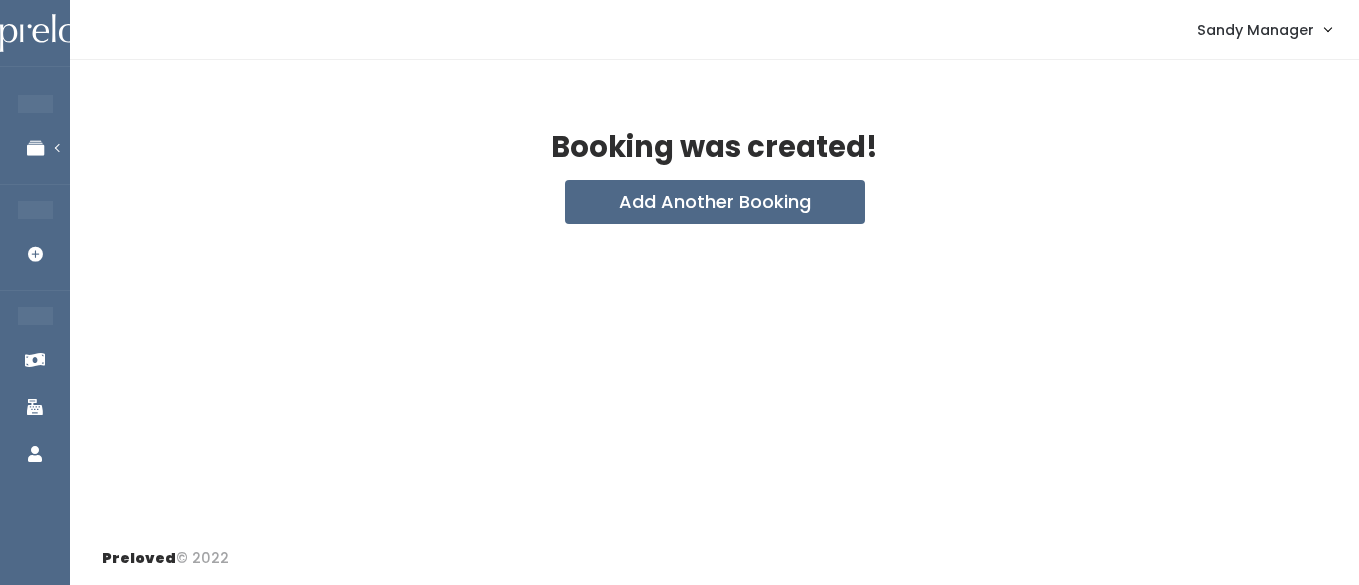 scroll, scrollTop: 0, scrollLeft: 0, axis: both 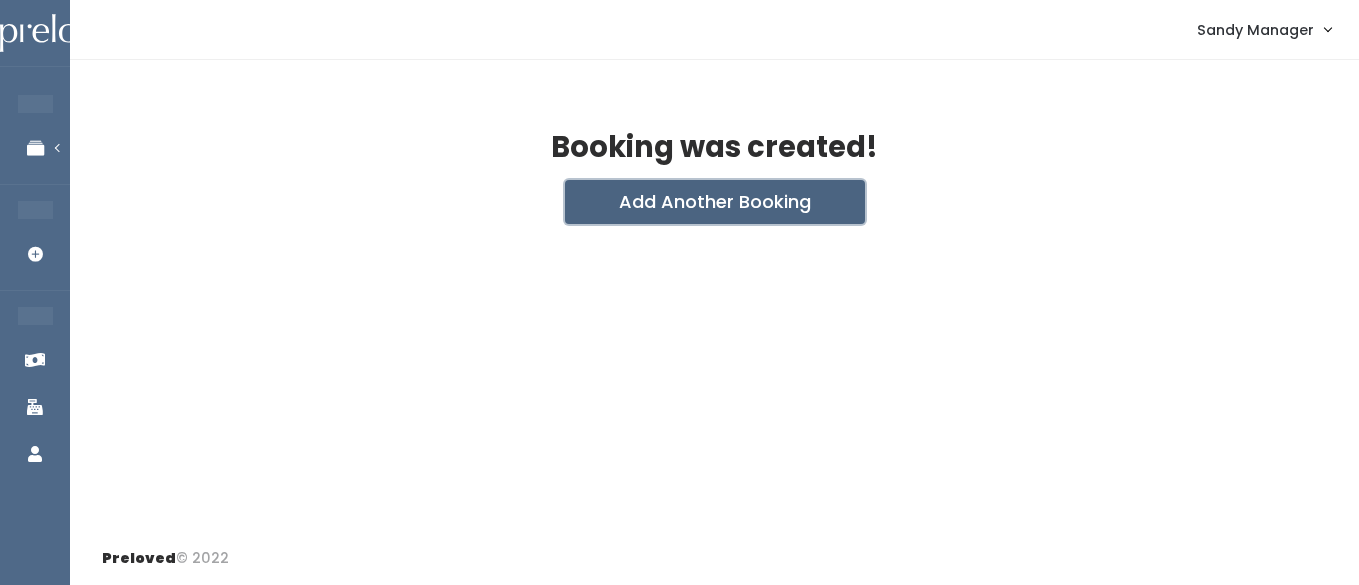 click on "Add Another Booking" at bounding box center [715, 202] 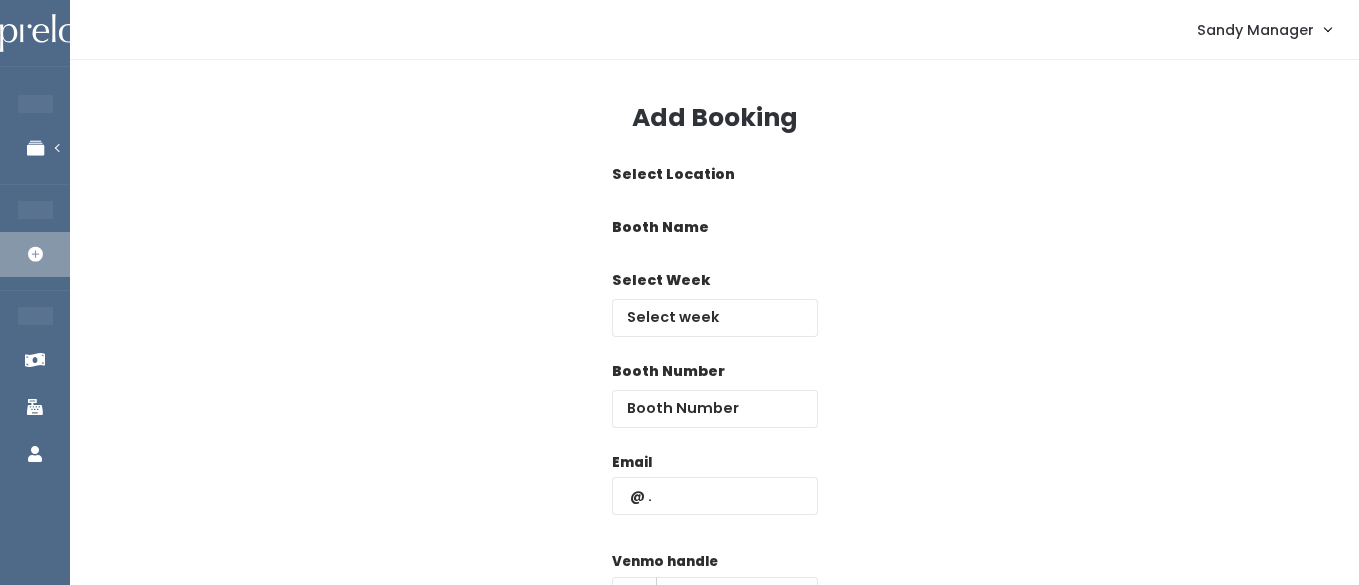 scroll, scrollTop: 0, scrollLeft: 0, axis: both 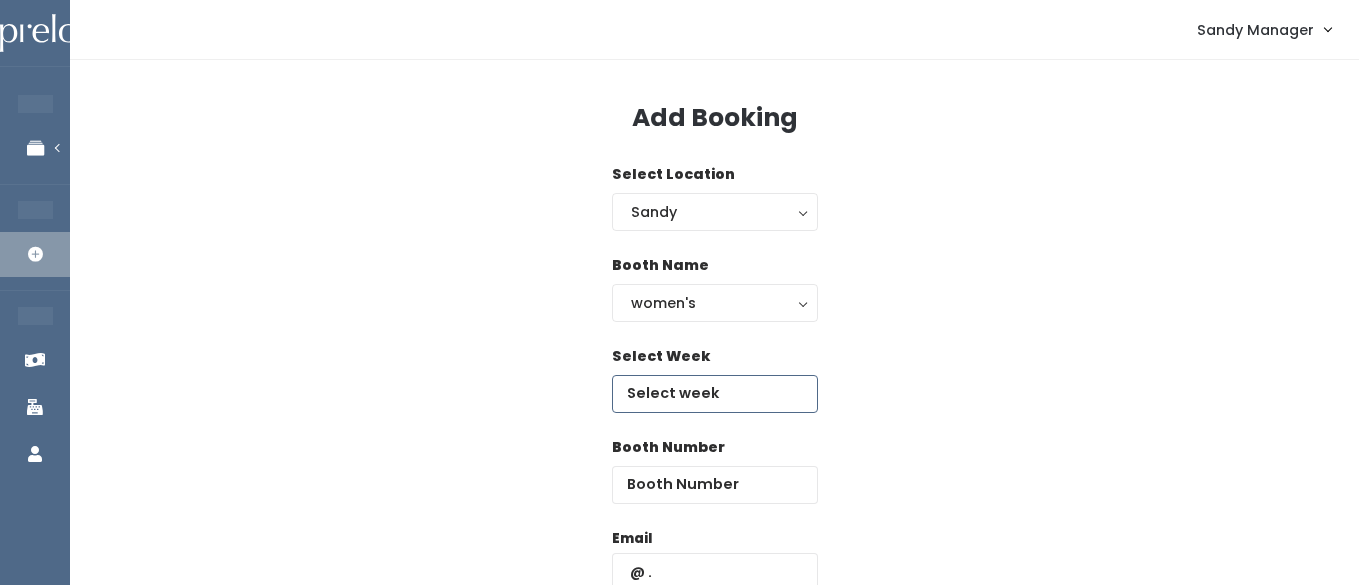 click at bounding box center (715, 394) 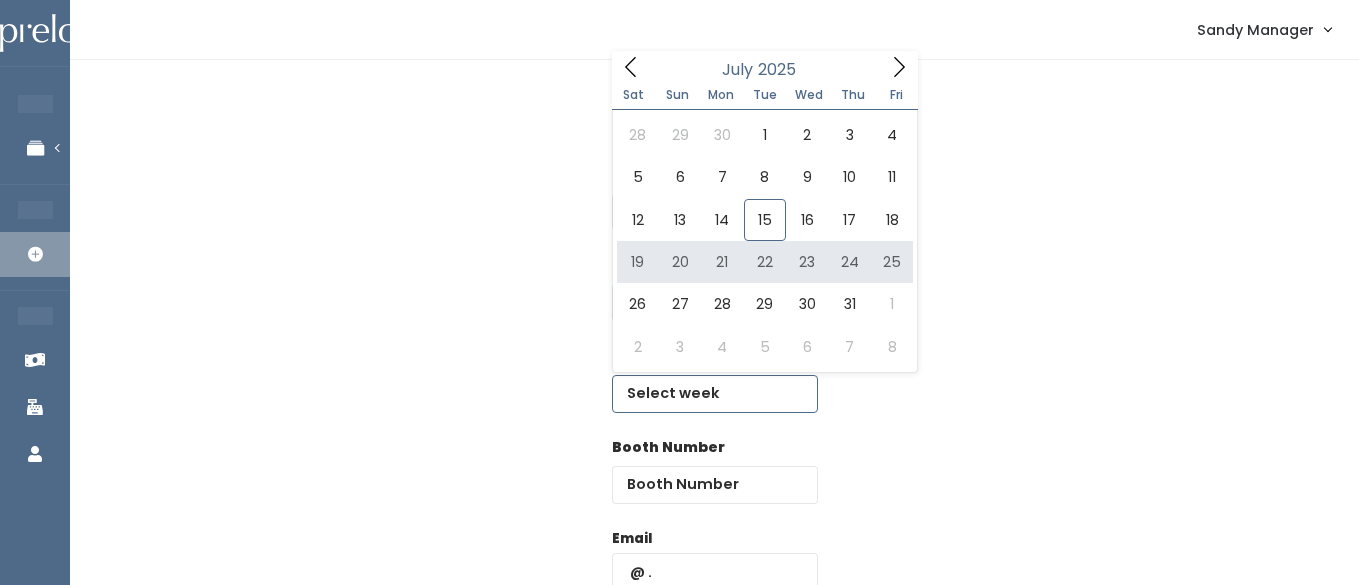 type on "July 19 to July 25" 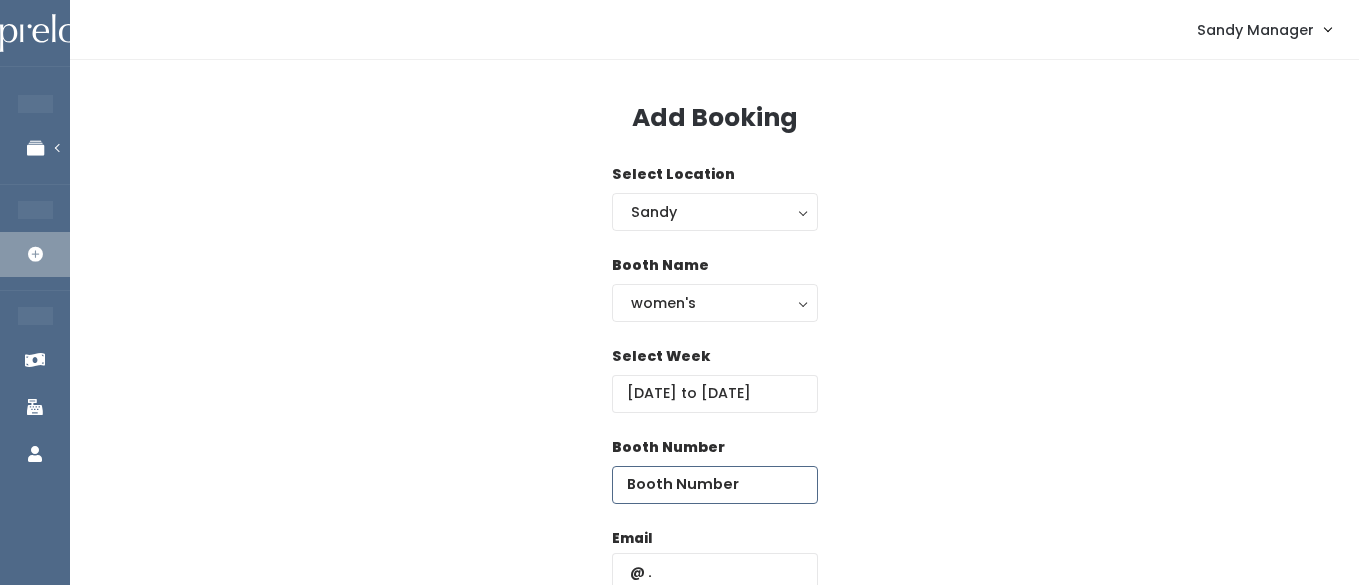 click at bounding box center (715, 485) 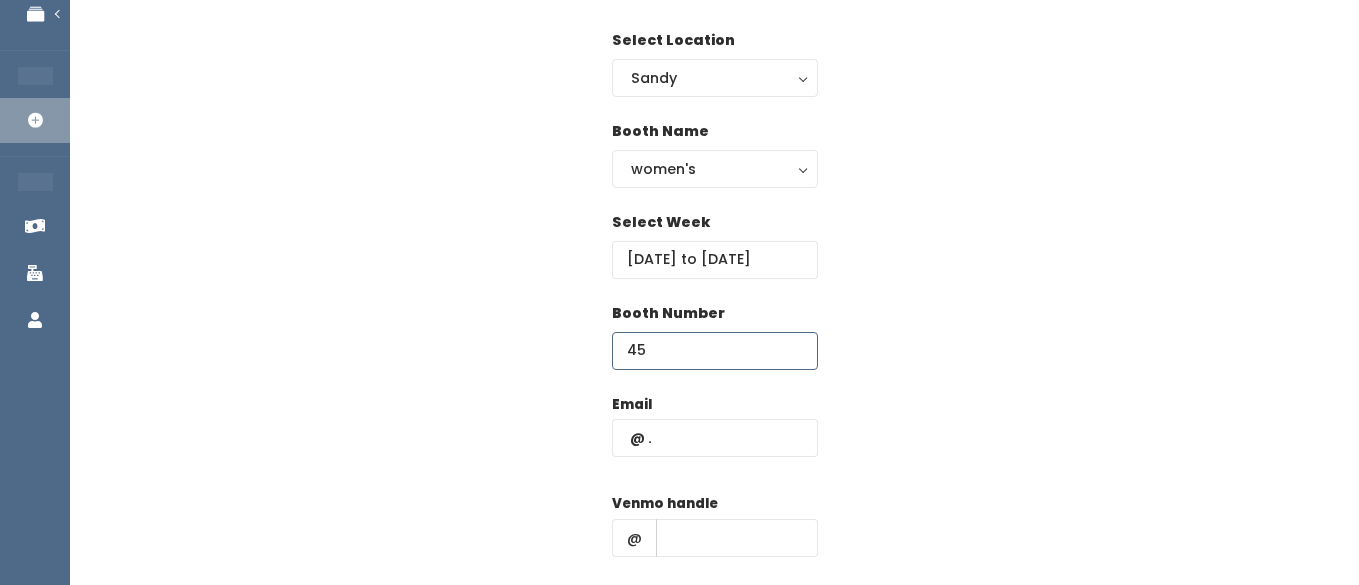 scroll, scrollTop: 158, scrollLeft: 0, axis: vertical 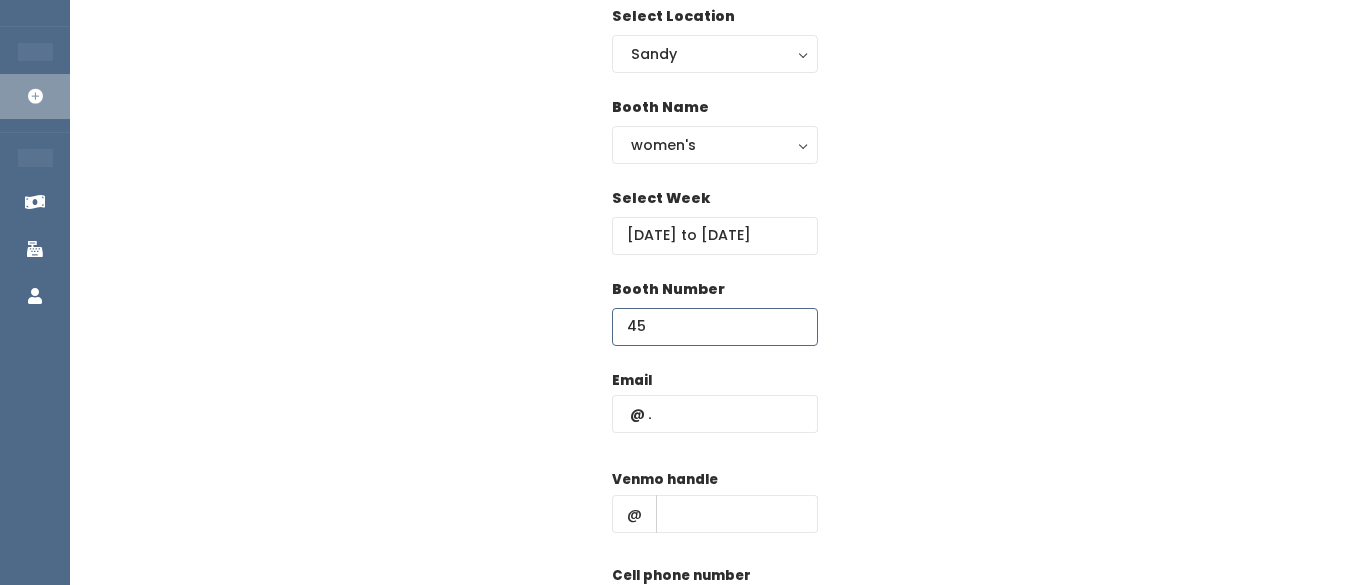 type on "45" 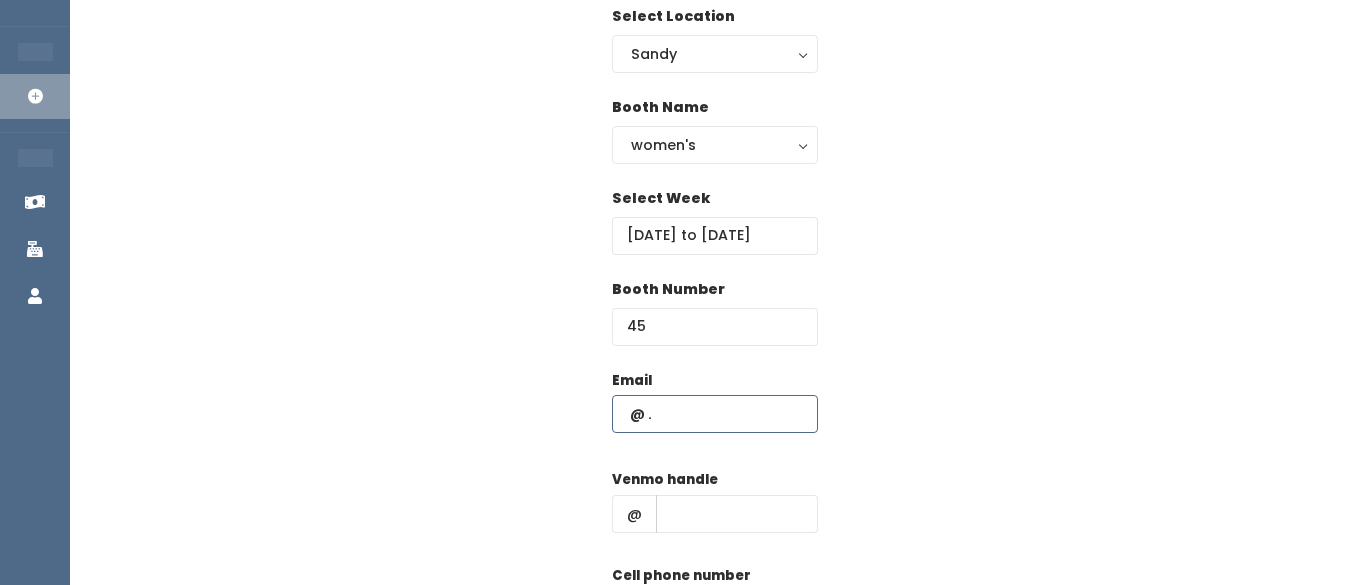 click at bounding box center [715, 414] 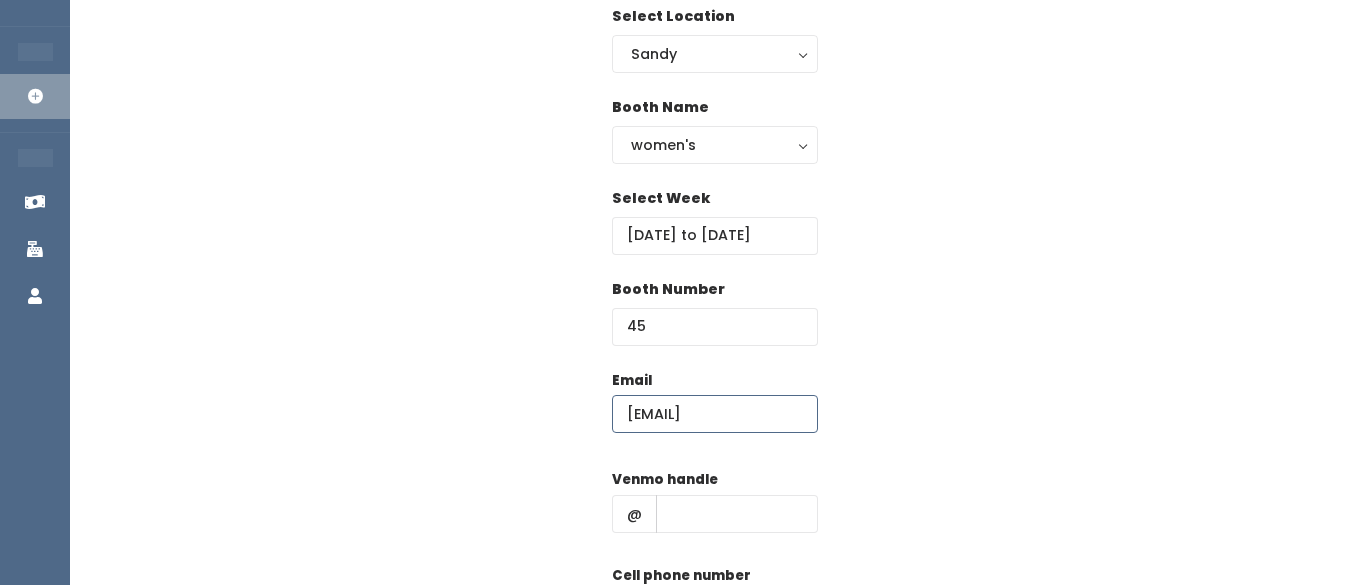 type on "kolby.beck@gmail.com" 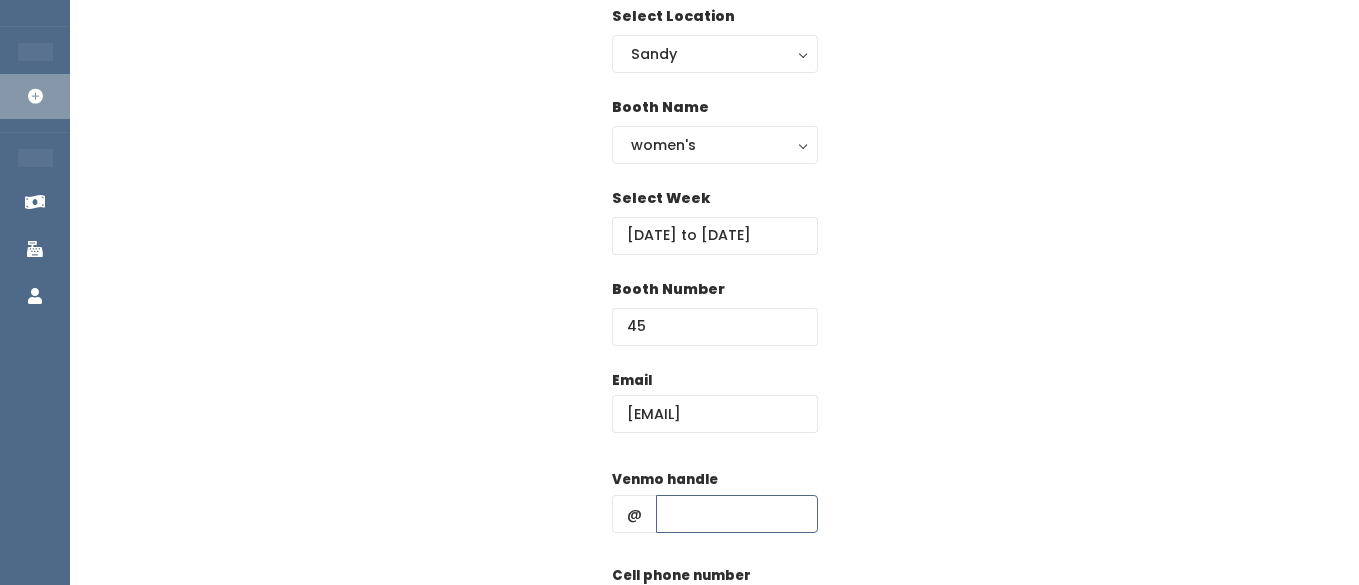 click at bounding box center (737, 514) 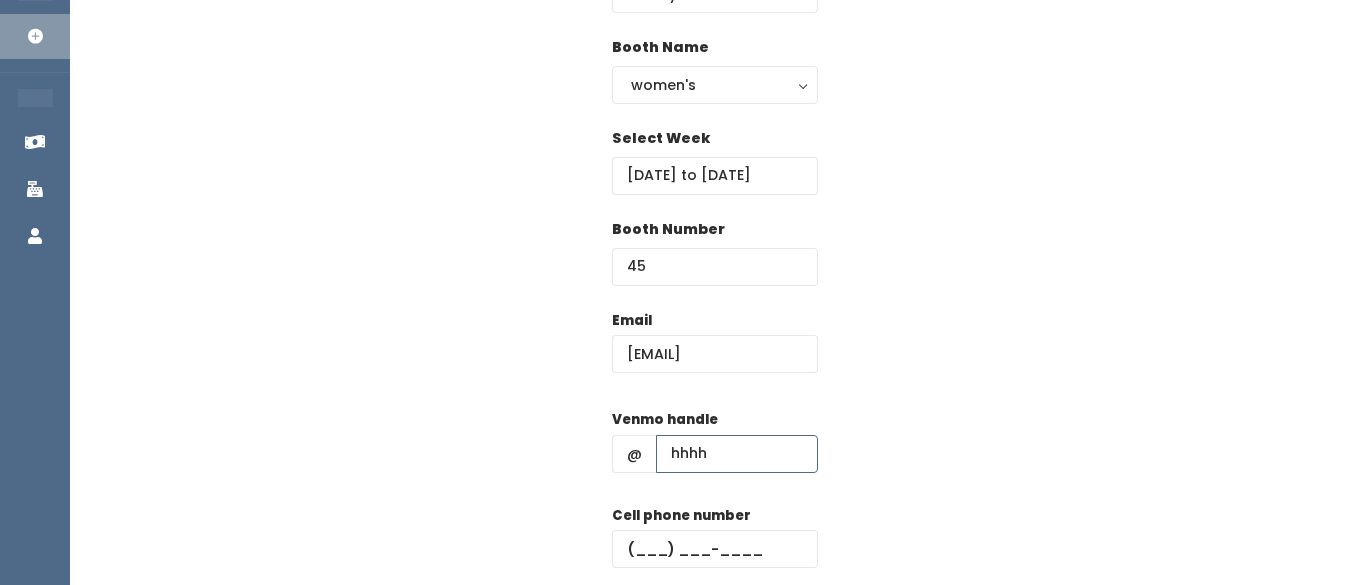 scroll, scrollTop: 235, scrollLeft: 0, axis: vertical 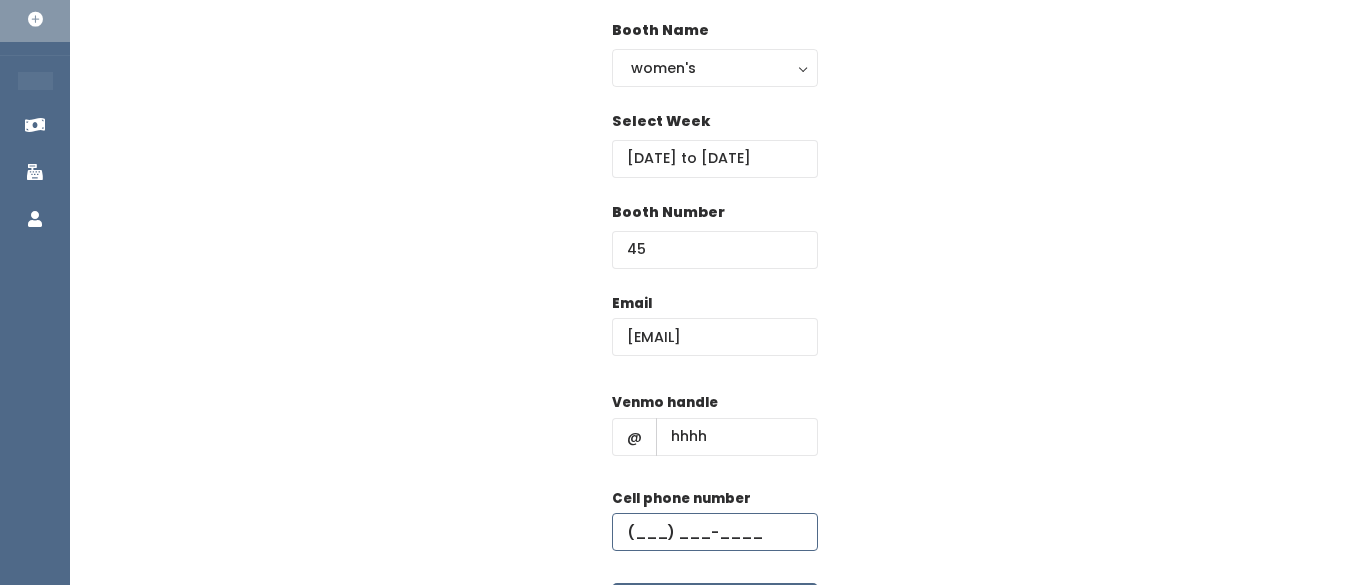 click at bounding box center (715, 532) 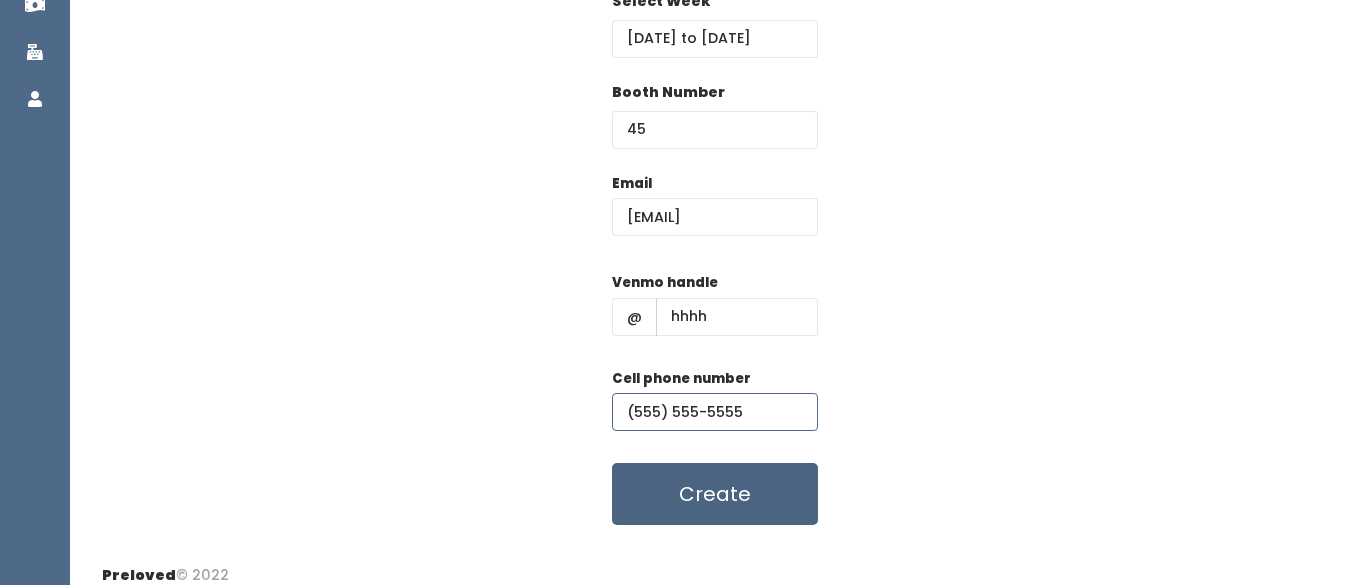 scroll, scrollTop: 372, scrollLeft: 0, axis: vertical 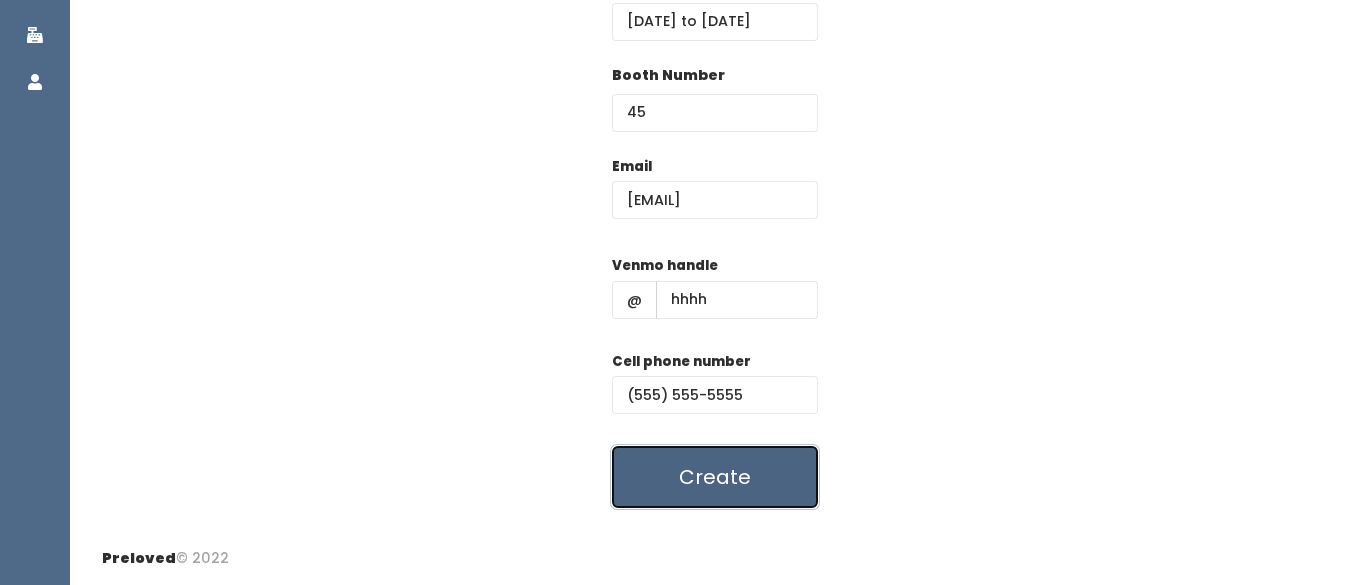 click on "Create" at bounding box center [715, 477] 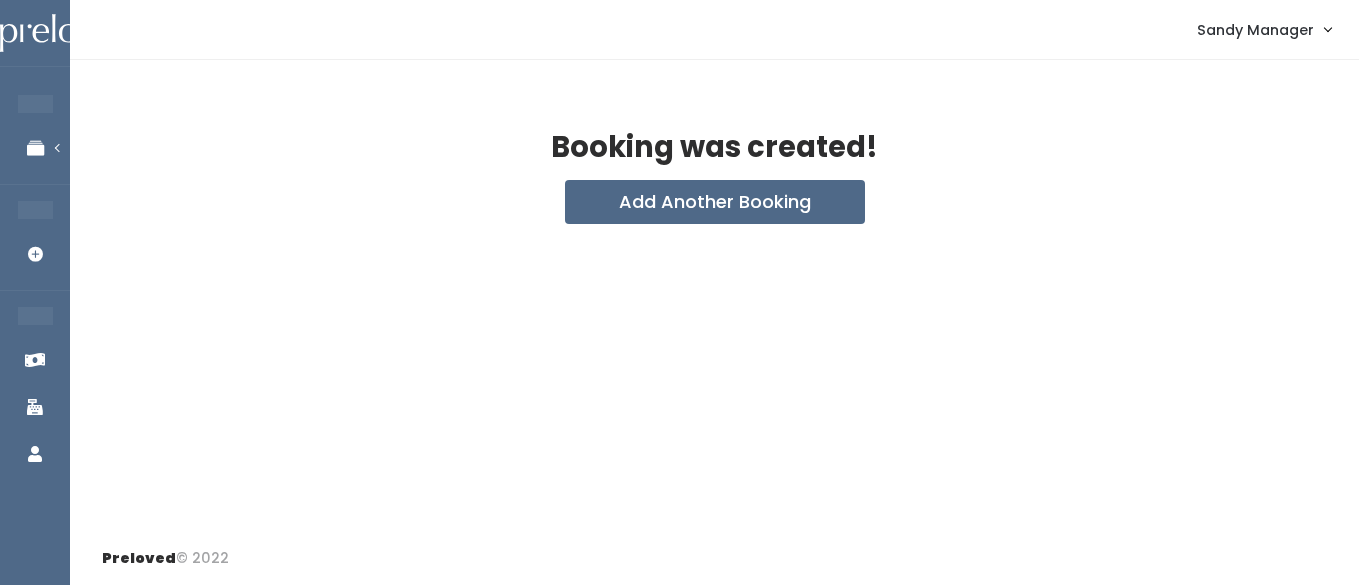 scroll, scrollTop: 0, scrollLeft: 0, axis: both 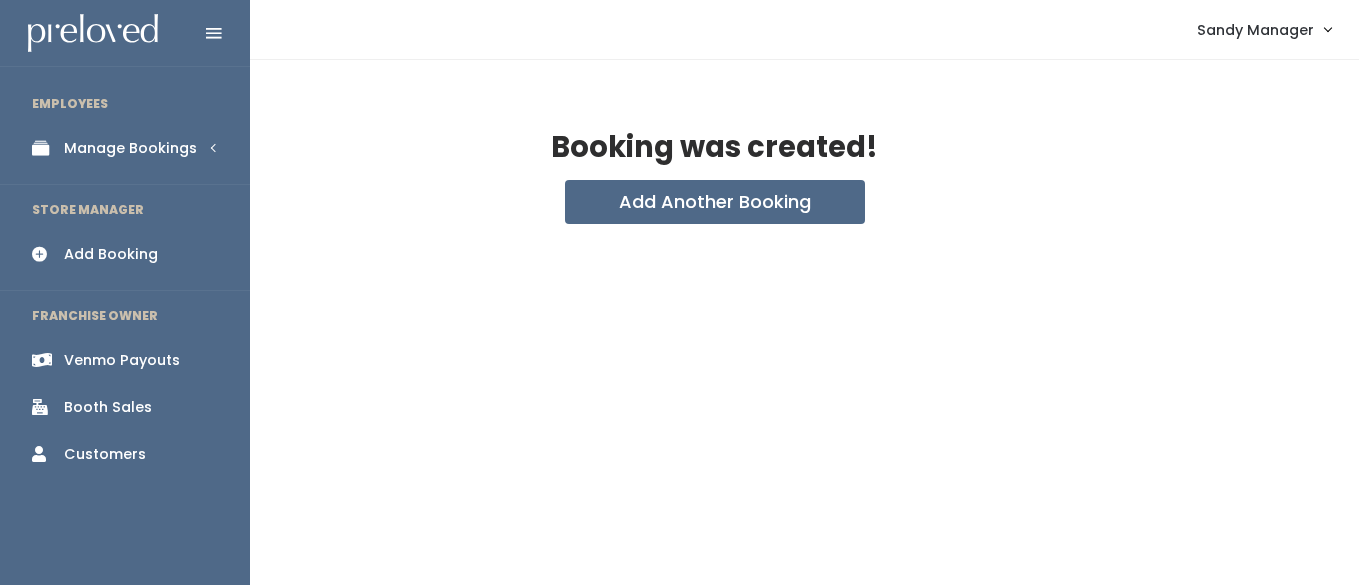 click on "Manage Bookings" at bounding box center (130, 148) 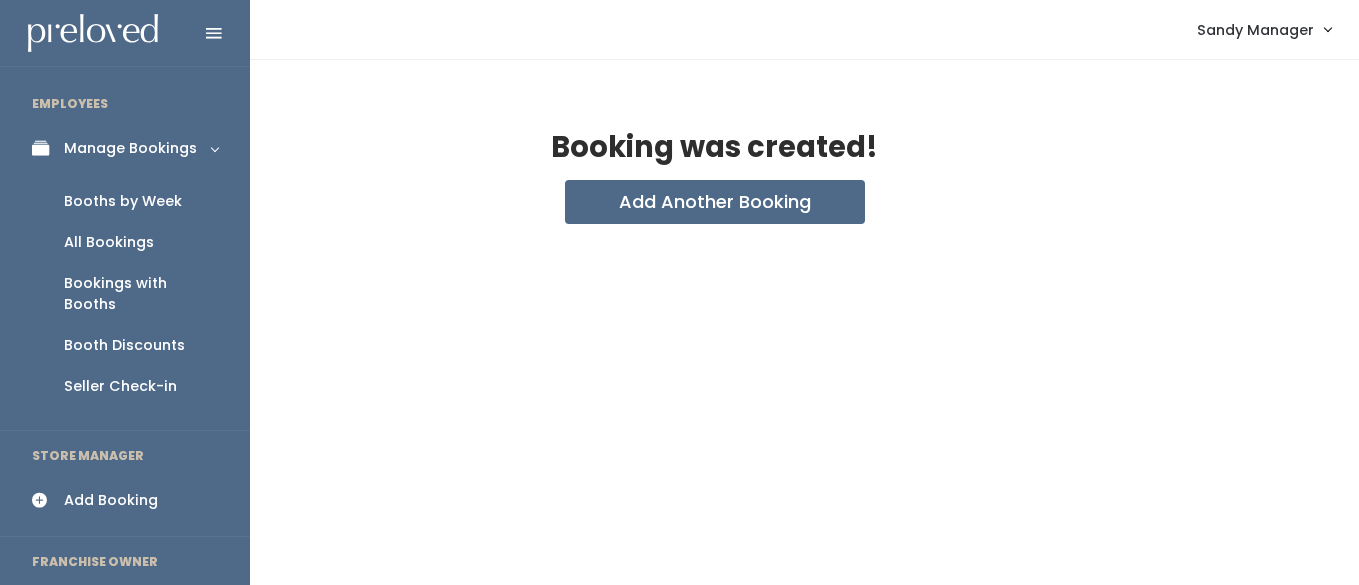 click on "Booths by Week" at bounding box center (123, 201) 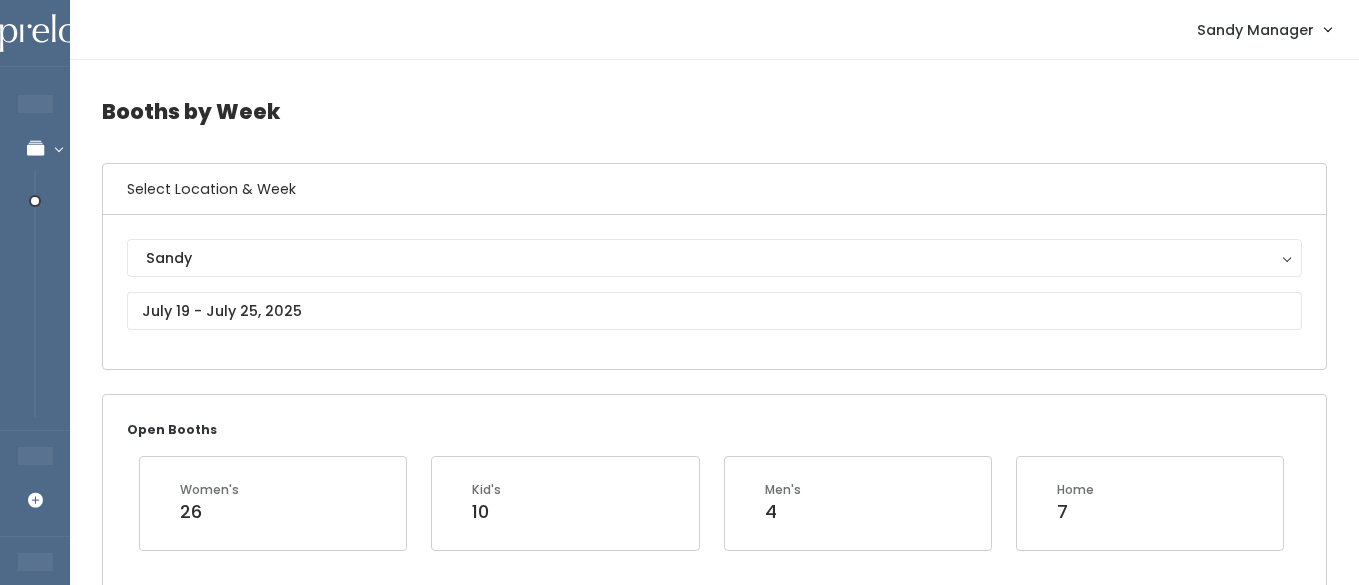 scroll, scrollTop: 2894, scrollLeft: 0, axis: vertical 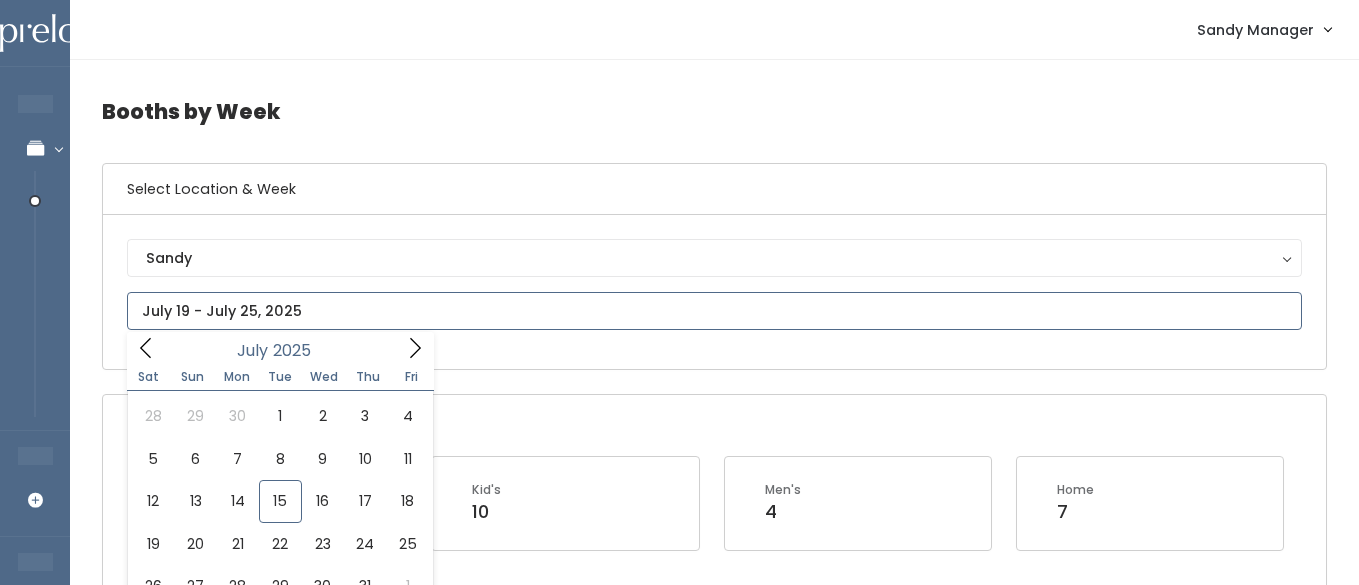 click at bounding box center (714, 311) 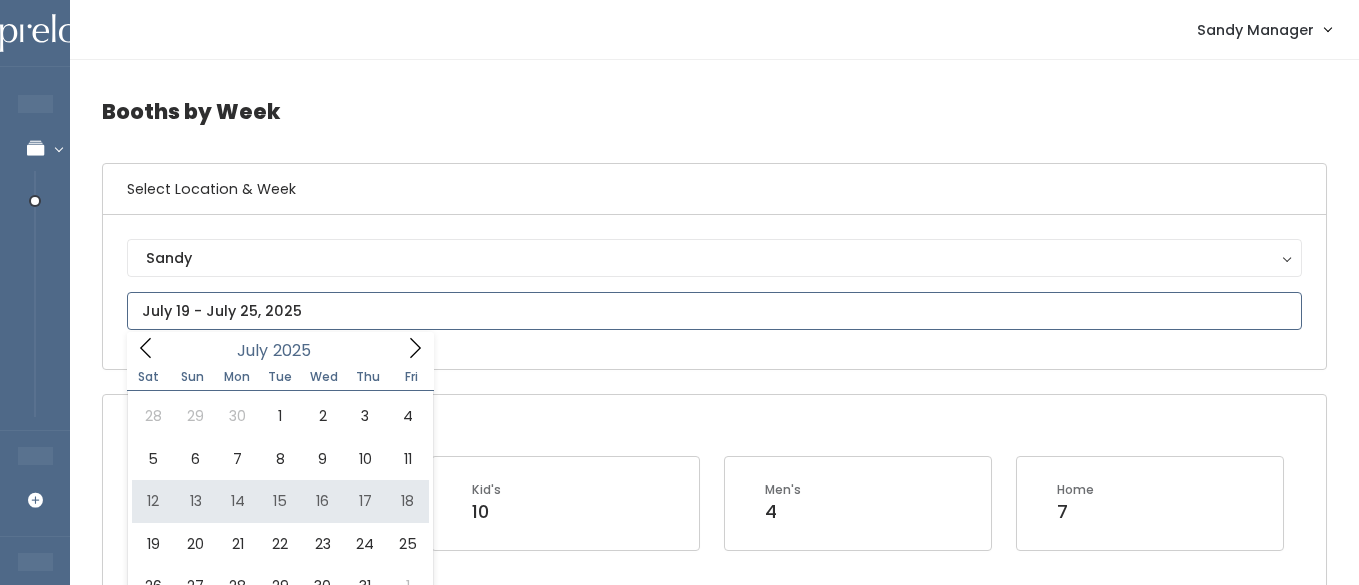 type on "July 12 to July 18" 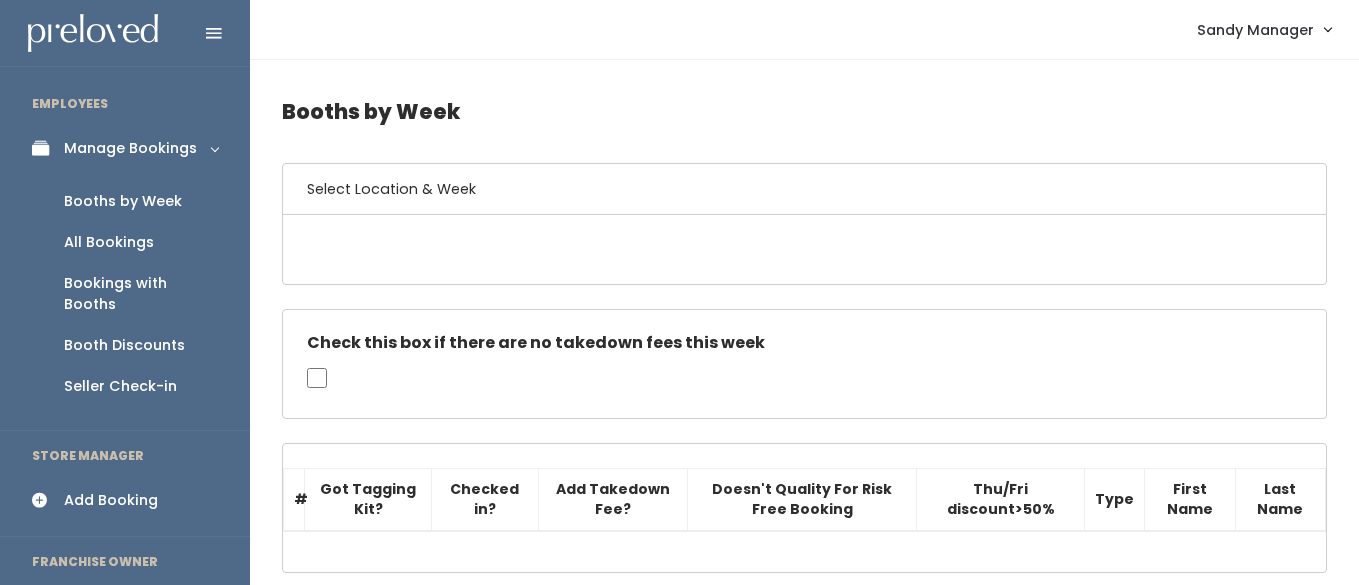 scroll, scrollTop: 0, scrollLeft: 0, axis: both 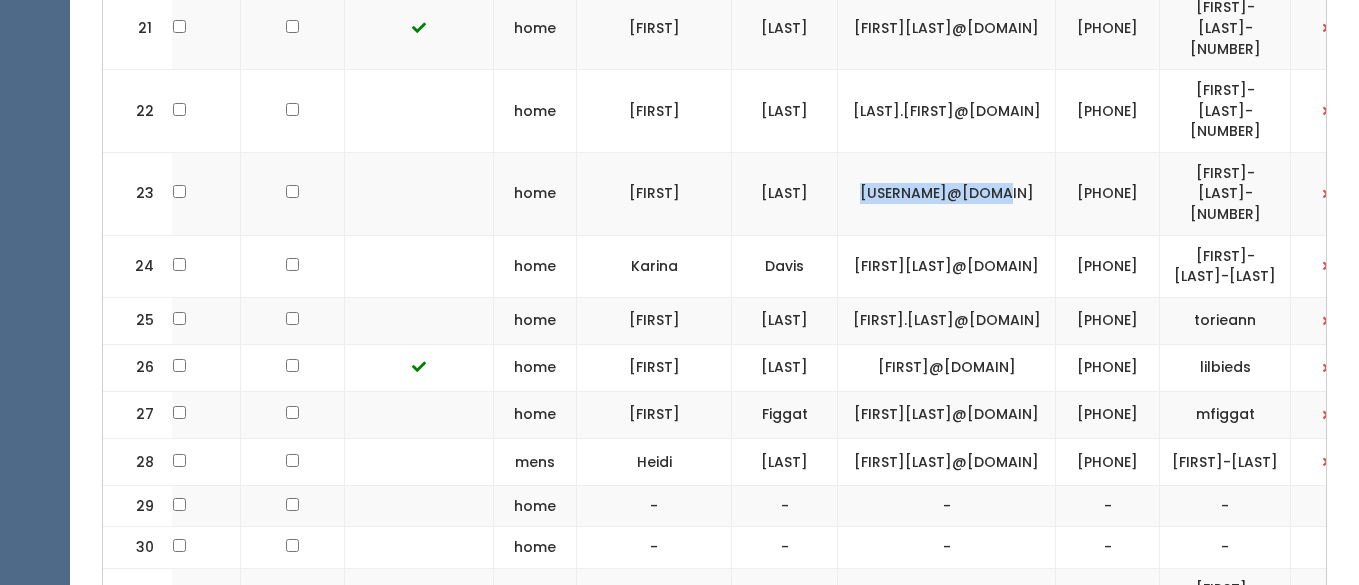drag, startPoint x: 1073, startPoint y: 250, endPoint x: 894, endPoint y: 254, distance: 179.0447 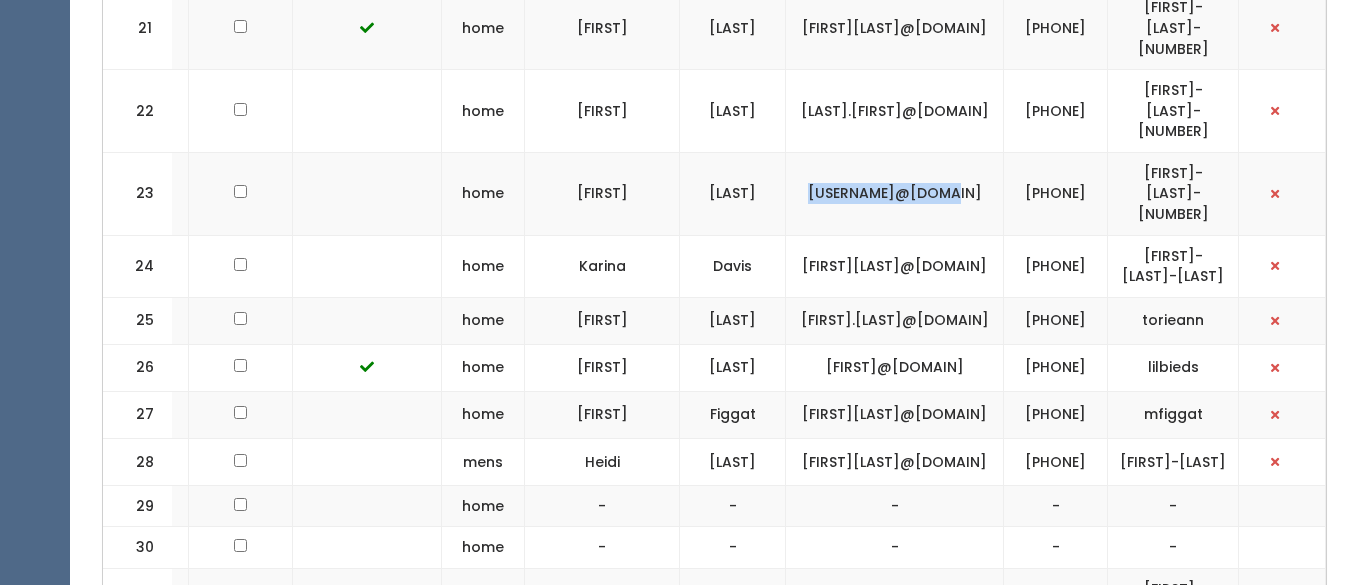 scroll, scrollTop: 0, scrollLeft: 377, axis: horizontal 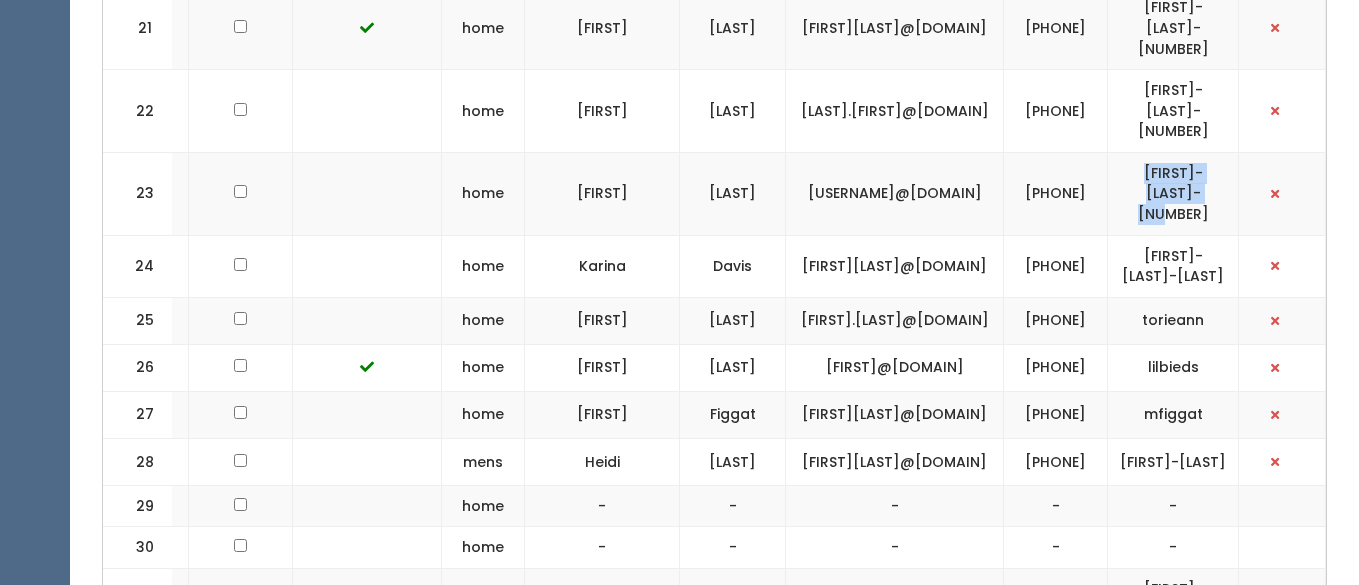 drag, startPoint x: 1219, startPoint y: 253, endPoint x: 1141, endPoint y: 228, distance: 81.908485 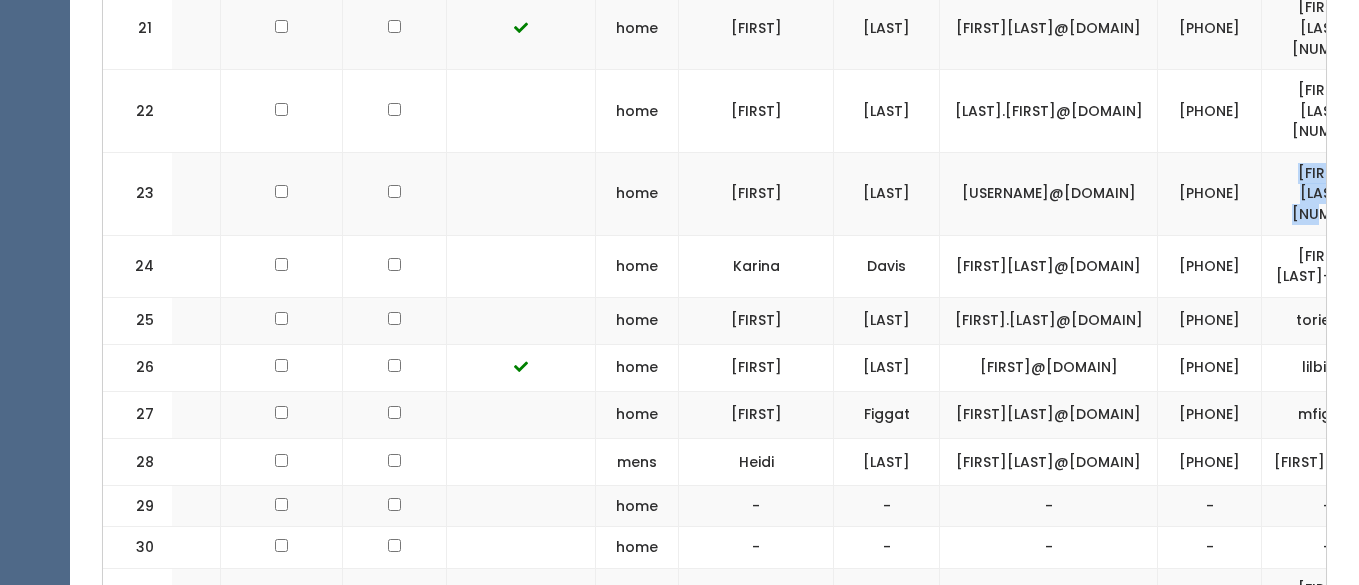 scroll, scrollTop: 0, scrollLeft: 0, axis: both 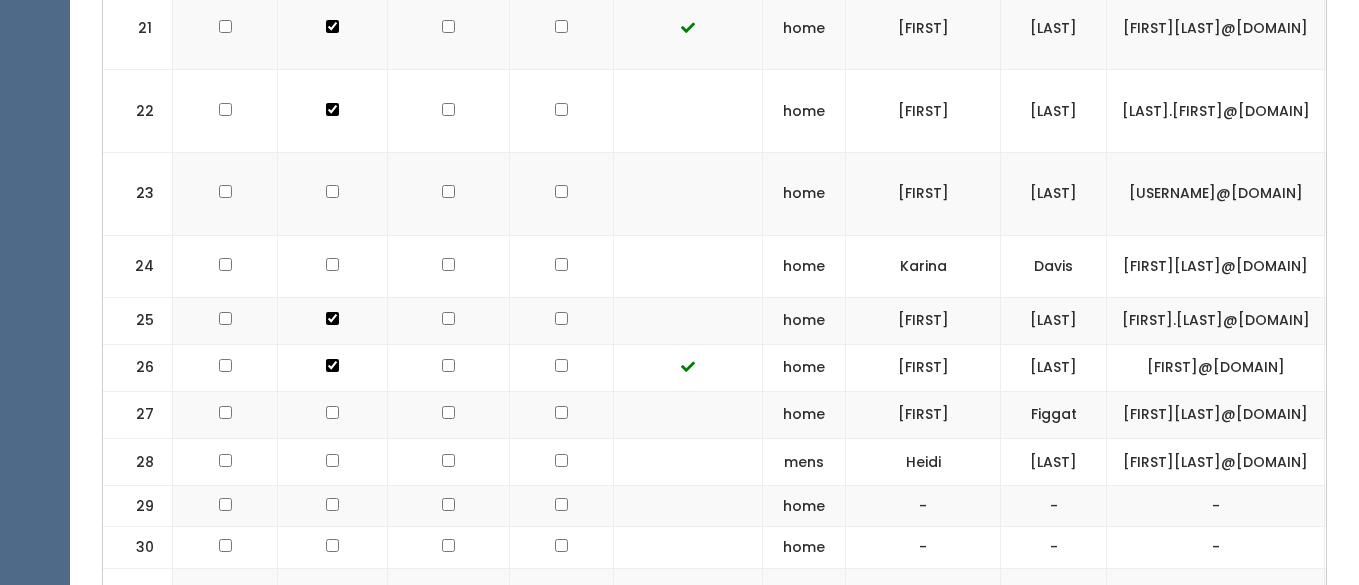 click at bounding box center (332, -862) 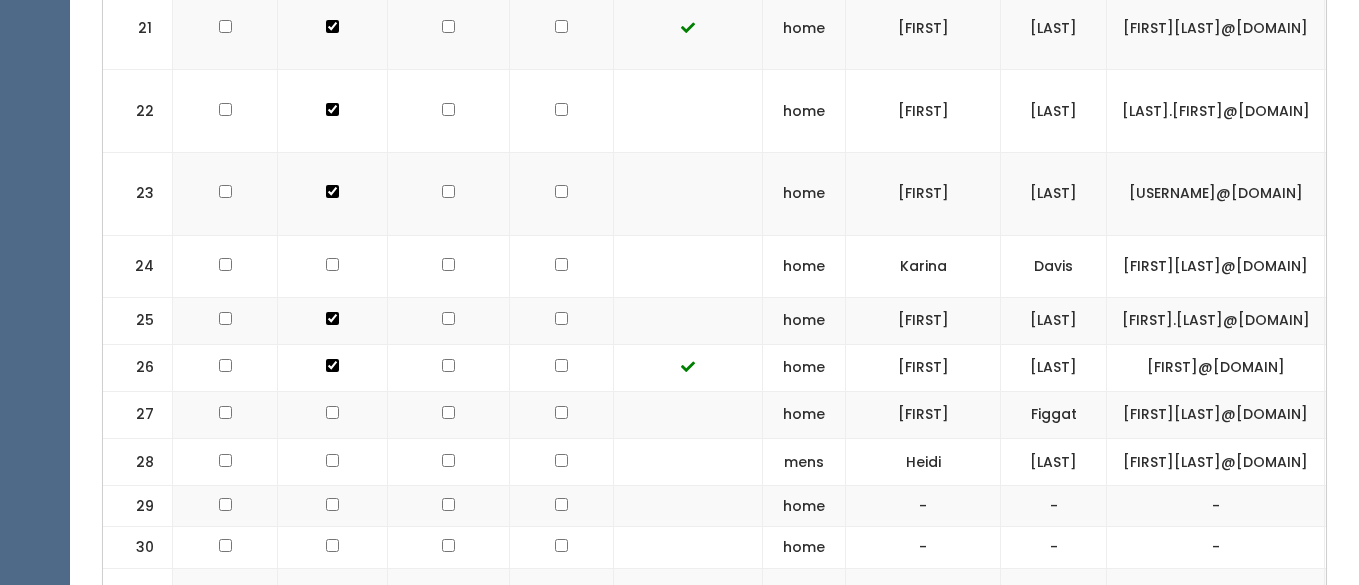 scroll, scrollTop: 1600, scrollLeft: 0, axis: vertical 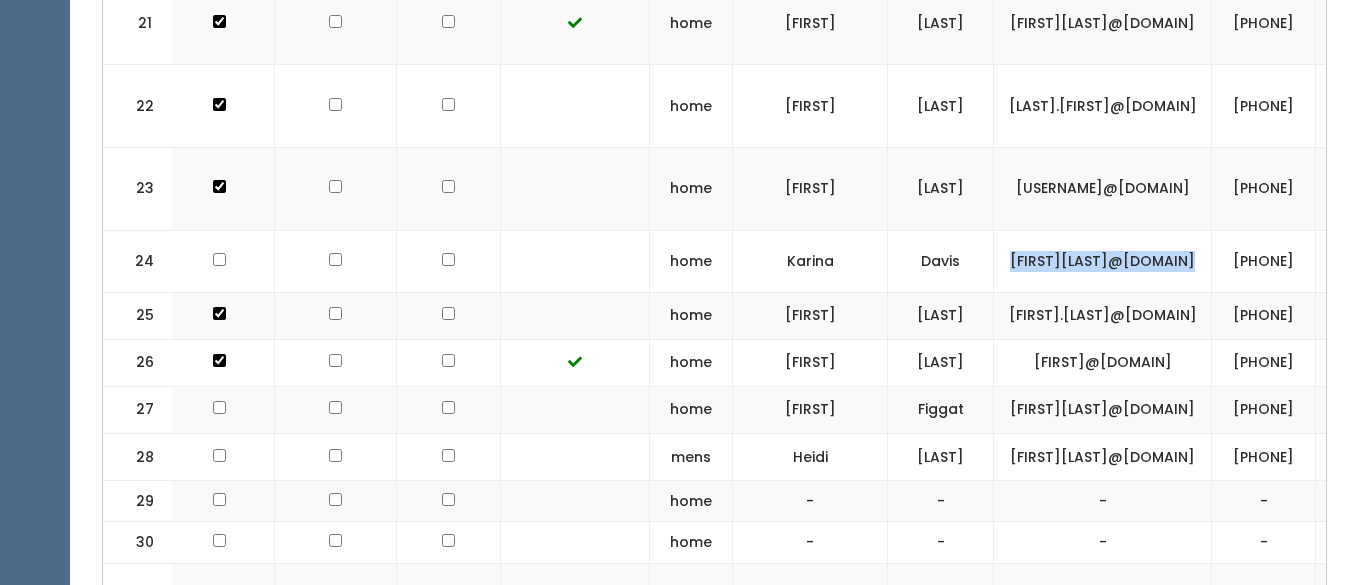 drag, startPoint x: 1247, startPoint y: 307, endPoint x: 1039, endPoint y: 308, distance: 208.00241 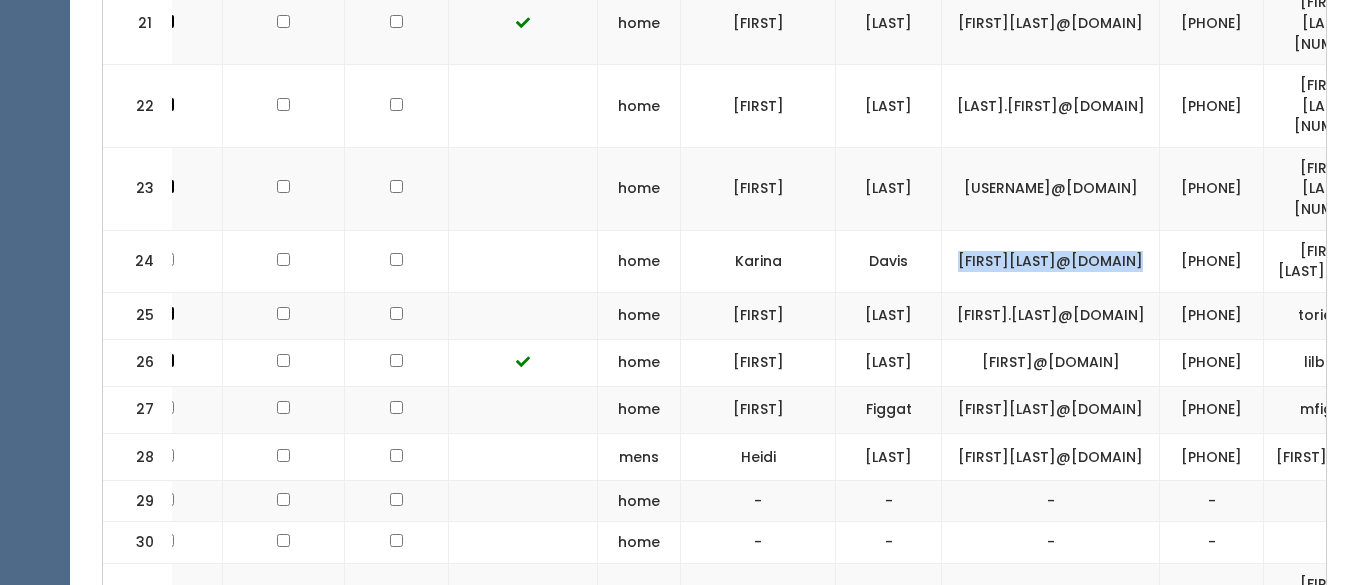 scroll, scrollTop: 0, scrollLeft: 187, axis: horizontal 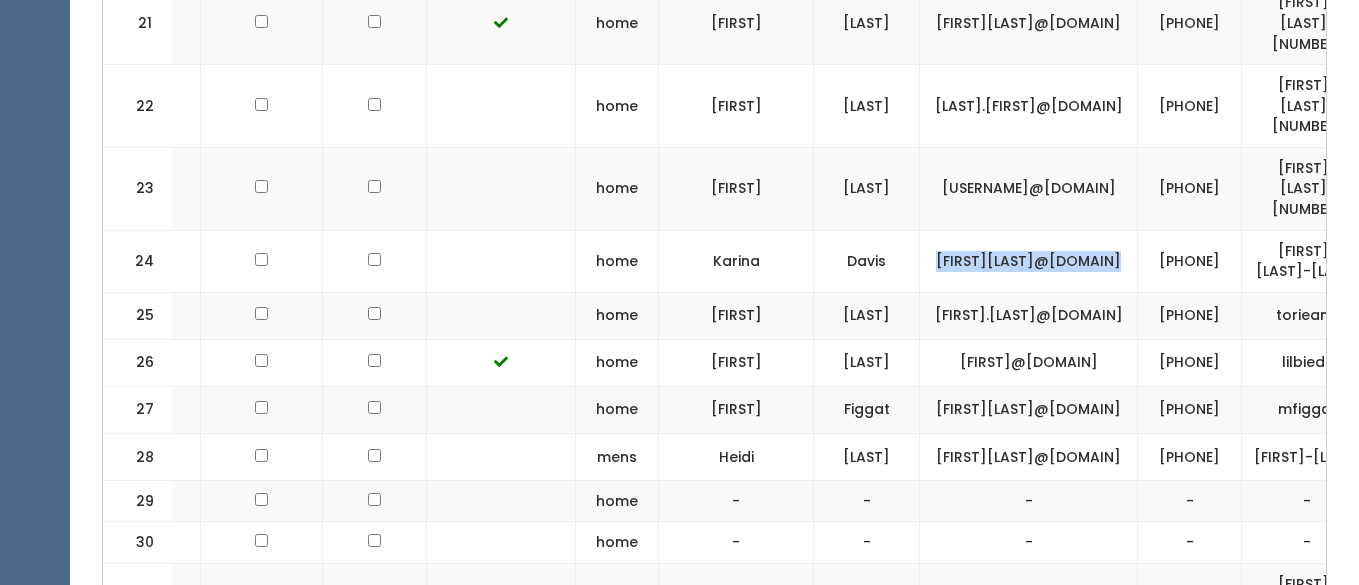 drag, startPoint x: 1291, startPoint y: 316, endPoint x: 1224, endPoint y: 290, distance: 71.867935 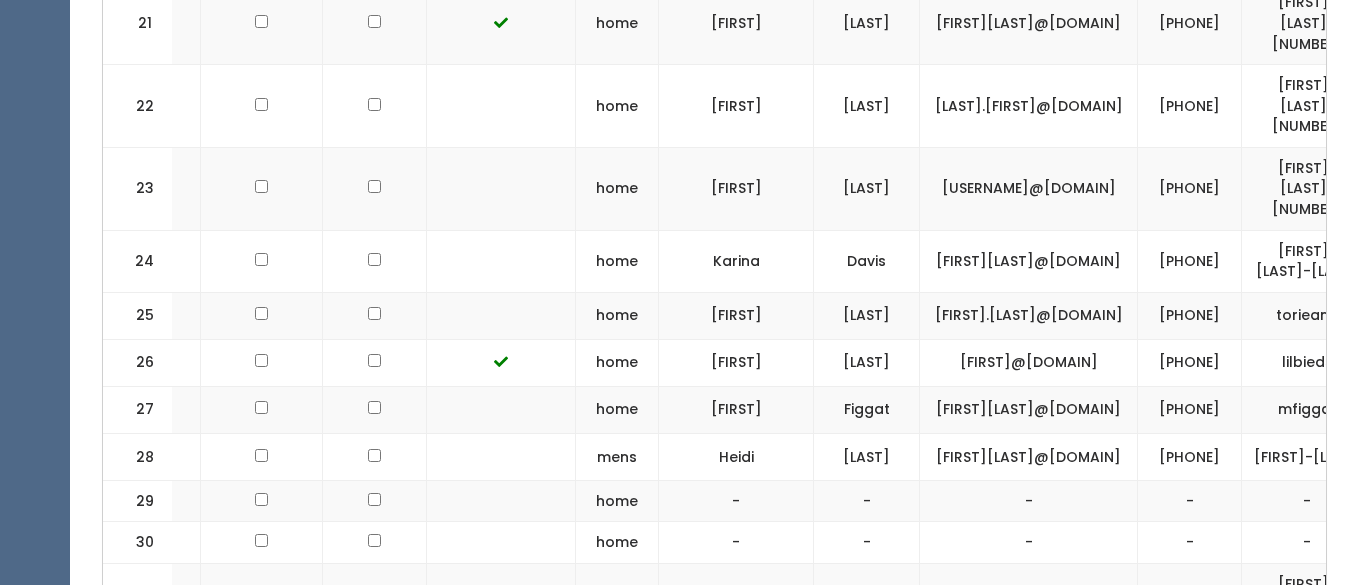 click on "[PHONE]" at bounding box center [1190, 261] 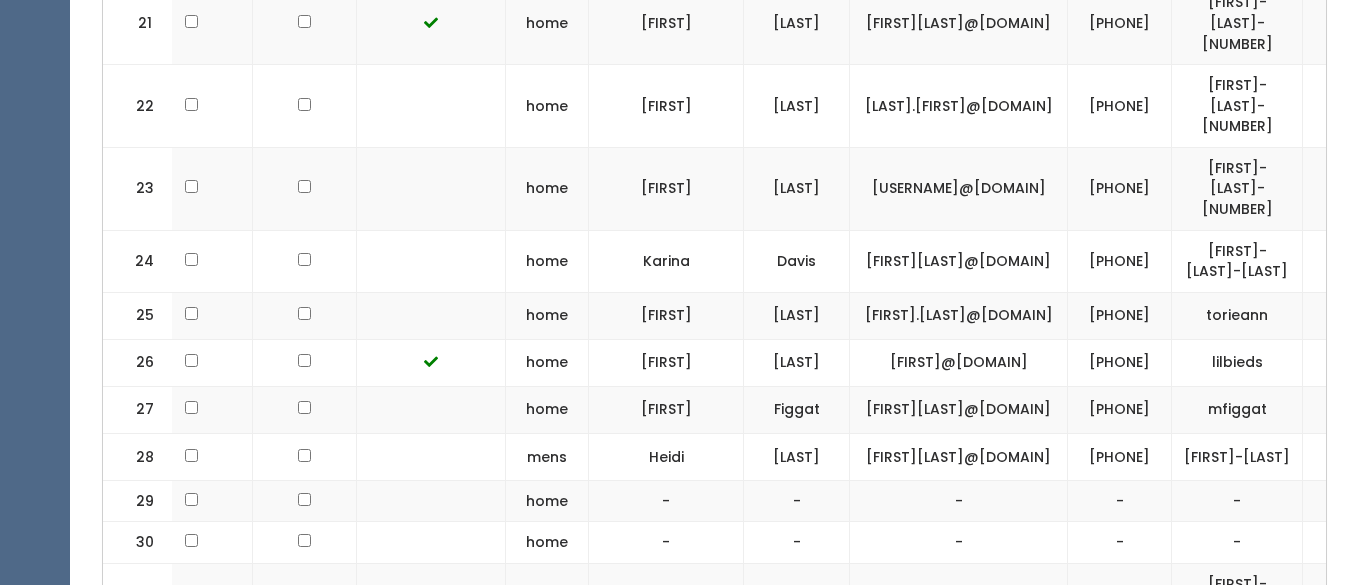 scroll, scrollTop: 0, scrollLeft: 274, axis: horizontal 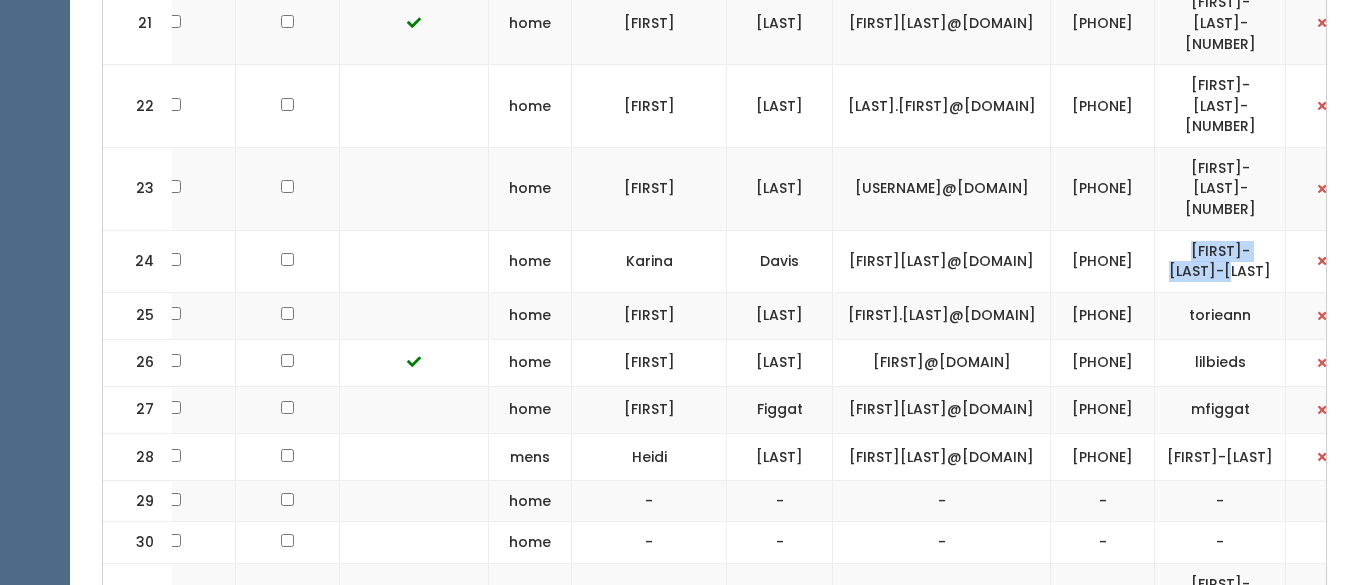 drag, startPoint x: 1308, startPoint y: 318, endPoint x: 1234, endPoint y: 292, distance: 78.434685 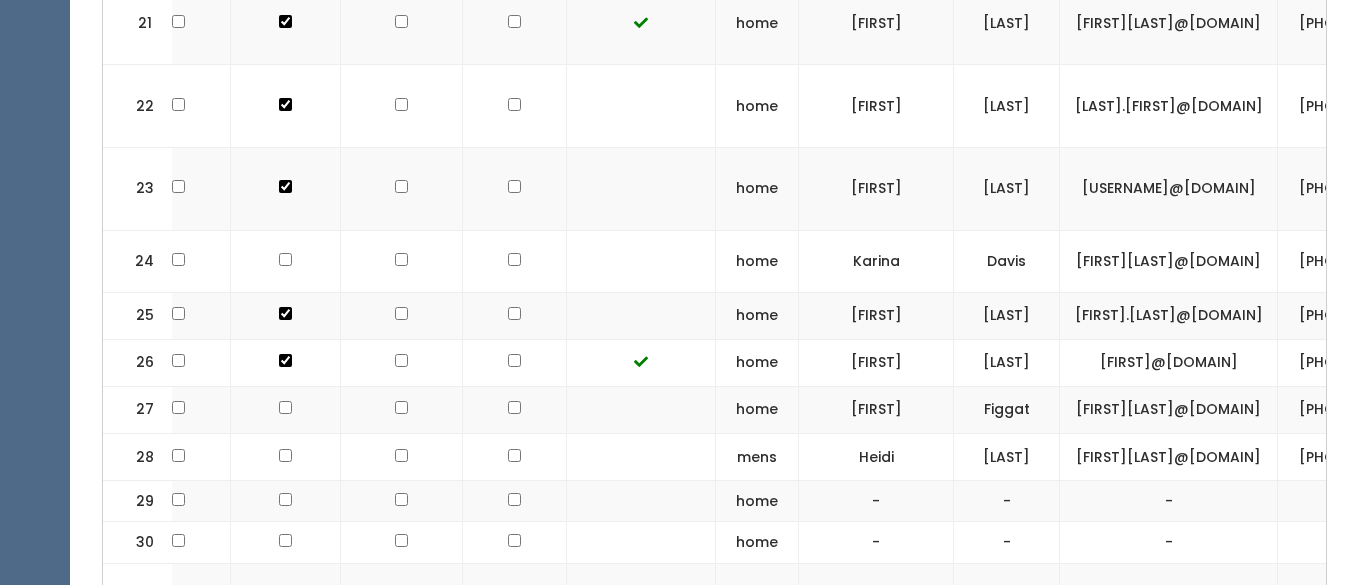 scroll, scrollTop: 0, scrollLeft: 0, axis: both 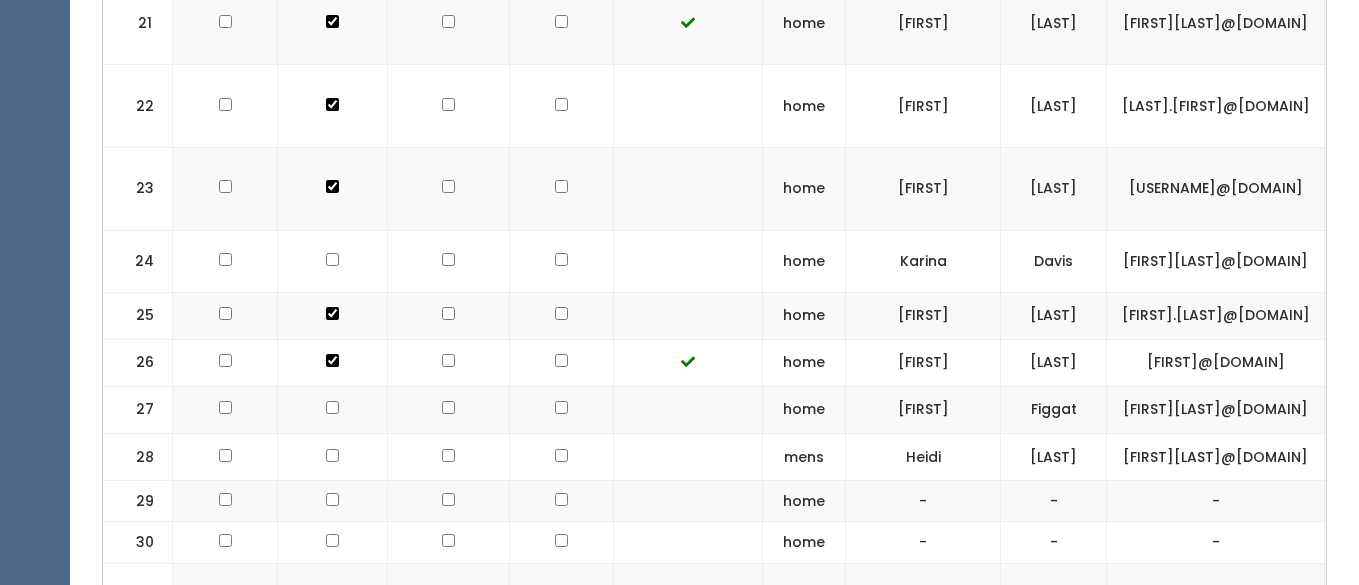 click at bounding box center (332, -820) 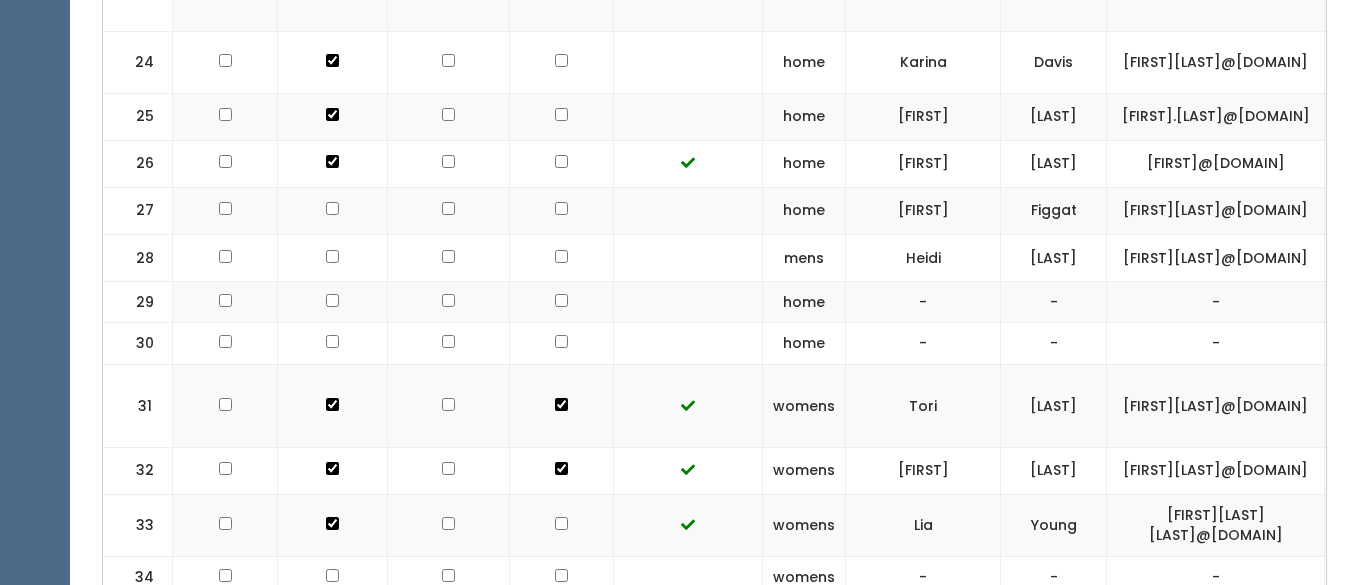 scroll, scrollTop: 1831, scrollLeft: 0, axis: vertical 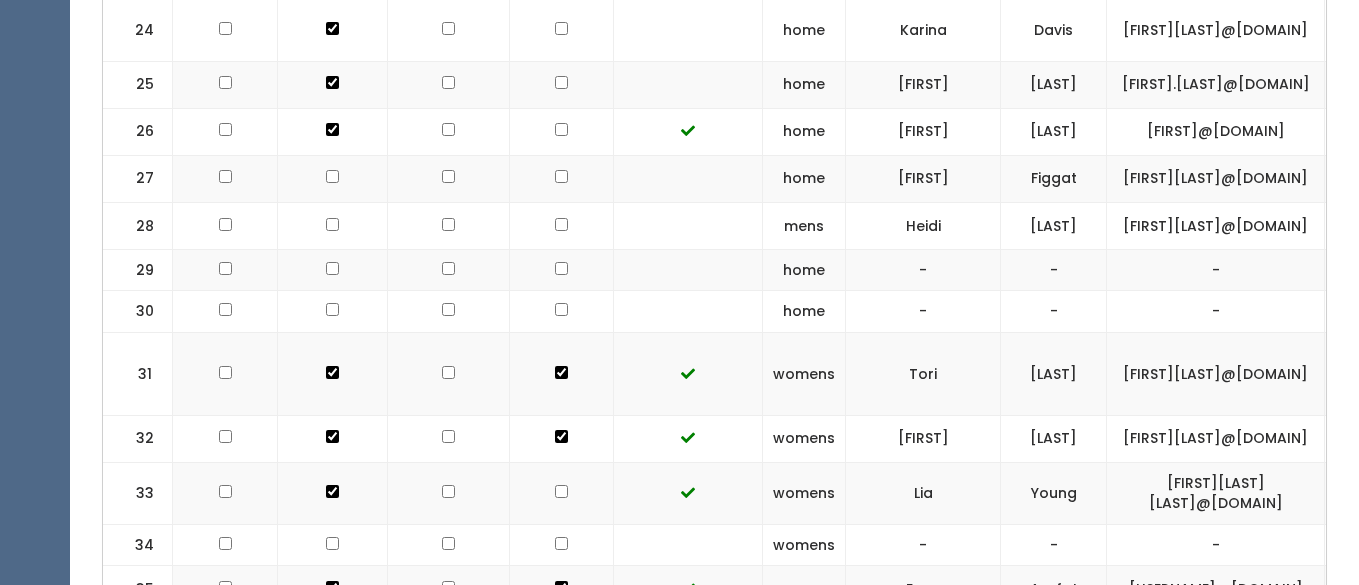 click at bounding box center (332, -1098) 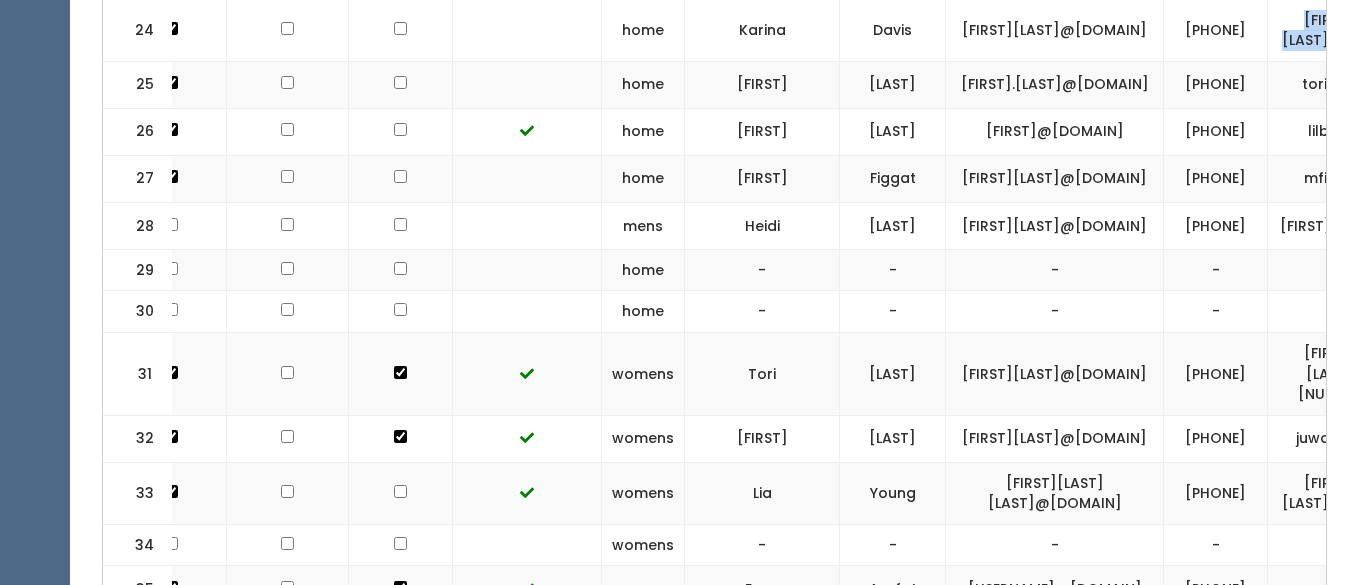 scroll, scrollTop: 0, scrollLeft: 168, axis: horizontal 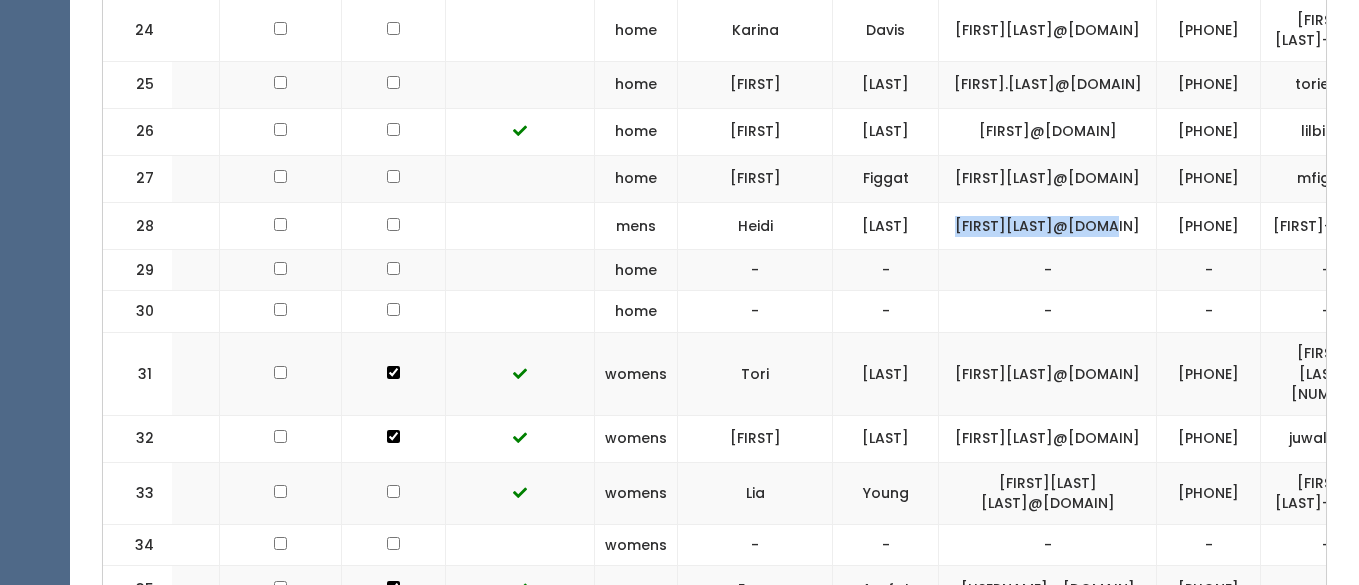 drag, startPoint x: 1182, startPoint y: 324, endPoint x: 991, endPoint y: 325, distance: 191.00262 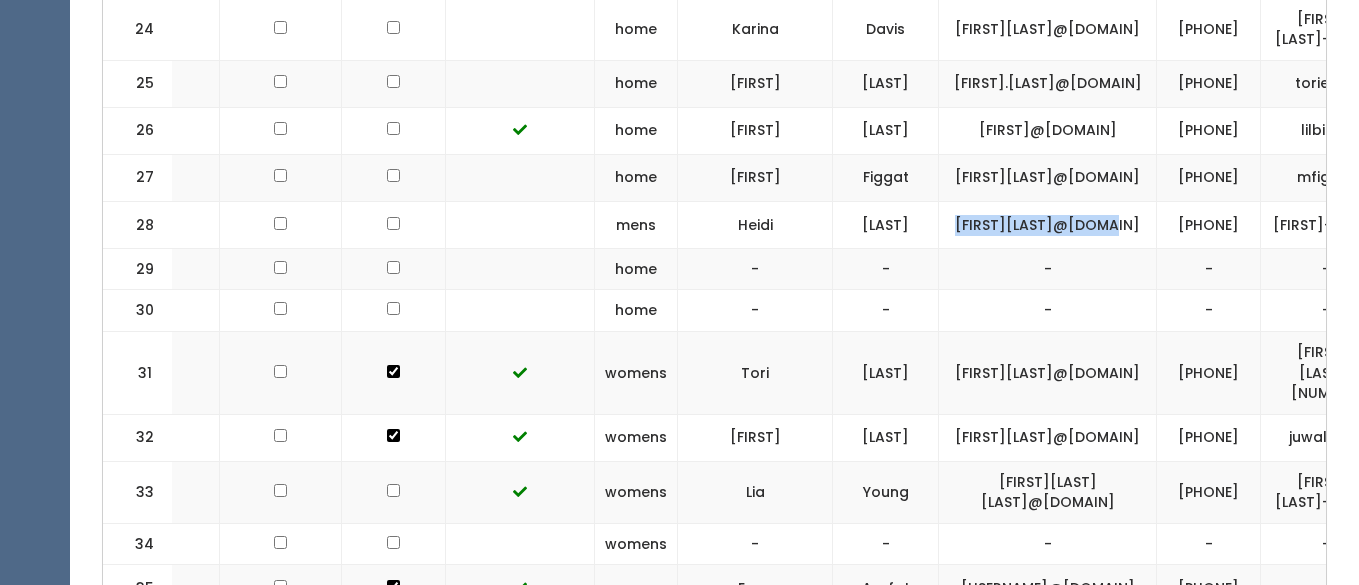 drag, startPoint x: 1296, startPoint y: 338, endPoint x: 1235, endPoint y: 310, distance: 67.11929 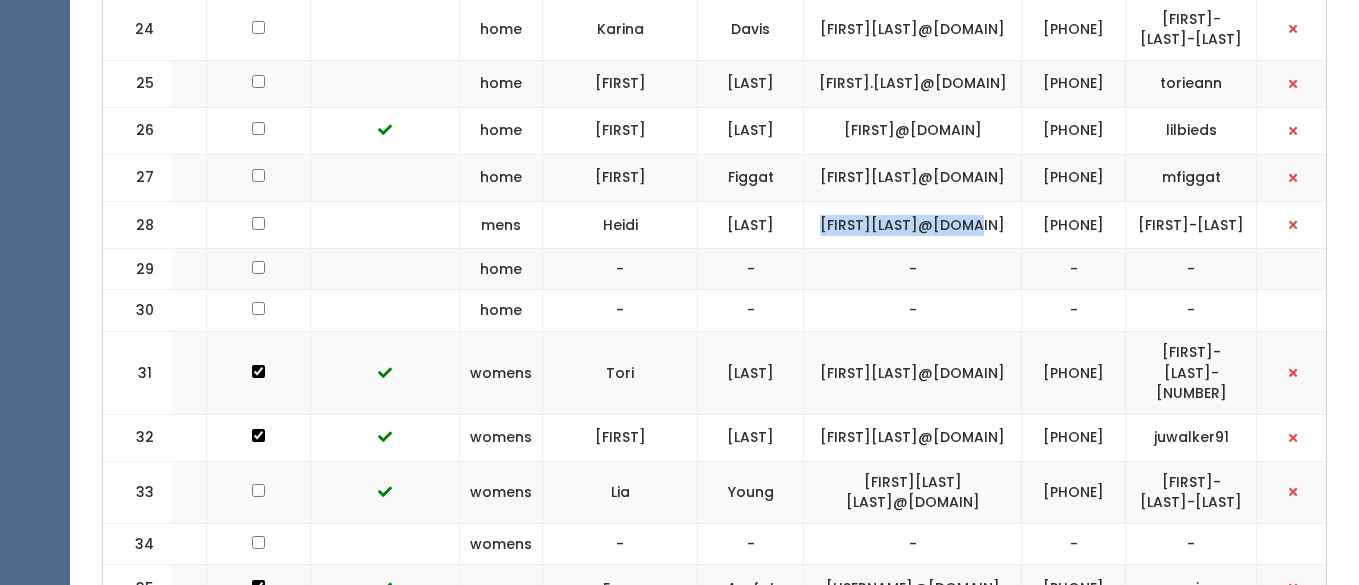 scroll, scrollTop: 0, scrollLeft: 304, axis: horizontal 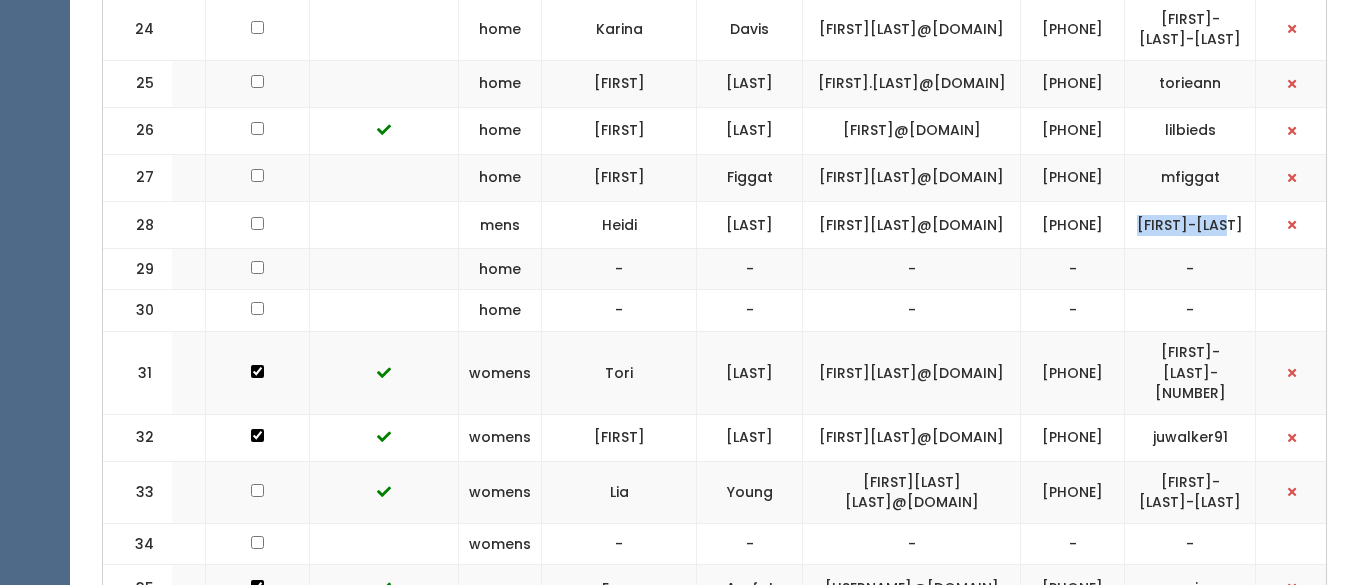 drag, startPoint x: 1307, startPoint y: 316, endPoint x: 1208, endPoint y: 325, distance: 99.40825 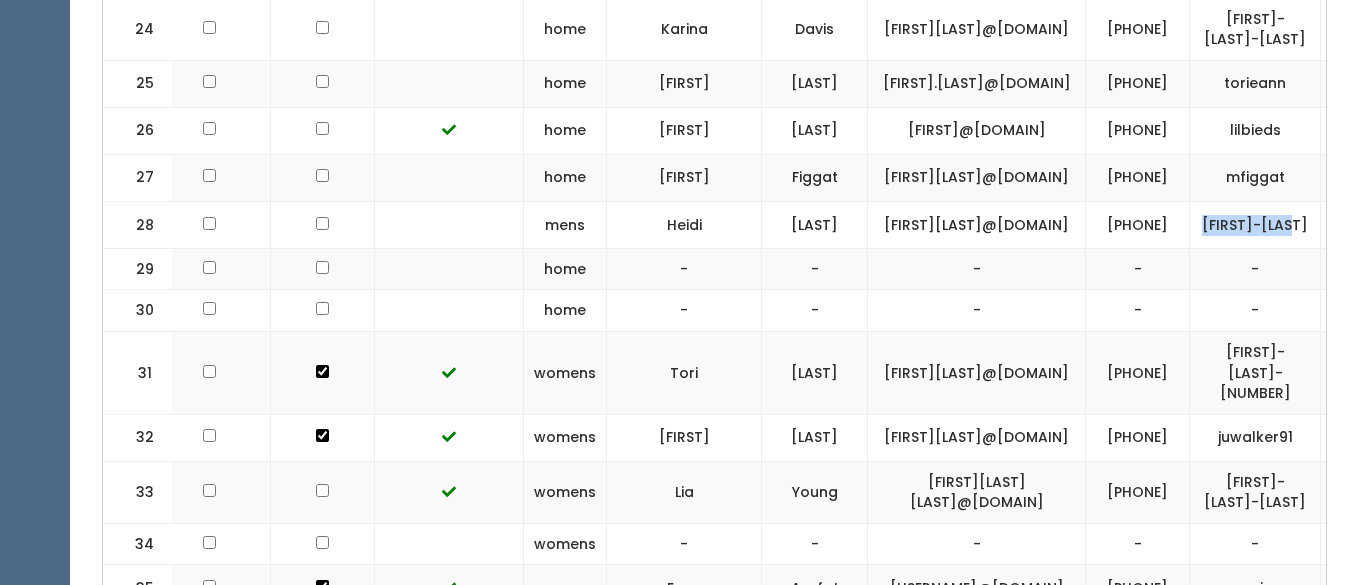 scroll, scrollTop: 0, scrollLeft: 0, axis: both 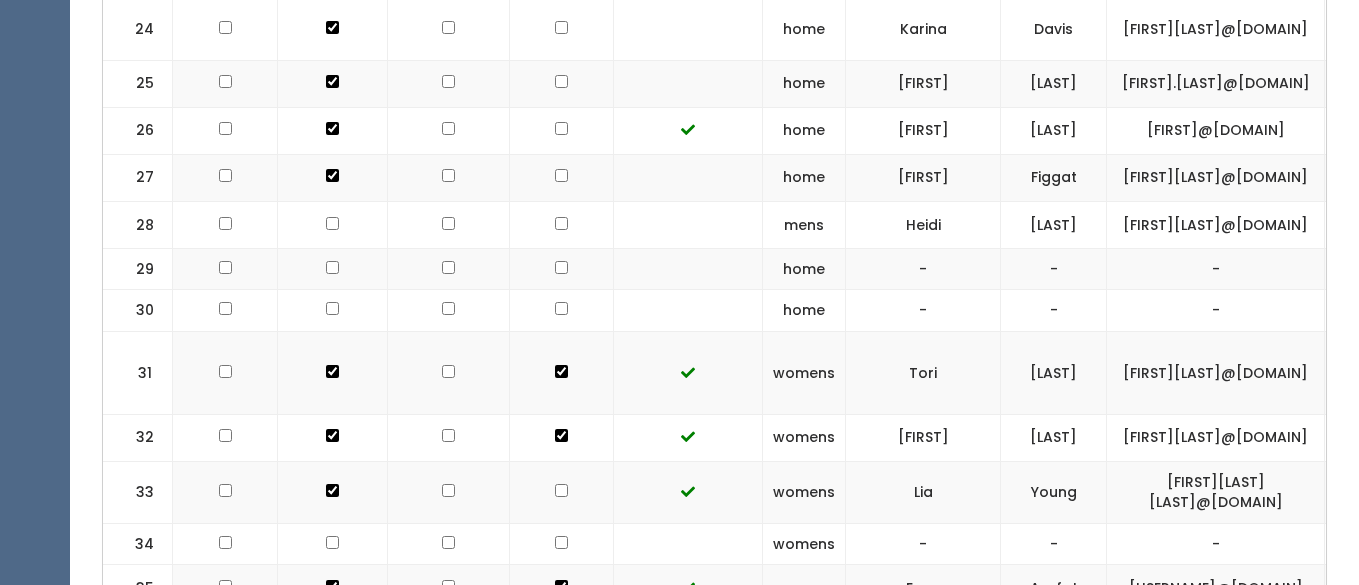click at bounding box center (332, -1052) 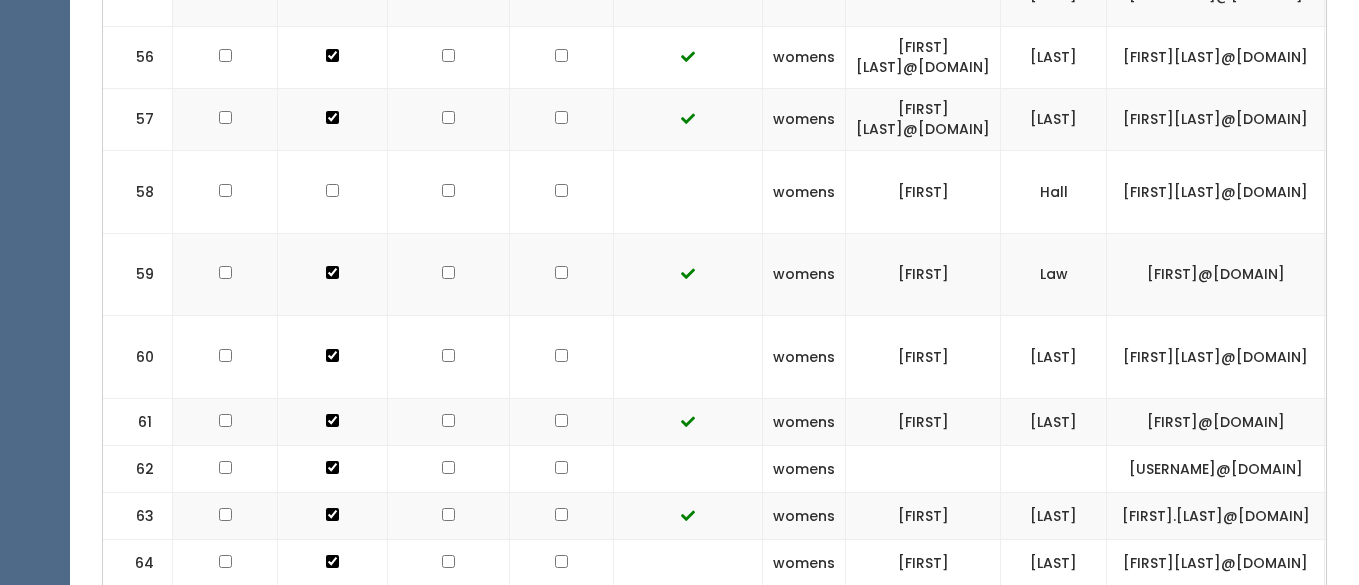 scroll, scrollTop: 3553, scrollLeft: 0, axis: vertical 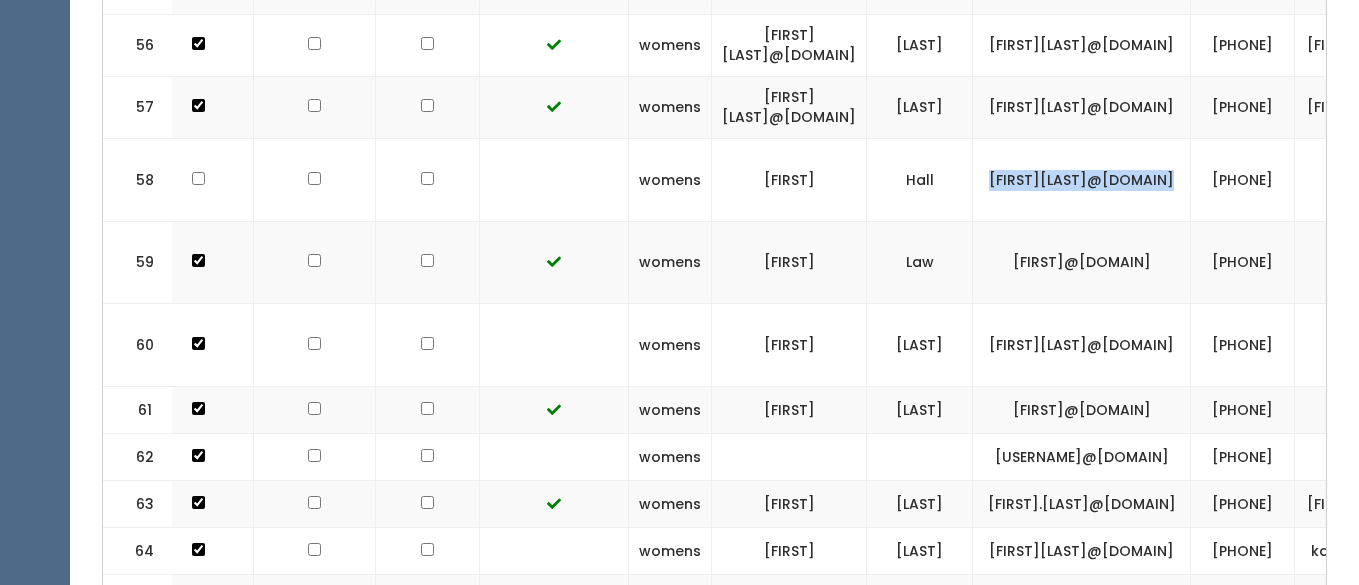 drag, startPoint x: 1224, startPoint y: 362, endPoint x: 1016, endPoint y: 364, distance: 208.00961 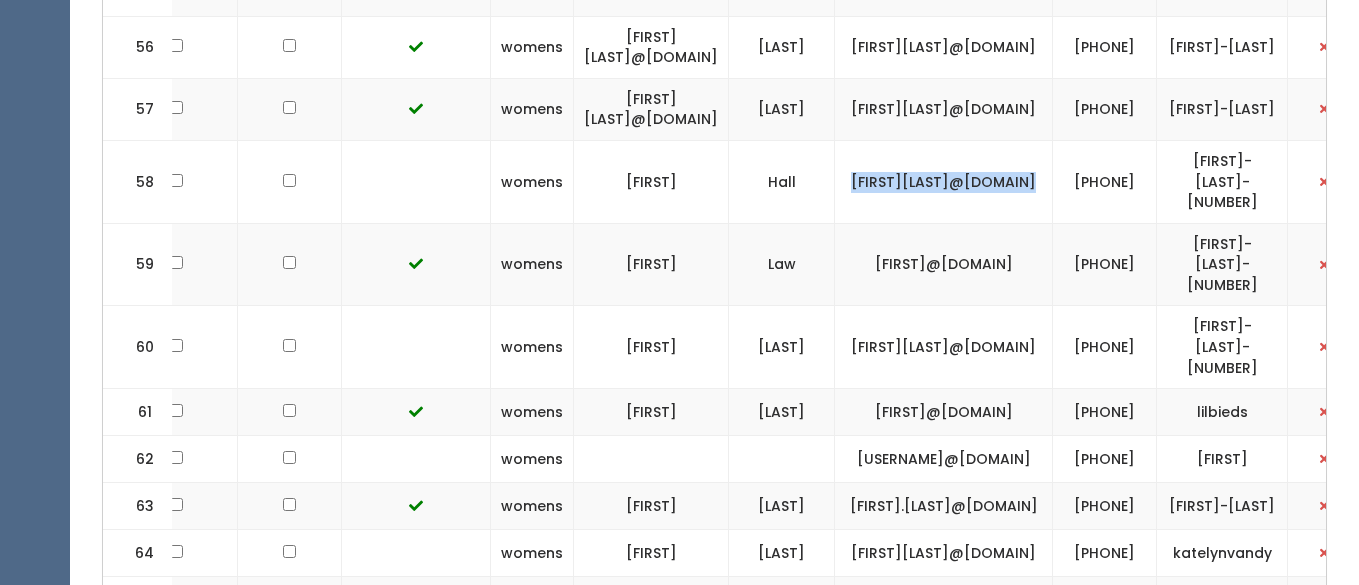 scroll, scrollTop: 0, scrollLeft: 298, axis: horizontal 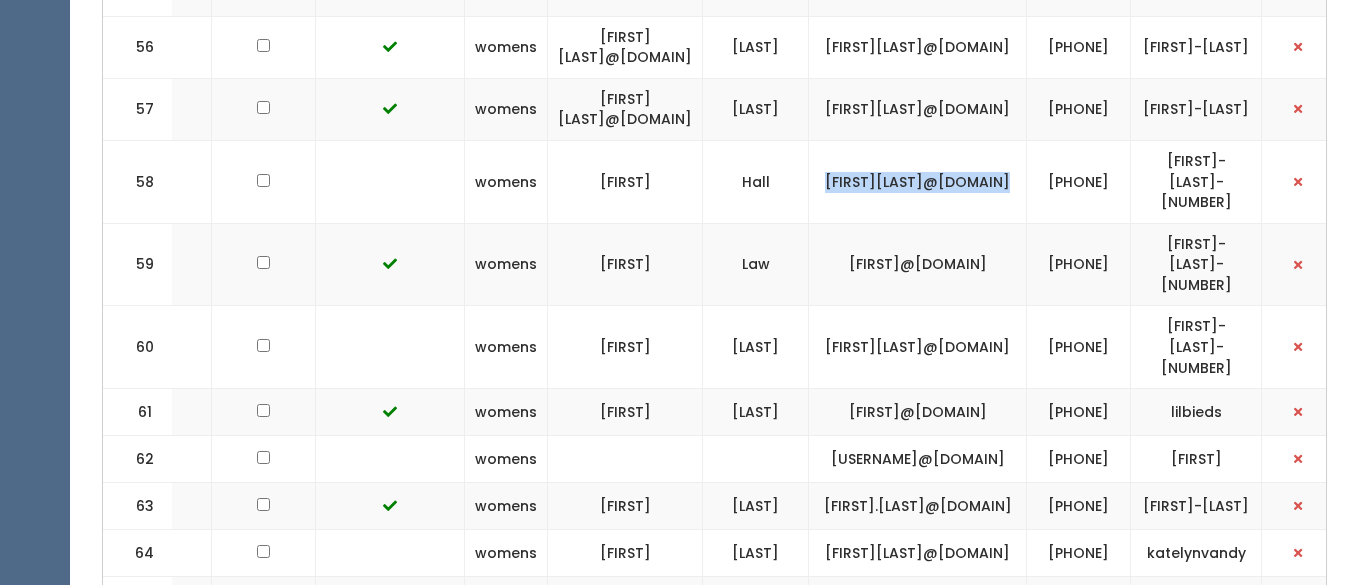 drag, startPoint x: 1174, startPoint y: 376, endPoint x: 1100, endPoint y: 350, distance: 78.434685 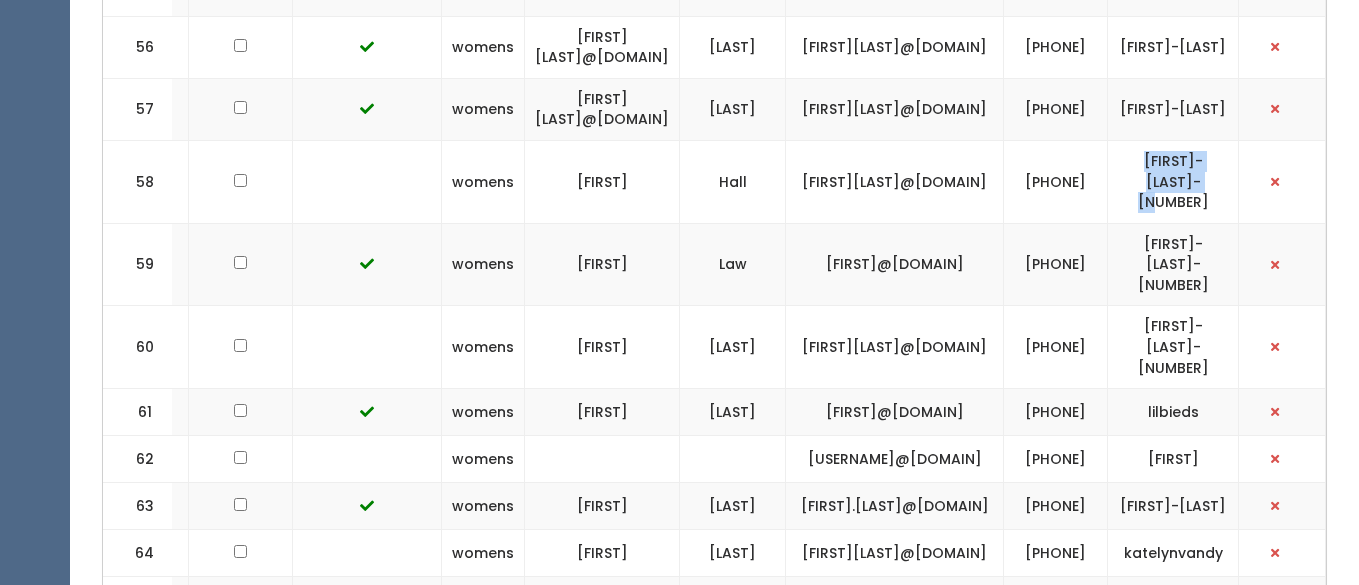 drag, startPoint x: 1265, startPoint y: 375, endPoint x: 1188, endPoint y: 355, distance: 79.555016 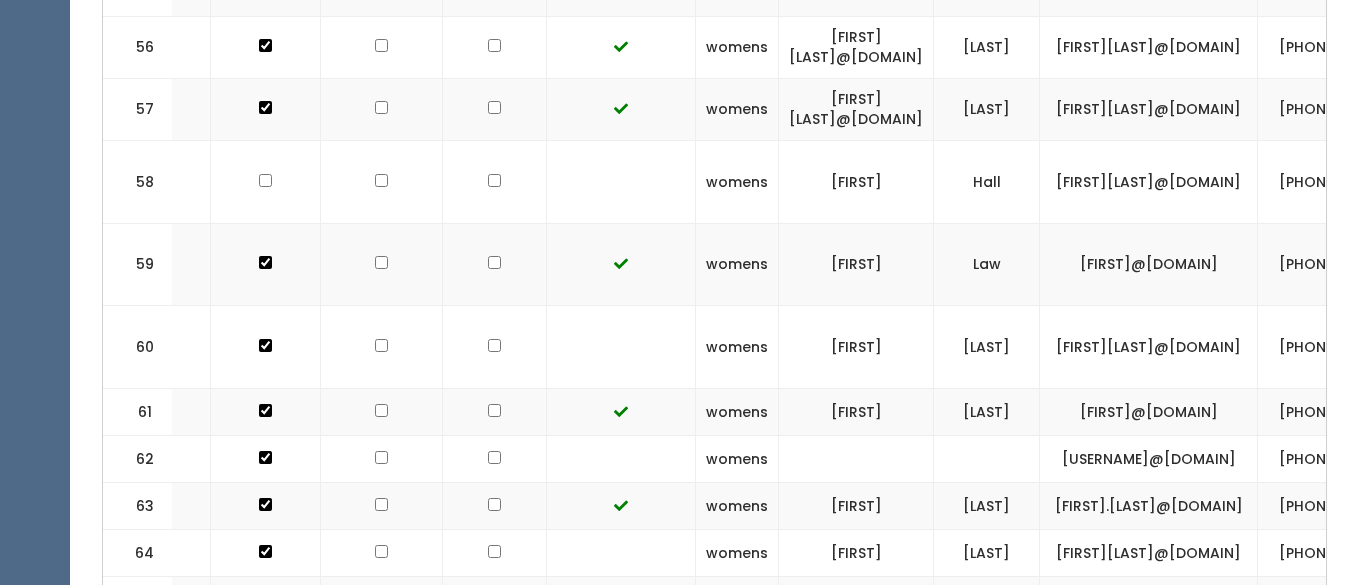 scroll, scrollTop: 0, scrollLeft: 0, axis: both 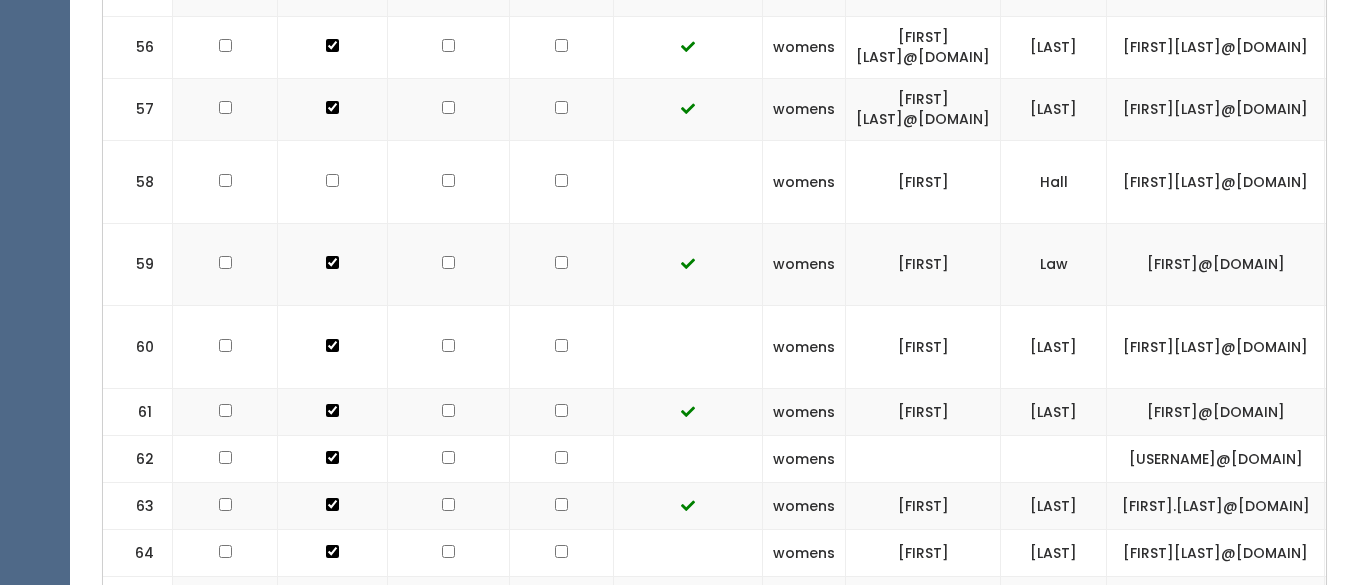 click at bounding box center (332, -2771) 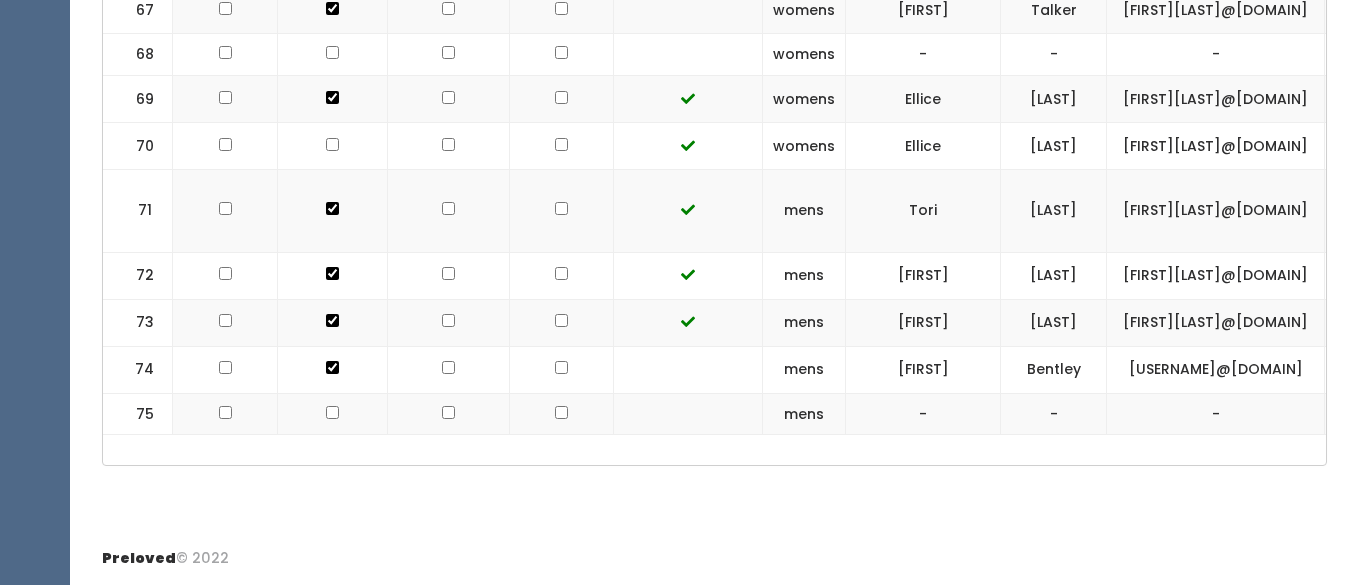 scroll, scrollTop: 4402, scrollLeft: 0, axis: vertical 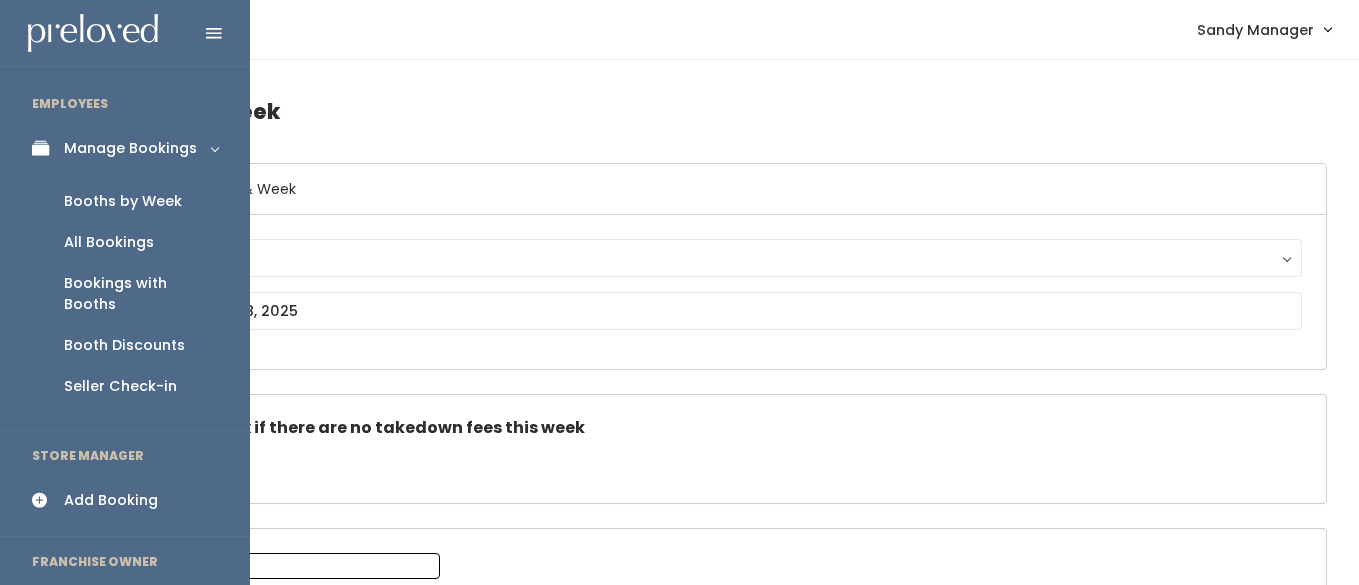 click on "Booths by Week" at bounding box center [123, 201] 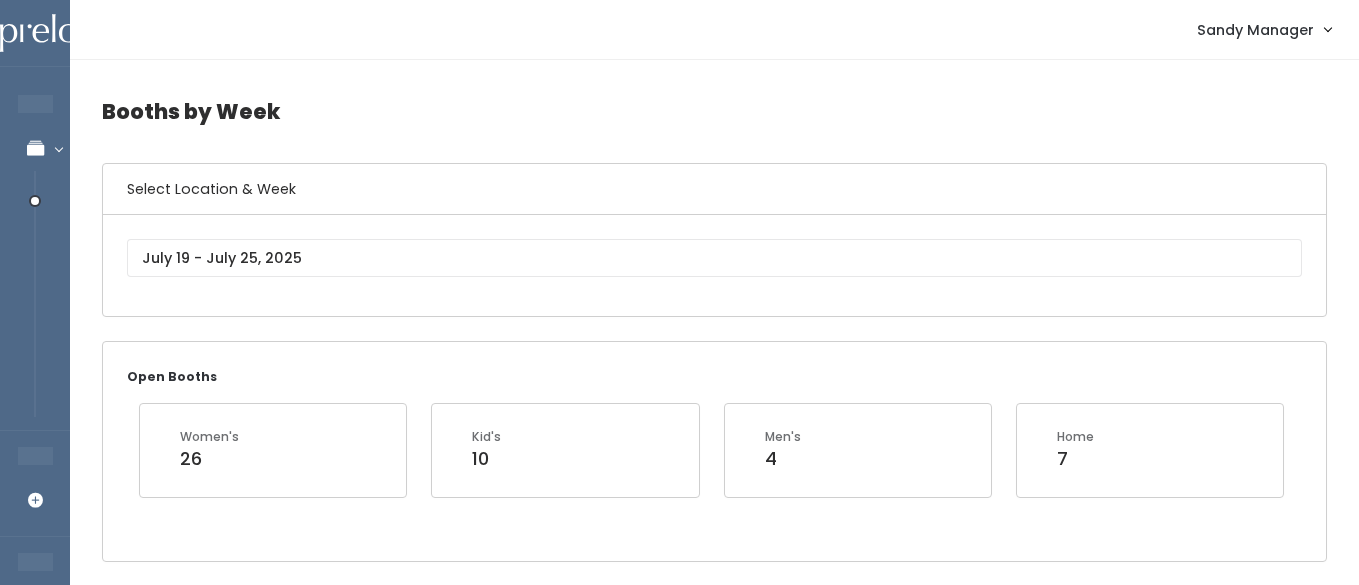 scroll, scrollTop: 0, scrollLeft: 0, axis: both 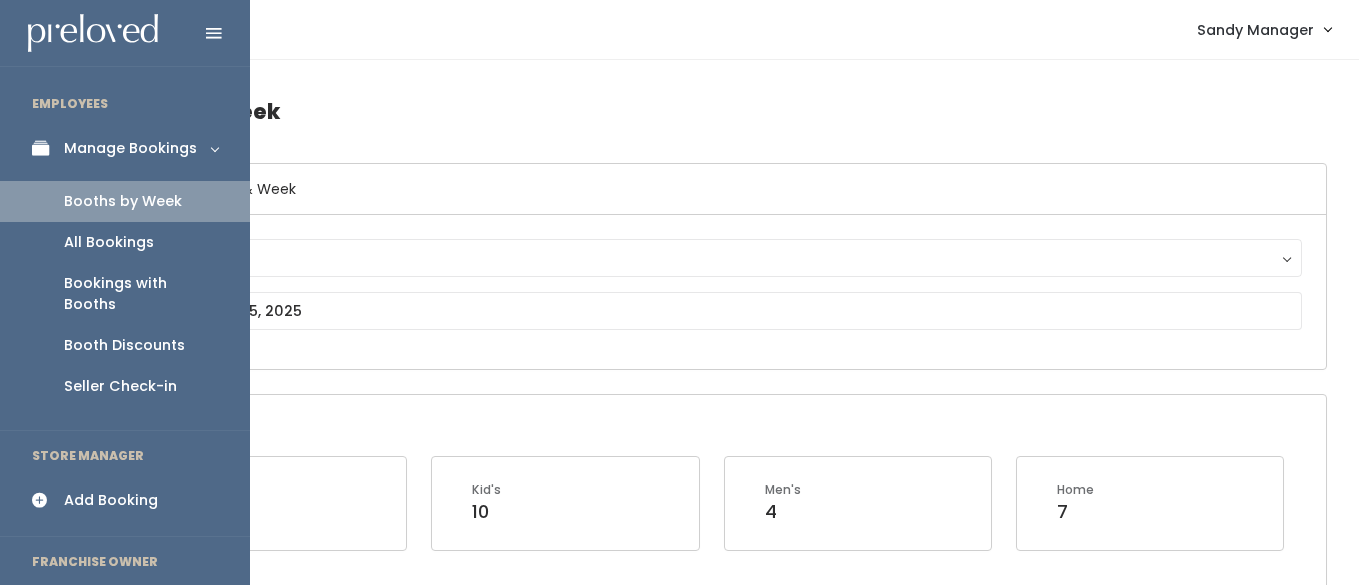 click at bounding box center (46, 148) 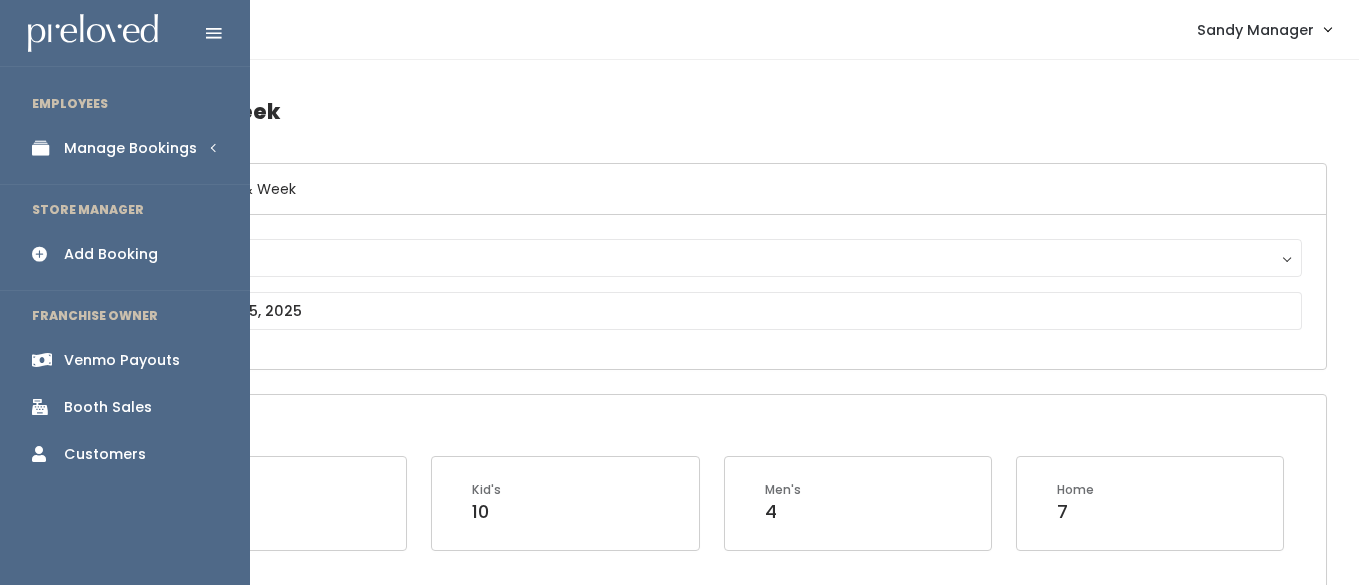 click on "Booth Sales" at bounding box center [108, 407] 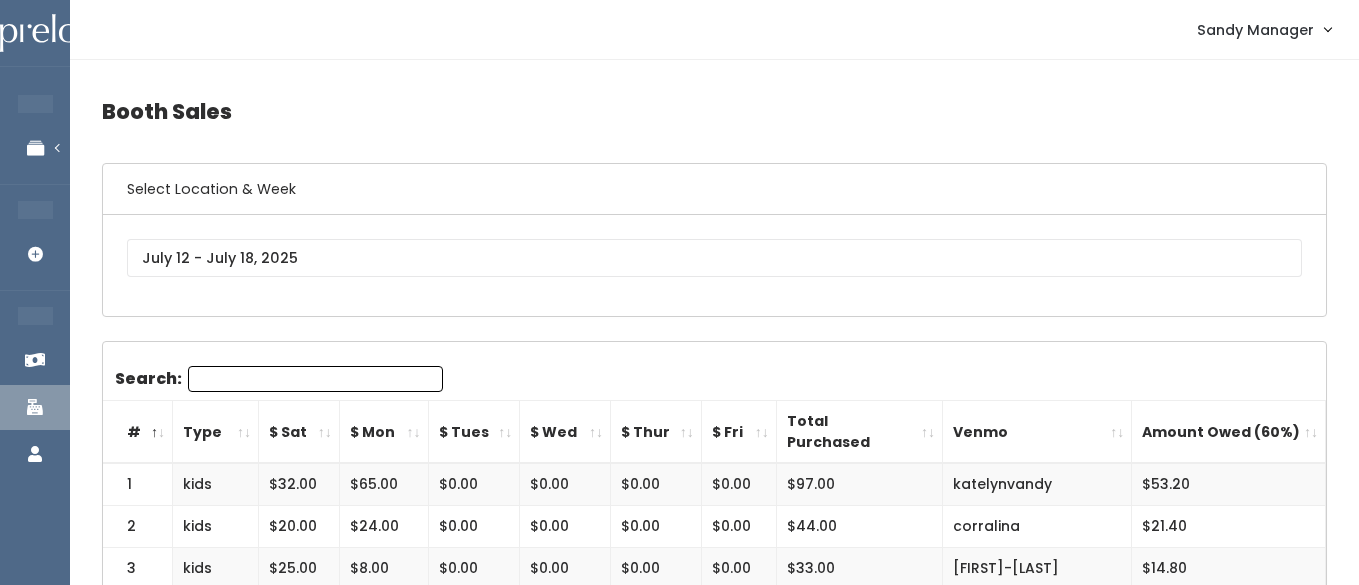 scroll, scrollTop: 0, scrollLeft: 0, axis: both 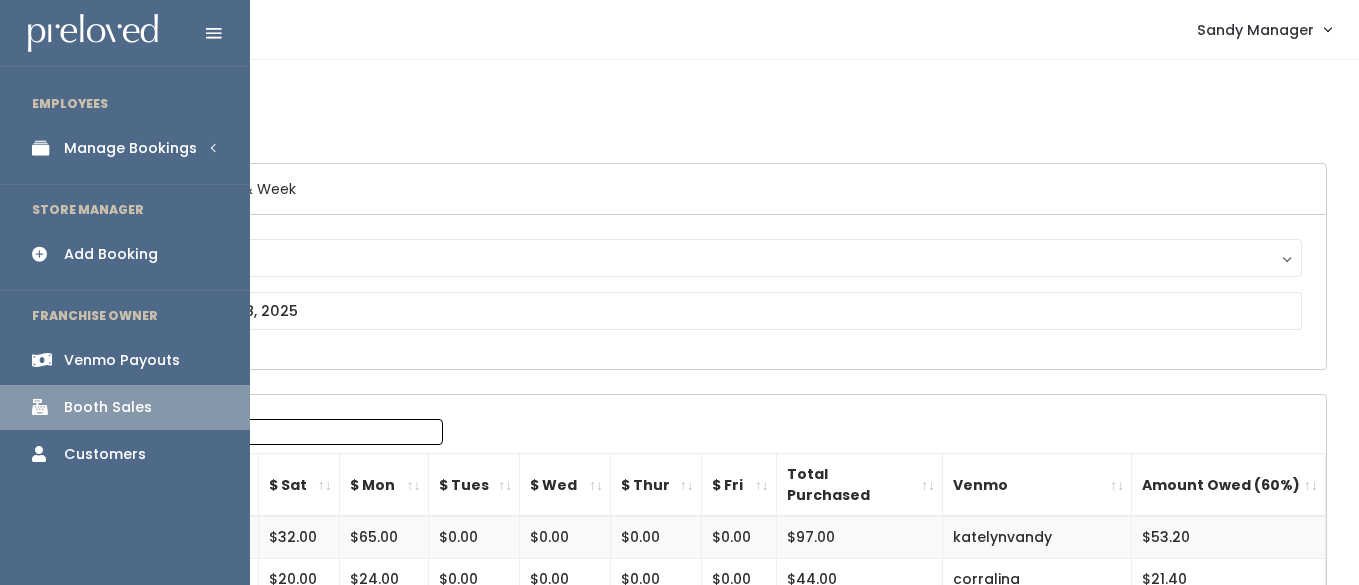 click on "Manage Bookings" at bounding box center (130, 148) 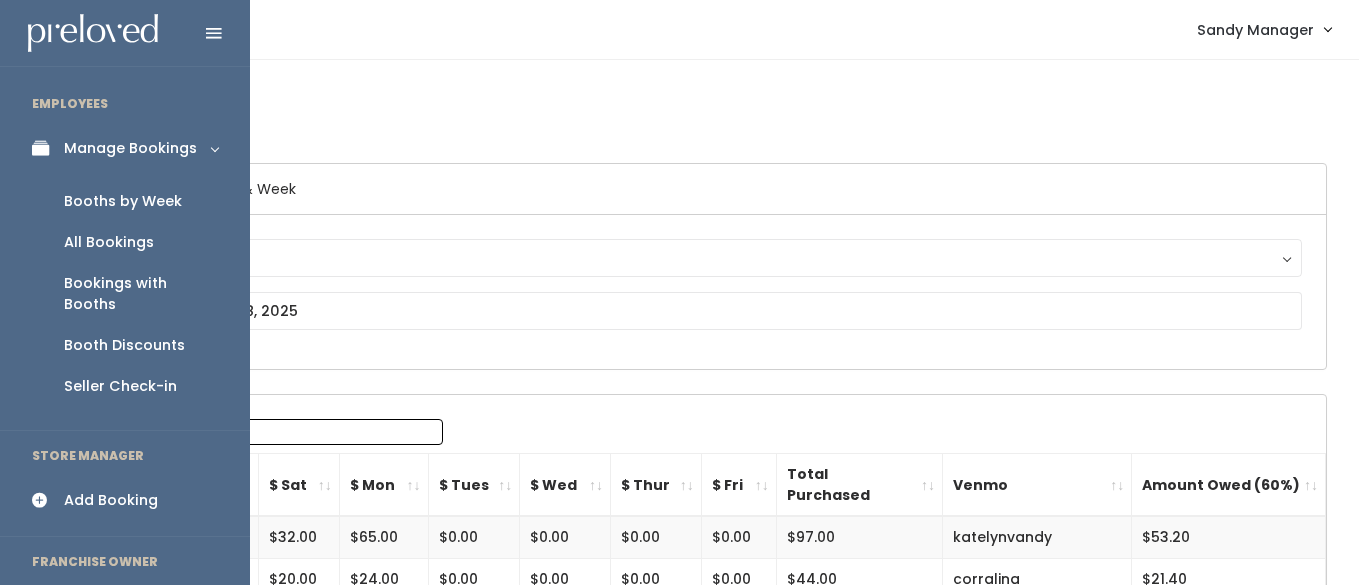 click on "Booths by Week" at bounding box center (123, 201) 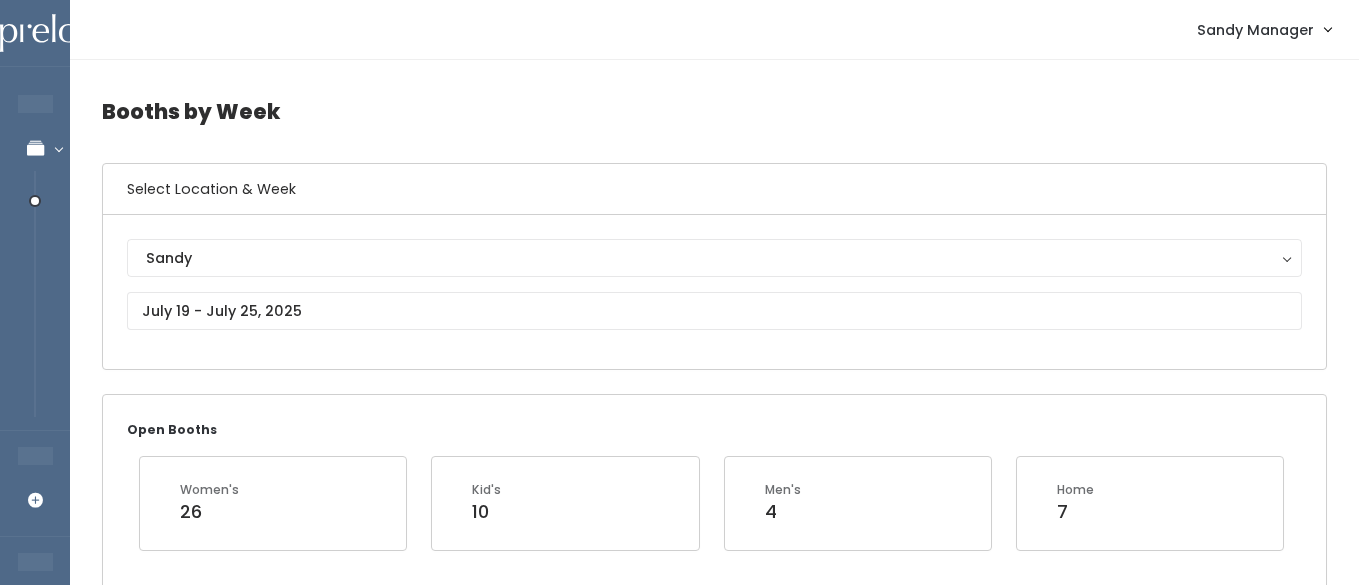 scroll, scrollTop: 0, scrollLeft: 0, axis: both 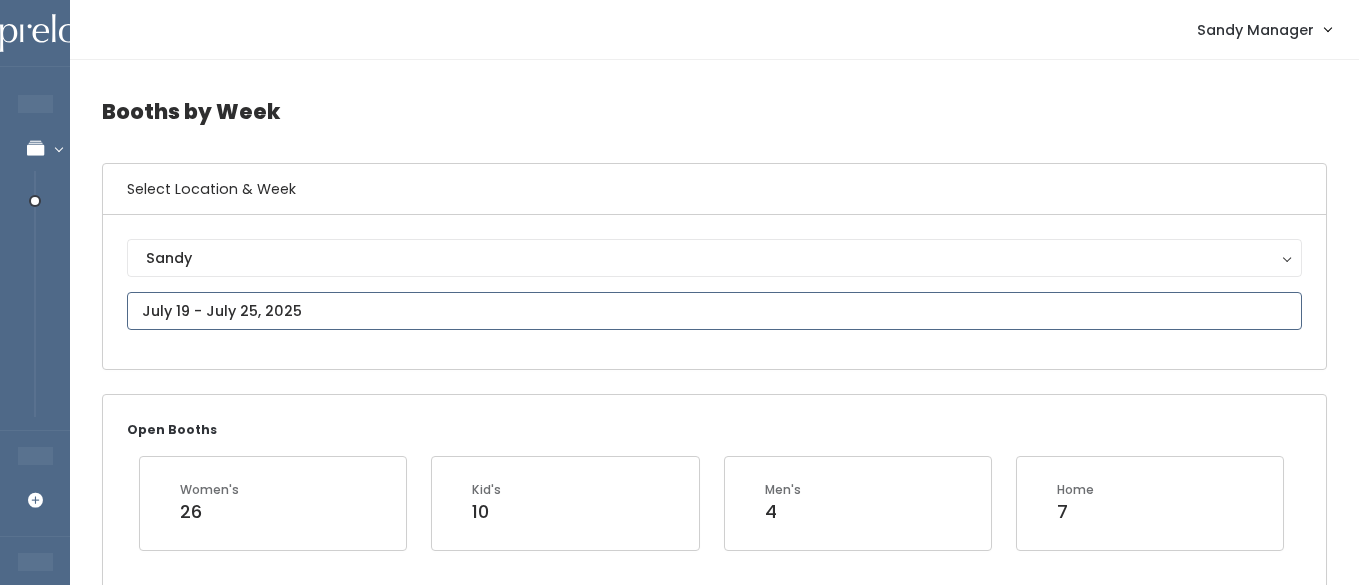click on "EMPLOYEES
Manage Bookings
Booths by Week
All Bookings
Bookings with Booths
Booth Discounts
Seller Check-in
STORE MANAGER
Add Booking
FRANCHISE OWNER
Venmo Payouts
Booth Sales
Customers" at bounding box center (679, 2129) 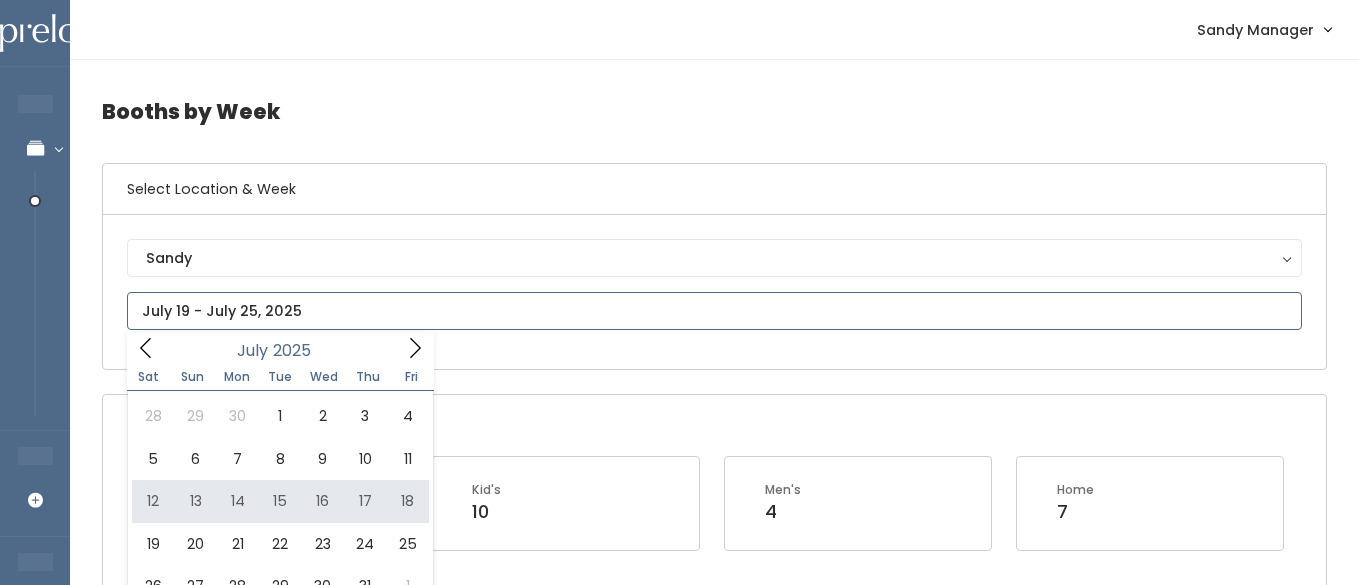 type on "July 12 to July 18" 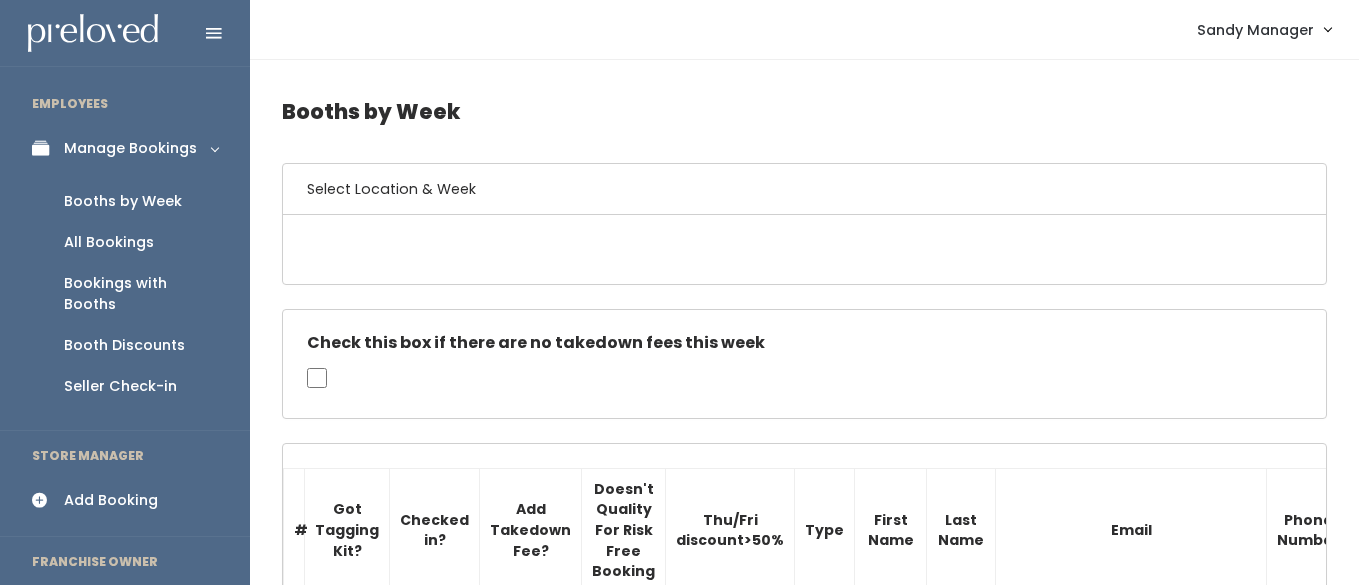 scroll, scrollTop: 0, scrollLeft: 0, axis: both 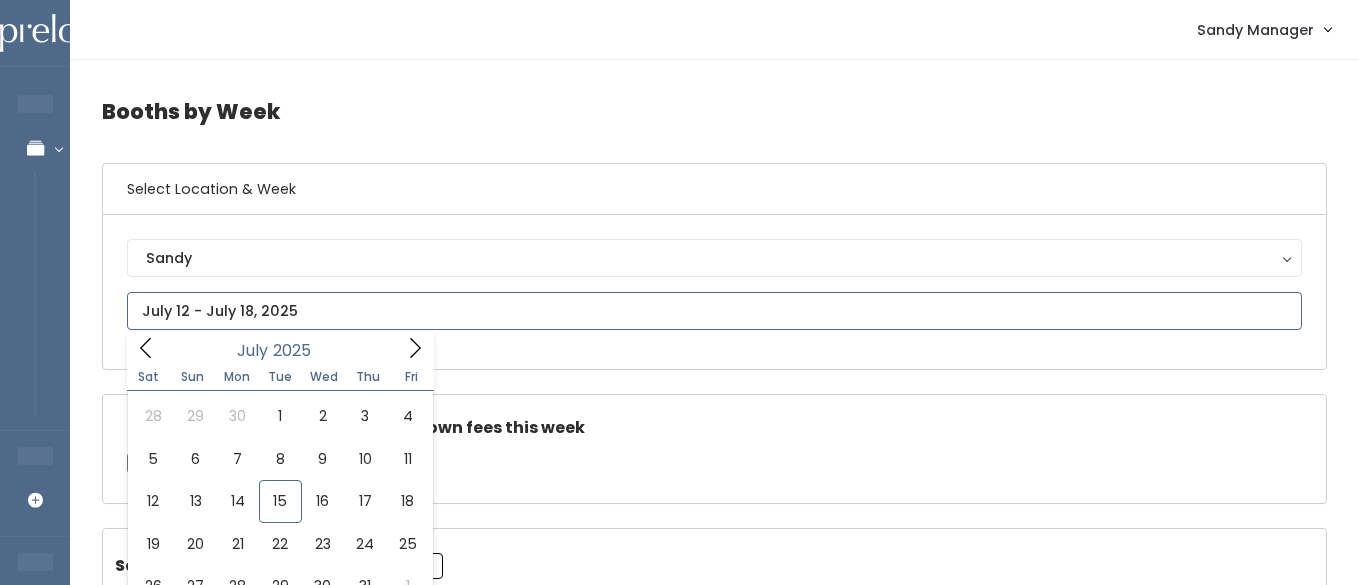click at bounding box center [714, 311] 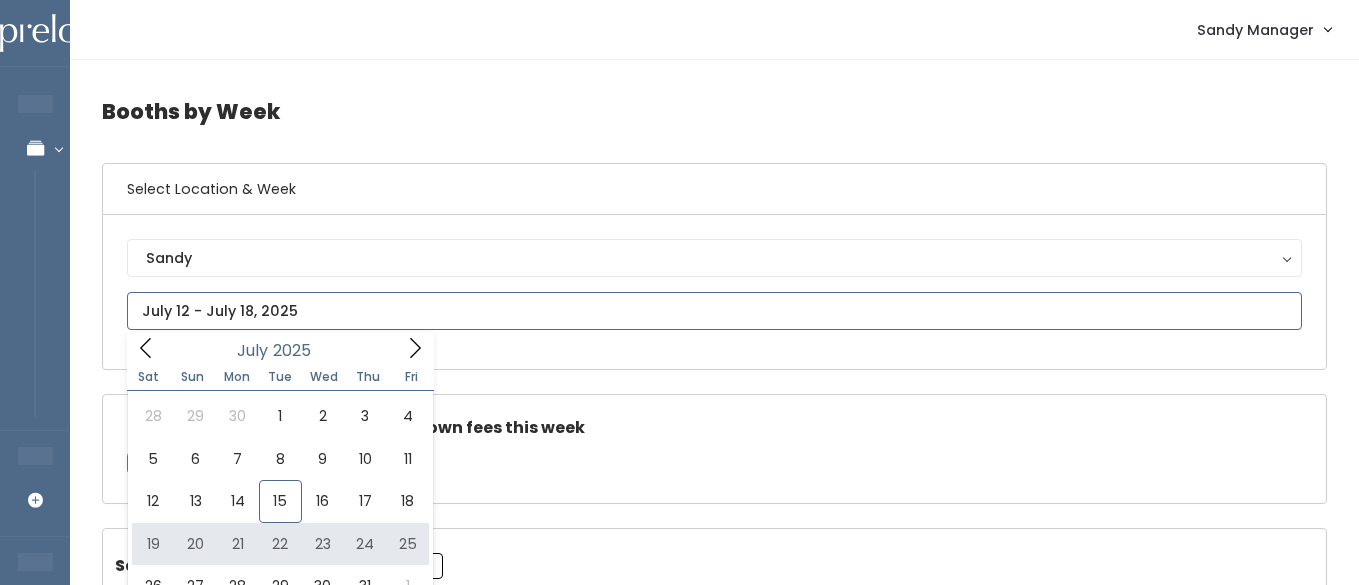 type on "[MONTH] [NUMBER] to [MONTH] [NUMBER]" 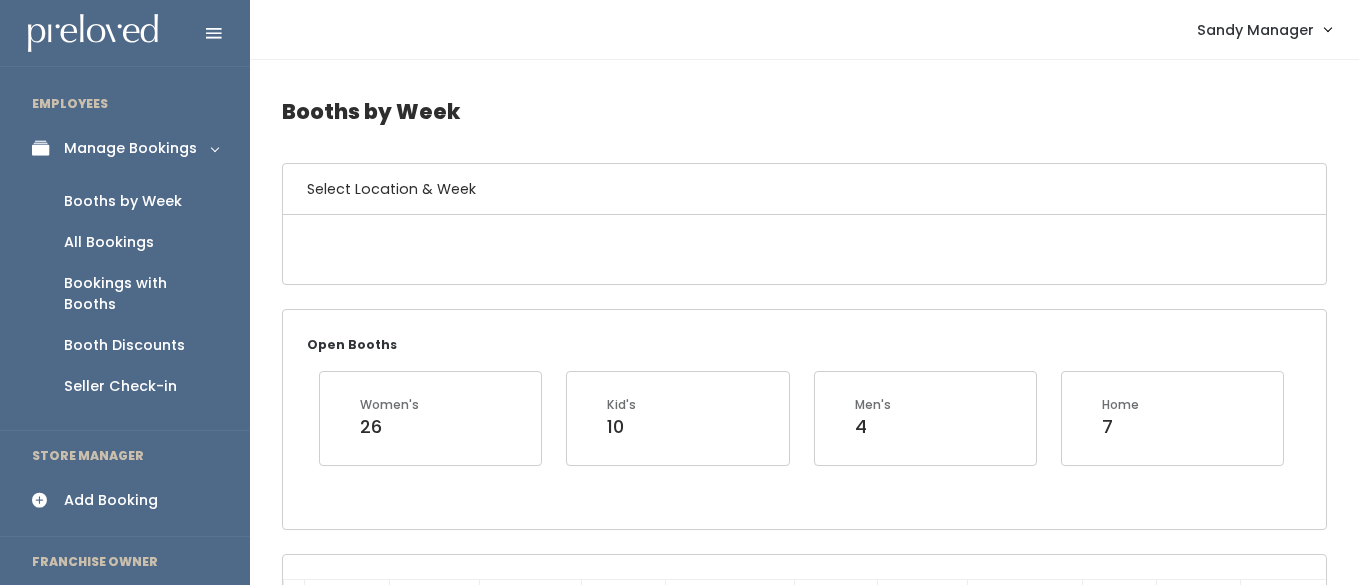 scroll, scrollTop: 0, scrollLeft: 0, axis: both 